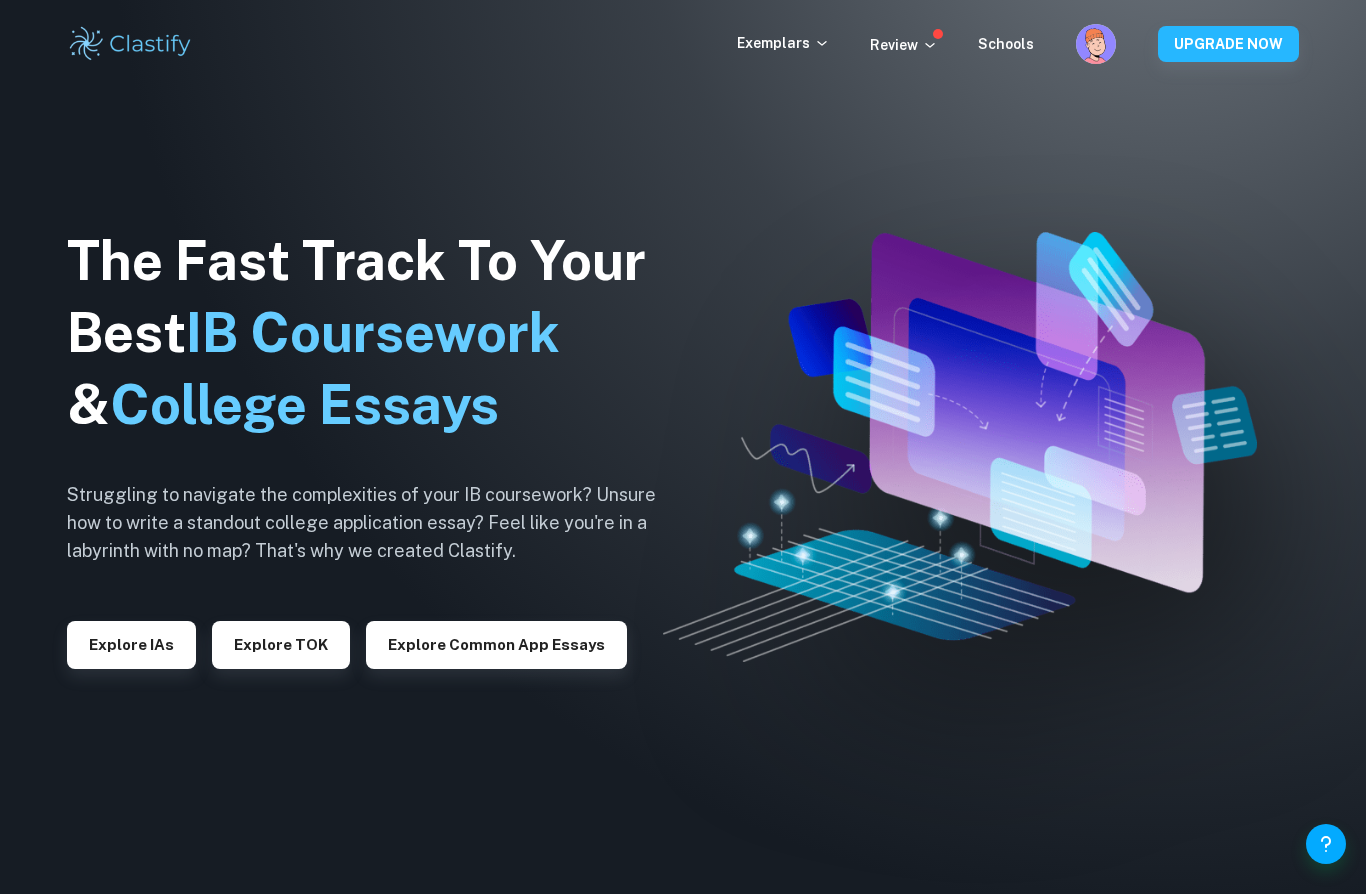 scroll, scrollTop: 0, scrollLeft: 0, axis: both 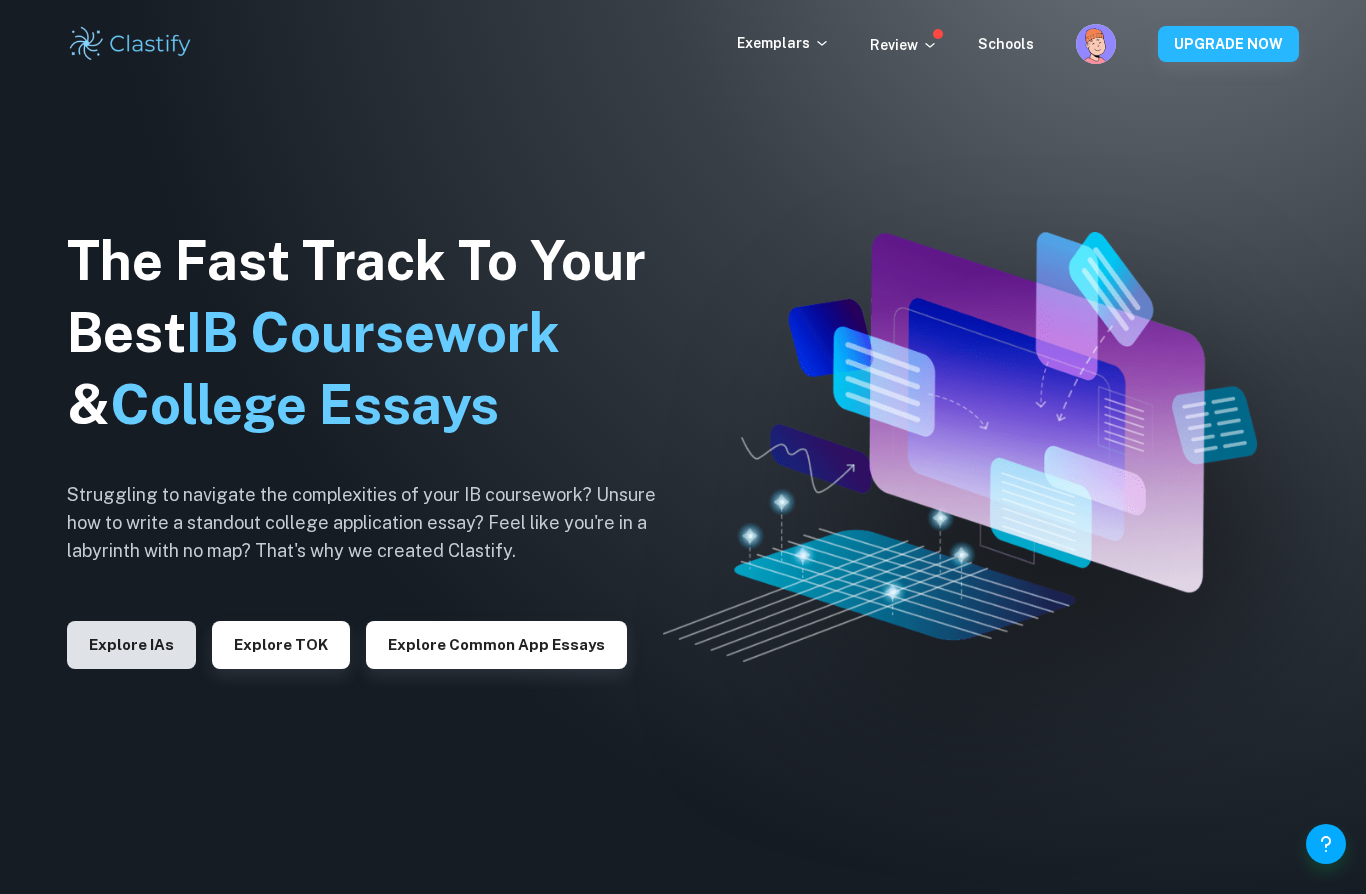 click on "Explore IAs" at bounding box center (131, 645) 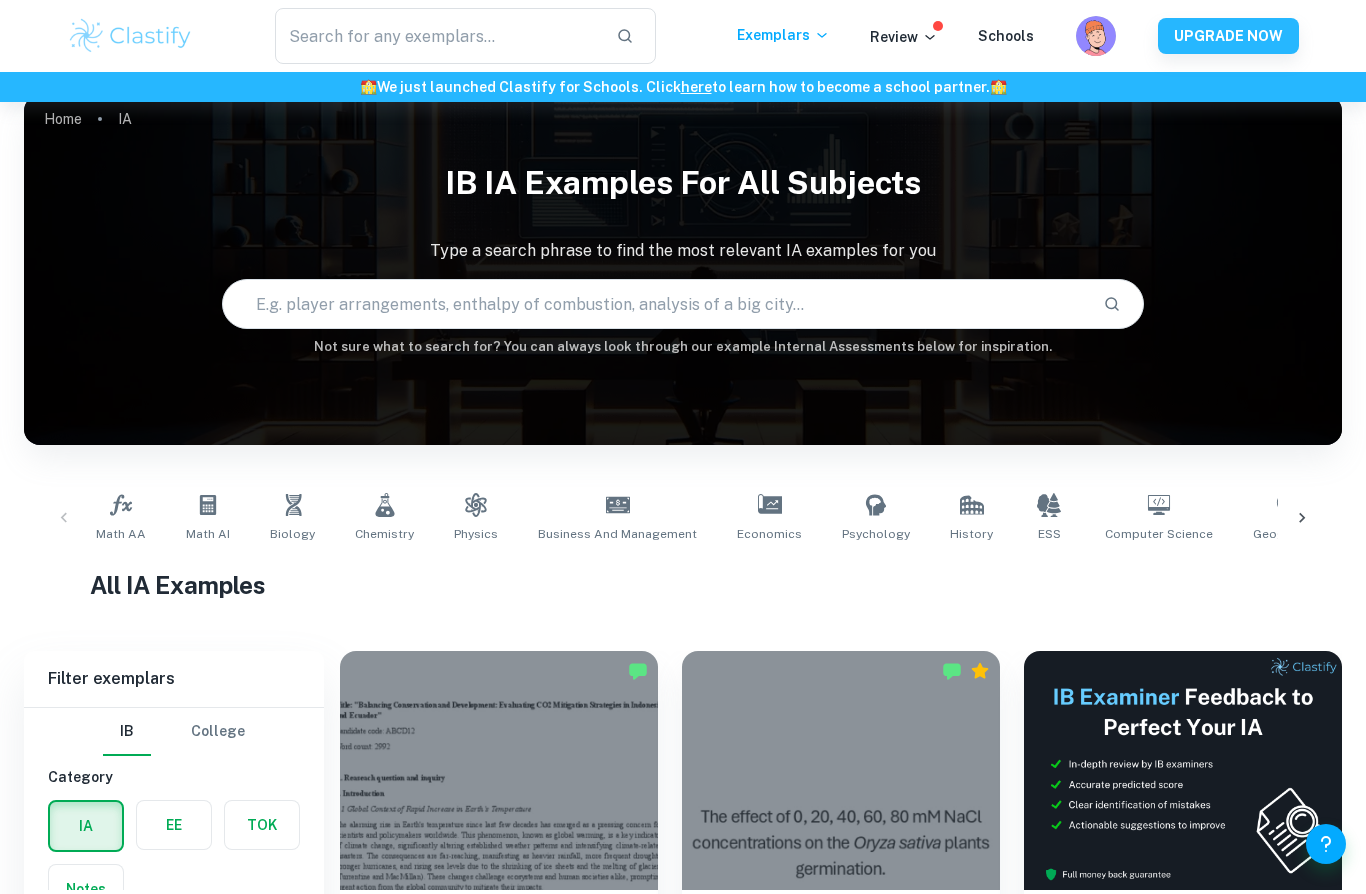 scroll, scrollTop: 24, scrollLeft: 0, axis: vertical 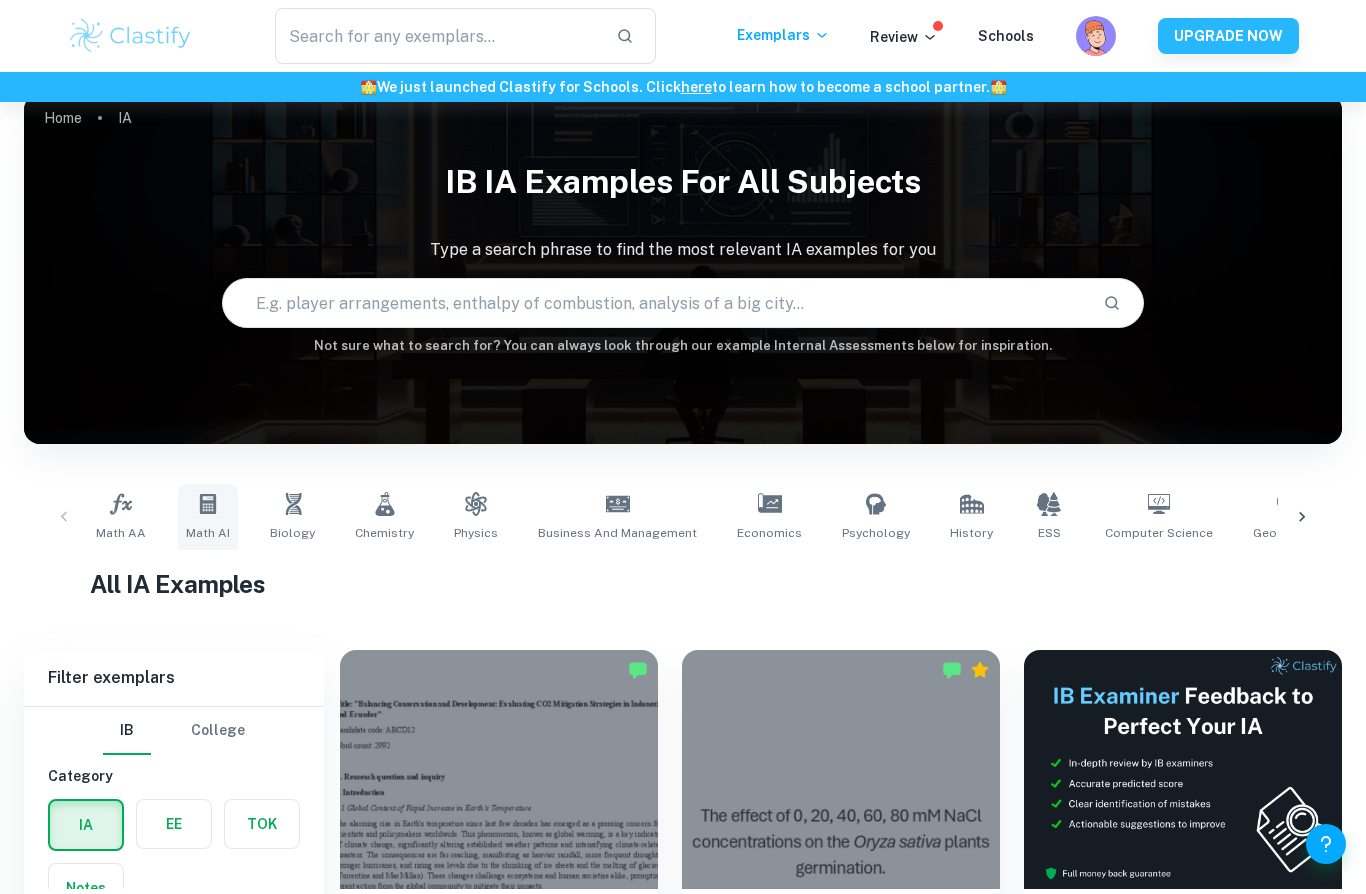 click on "Math AI" at bounding box center (208, 517) 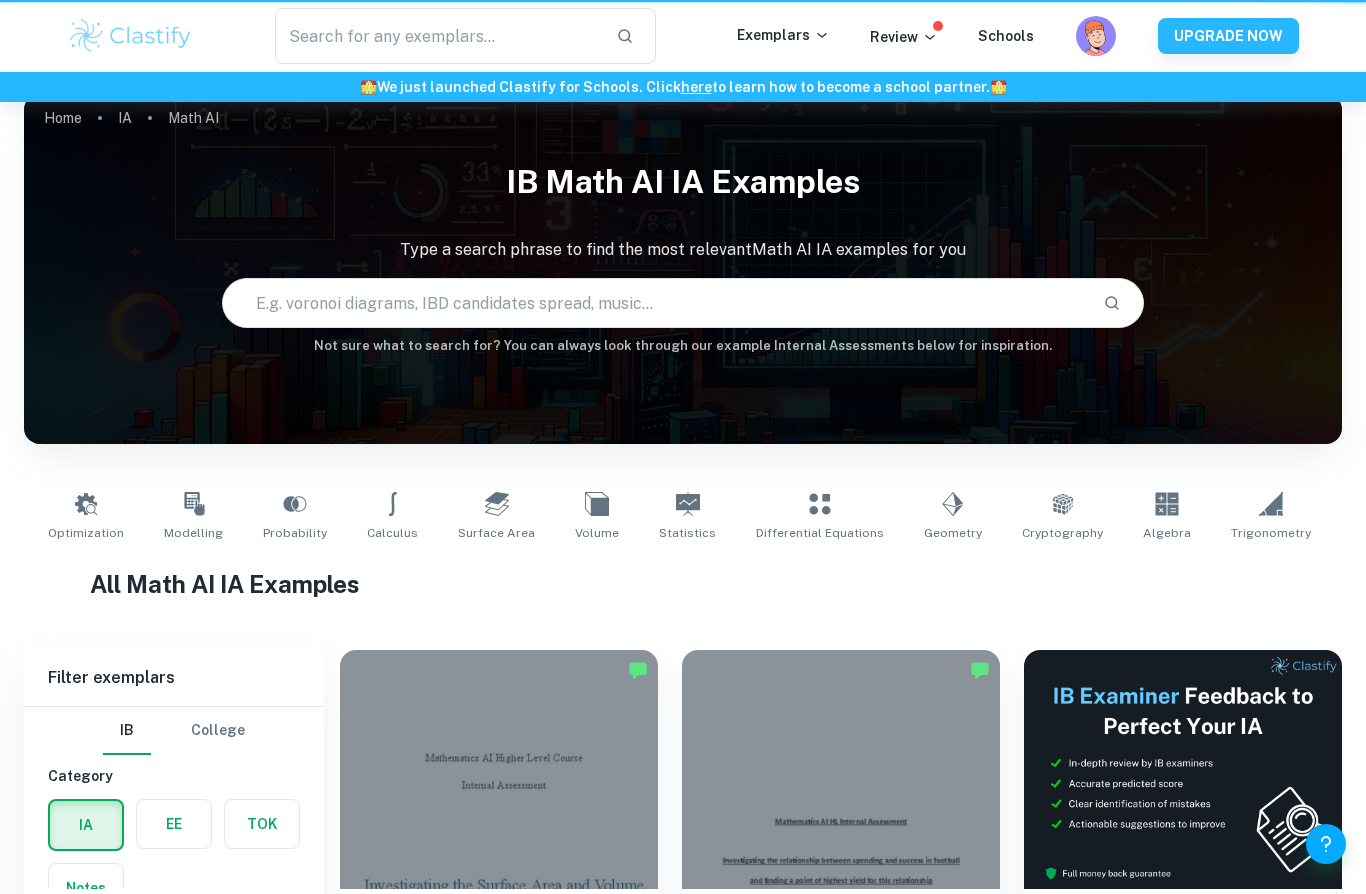 type on "Math AI" 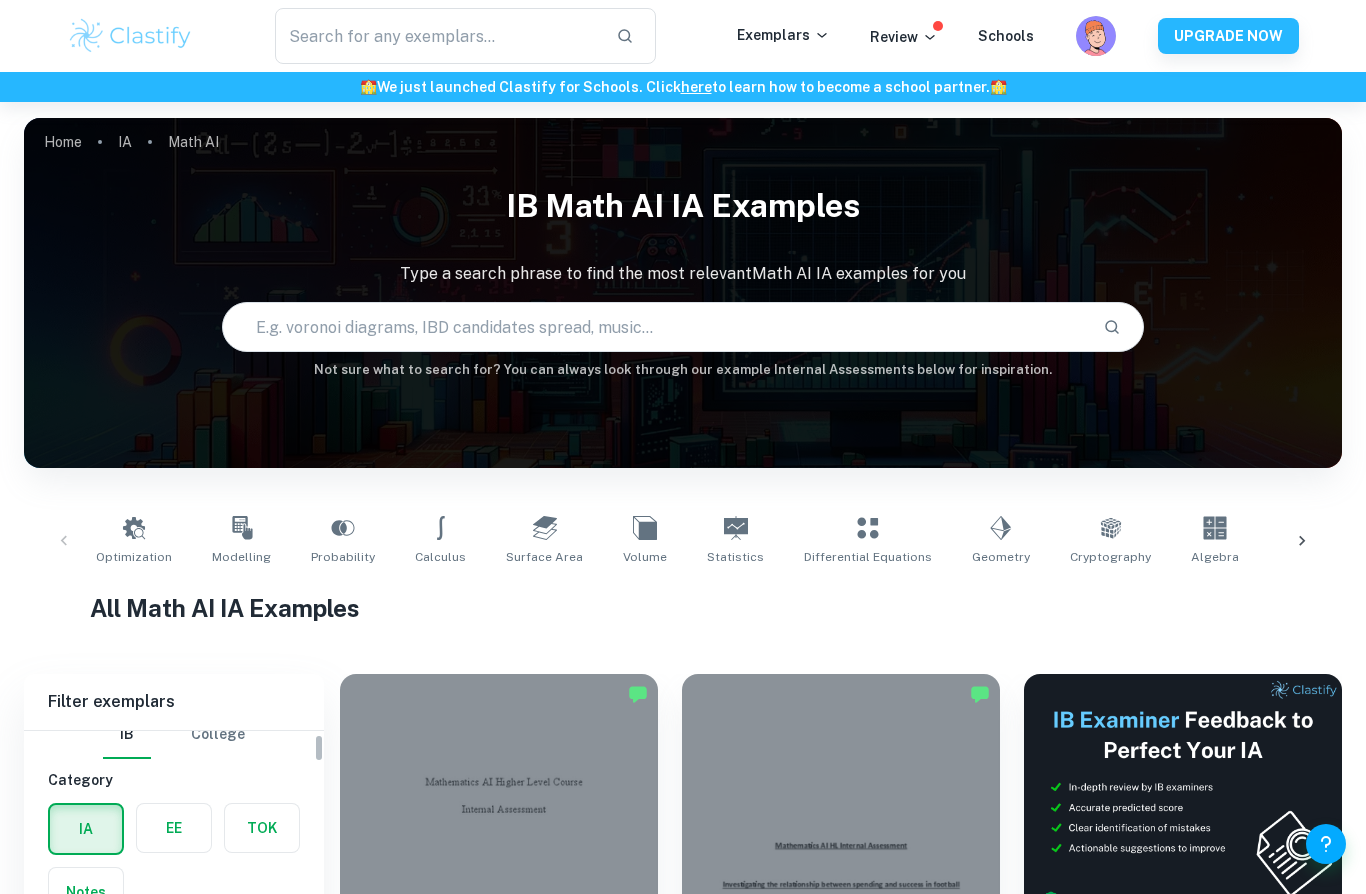 scroll, scrollTop: 10, scrollLeft: 0, axis: vertical 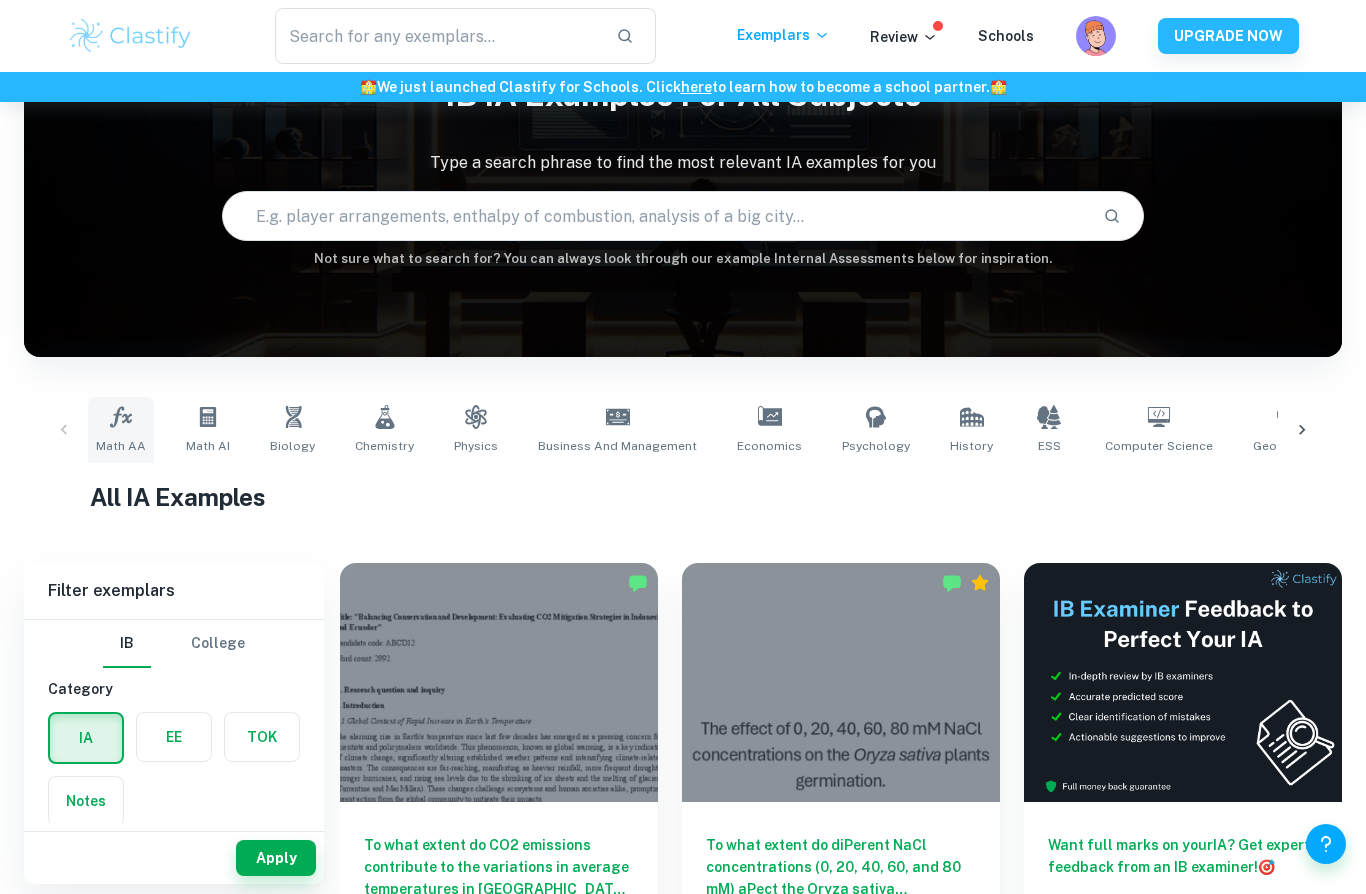 click 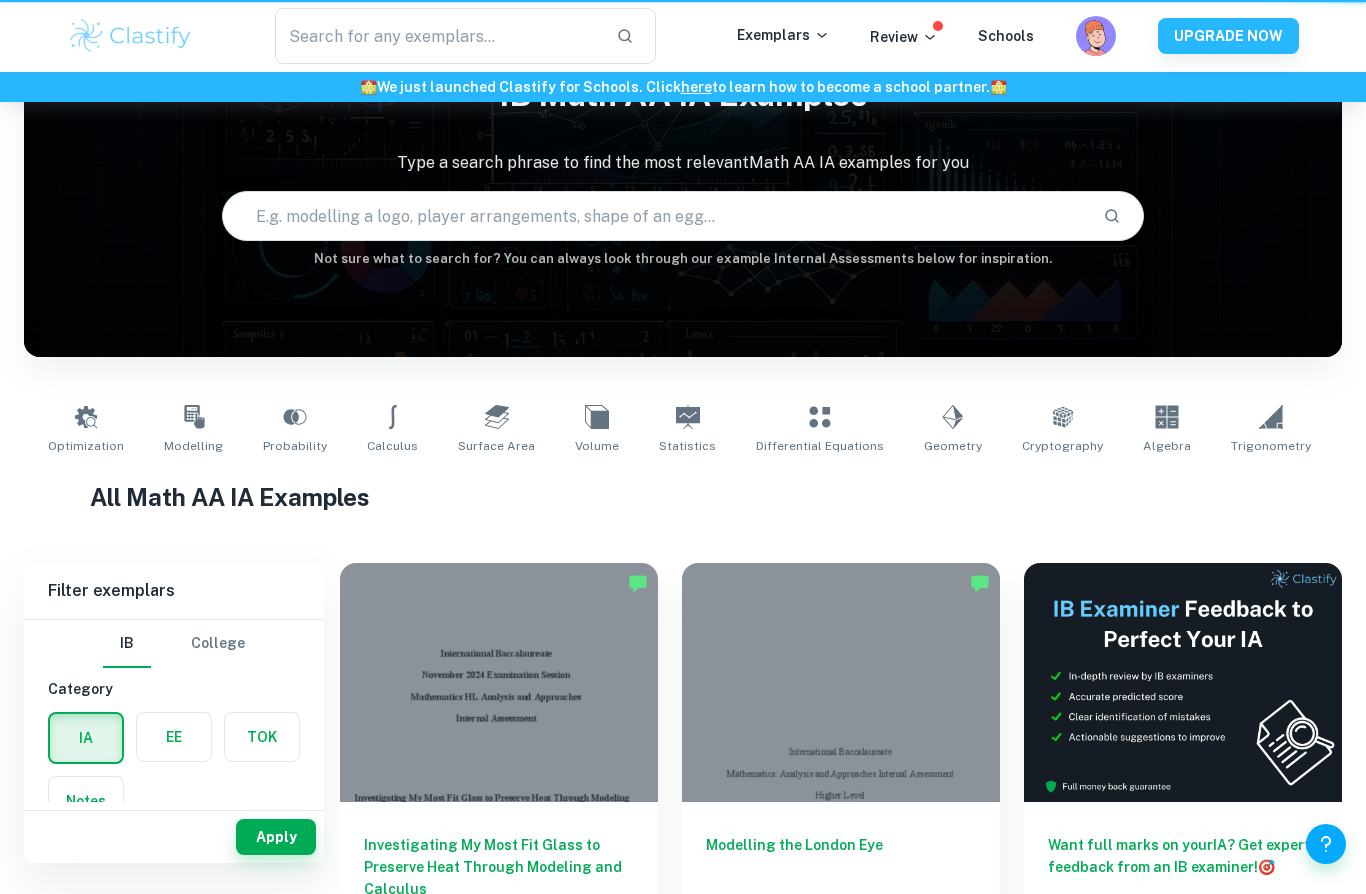 type on "Math AA" 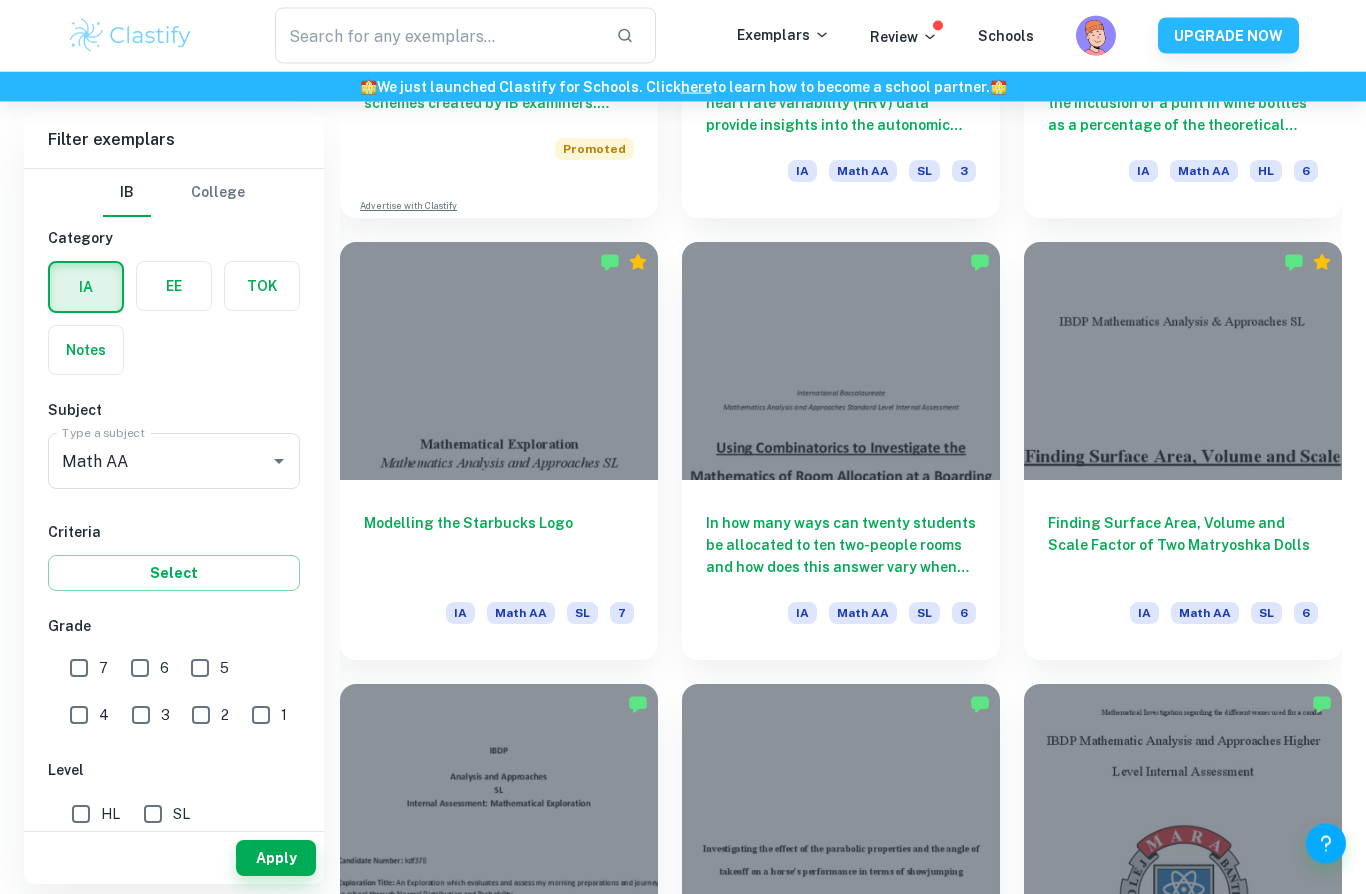 scroll, scrollTop: 8840, scrollLeft: 0, axis: vertical 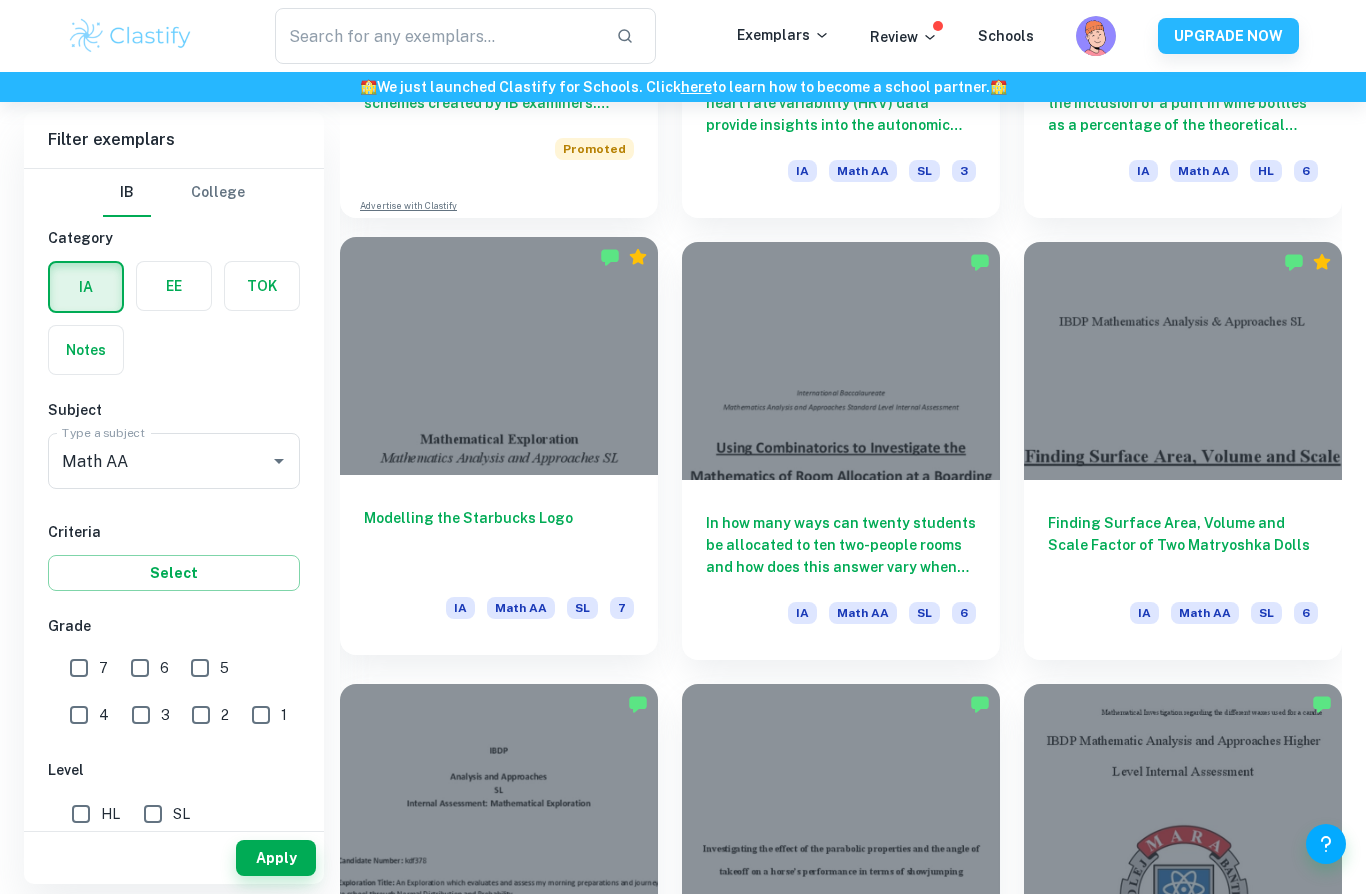 click at bounding box center (499, 356) 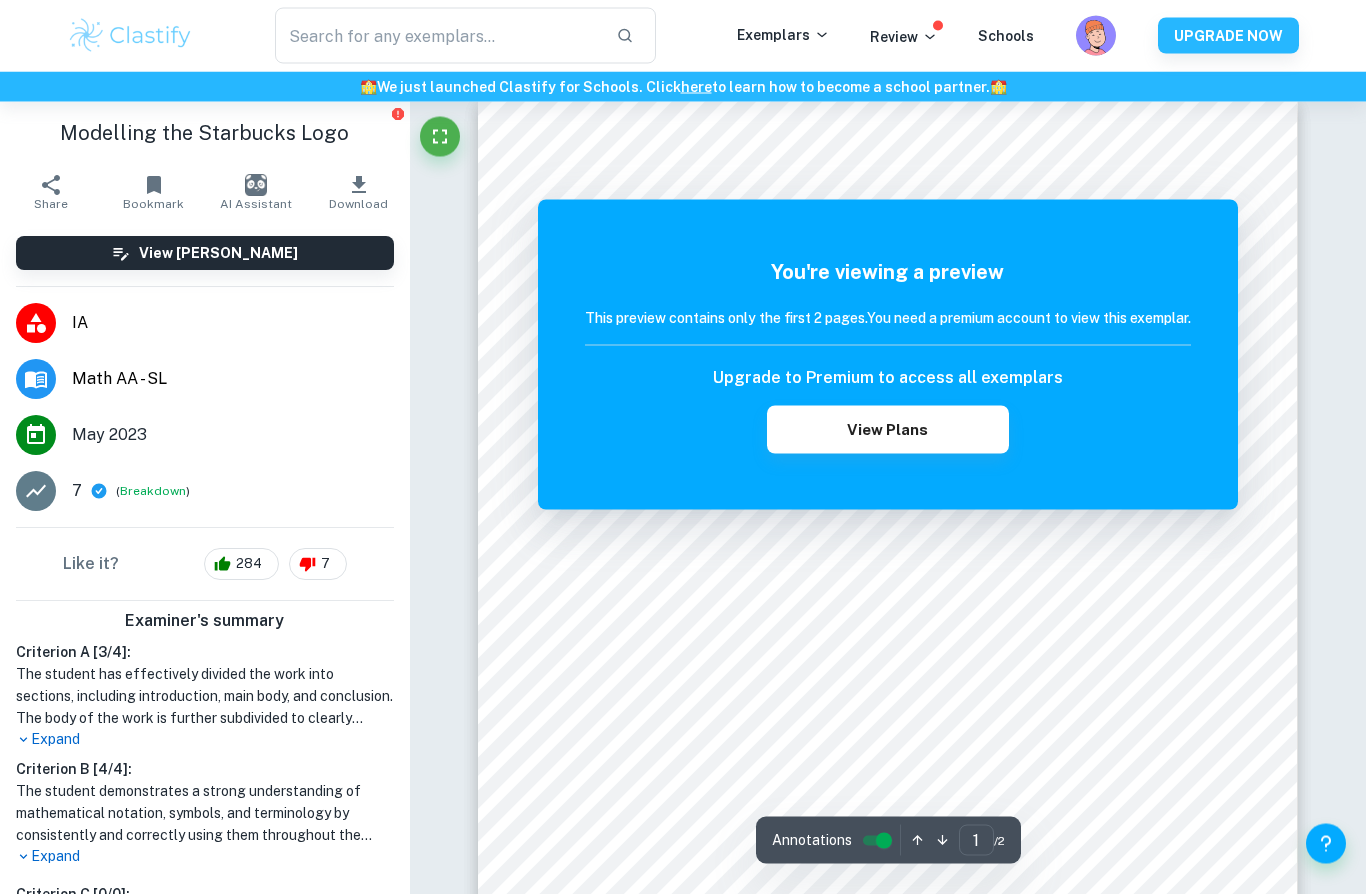 scroll, scrollTop: 0, scrollLeft: 0, axis: both 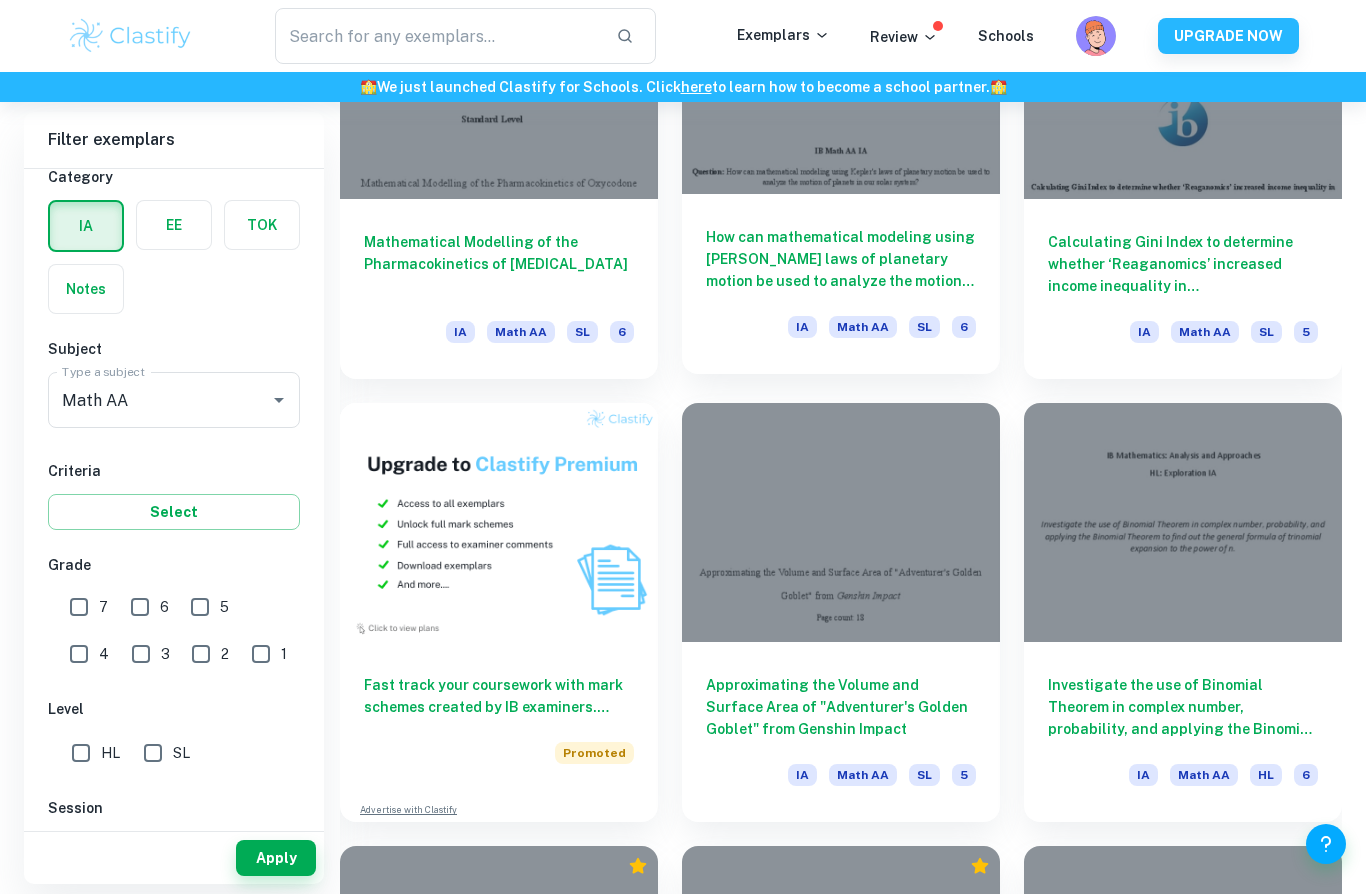 click on "How can mathematical modeling using [PERSON_NAME] laws of planetary motion be used to analyze the motion of planets in our solar system?" at bounding box center [841, 259] 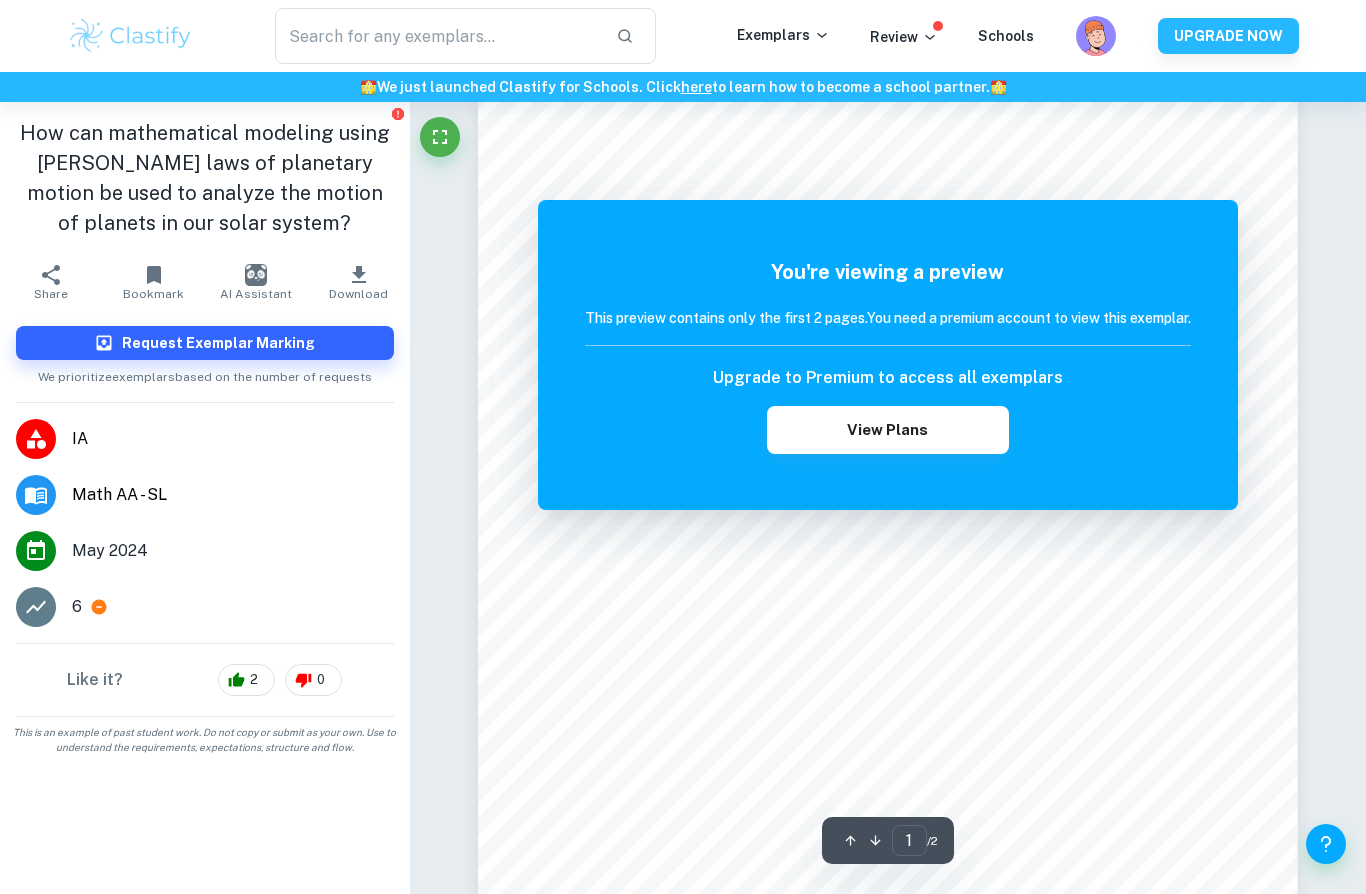 scroll, scrollTop: 0, scrollLeft: 0, axis: both 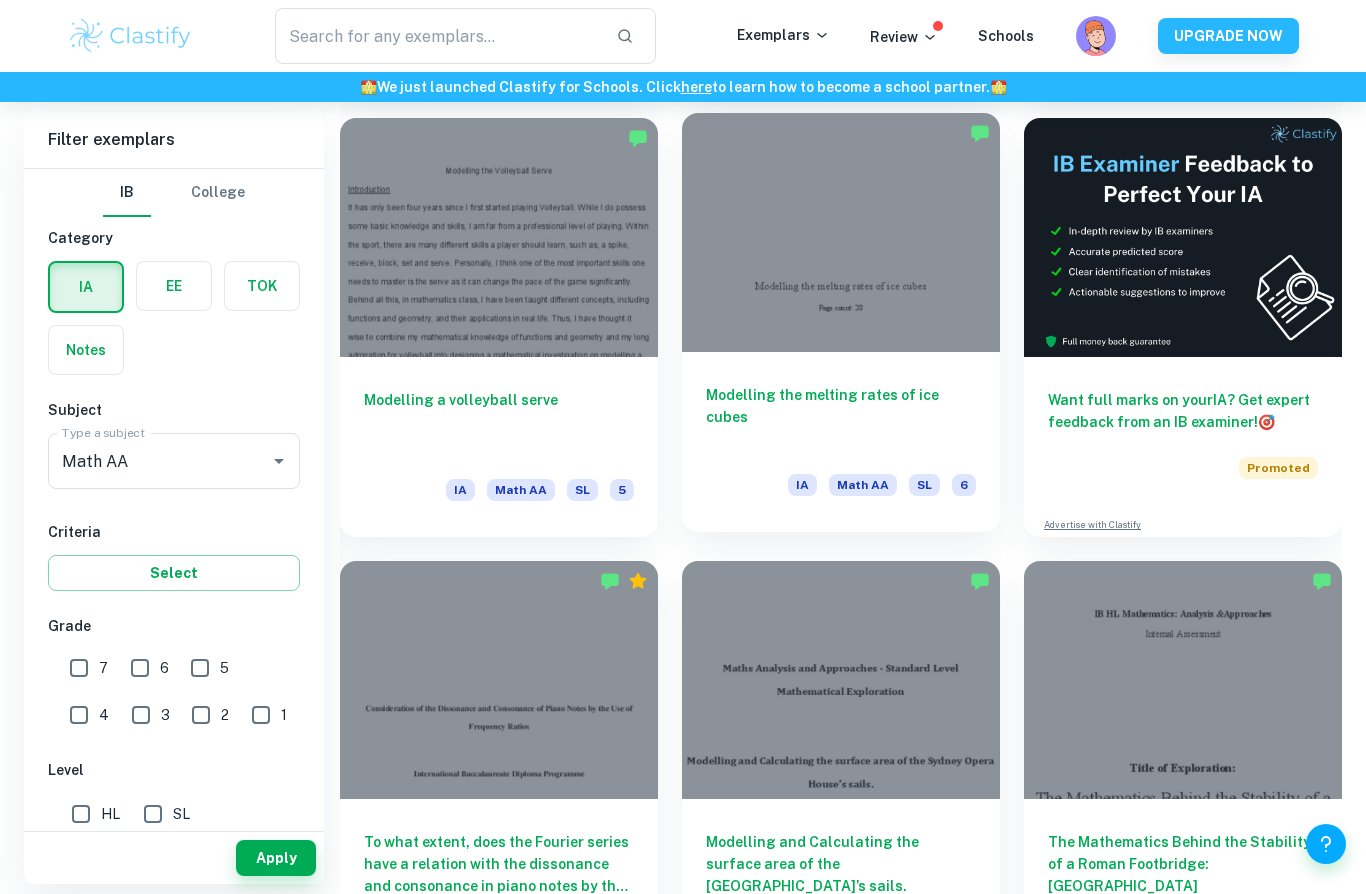 click on "Modelling the melting rates of ice cubes" at bounding box center (841, 417) 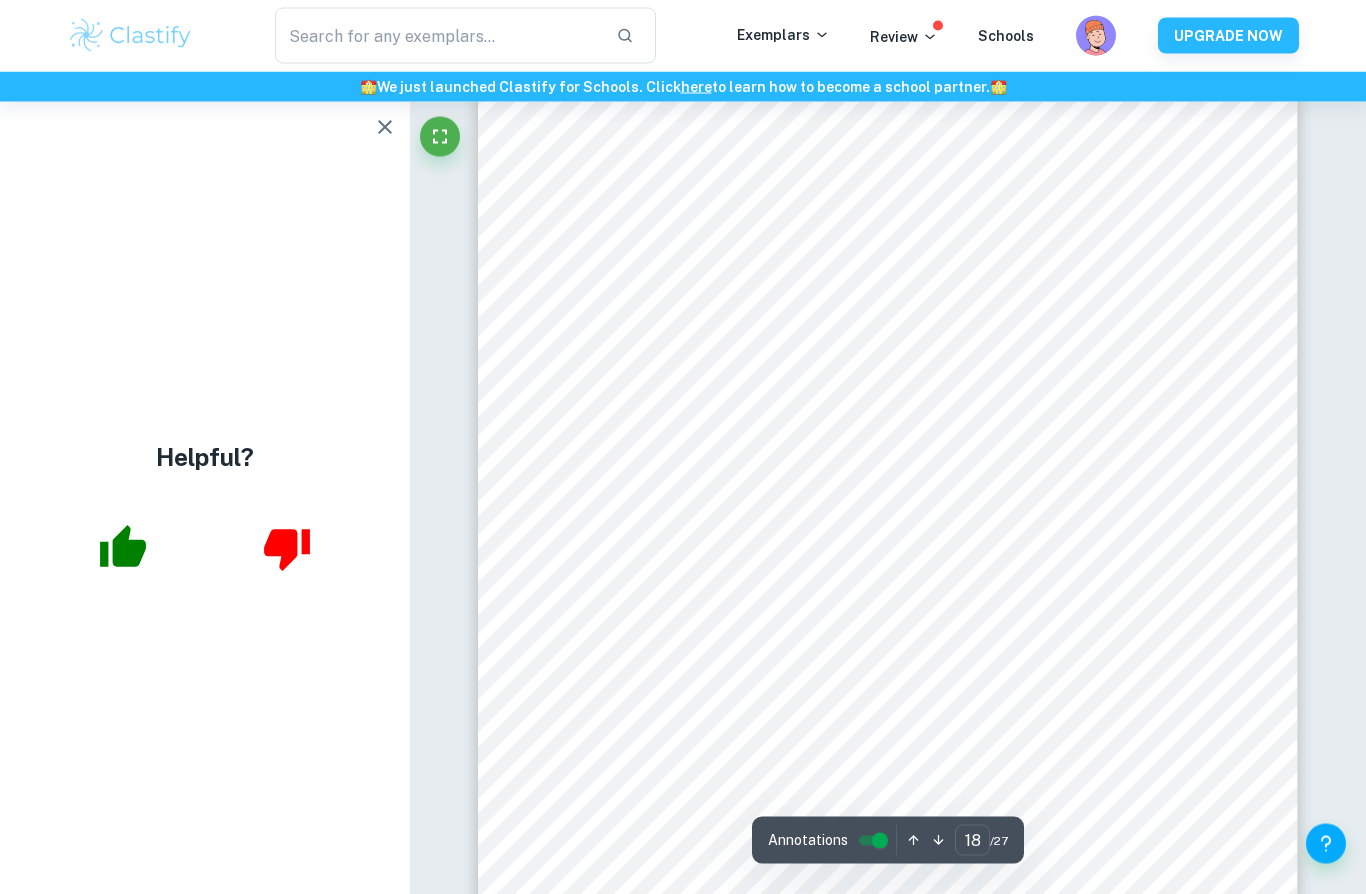 scroll, scrollTop: 20506, scrollLeft: 0, axis: vertical 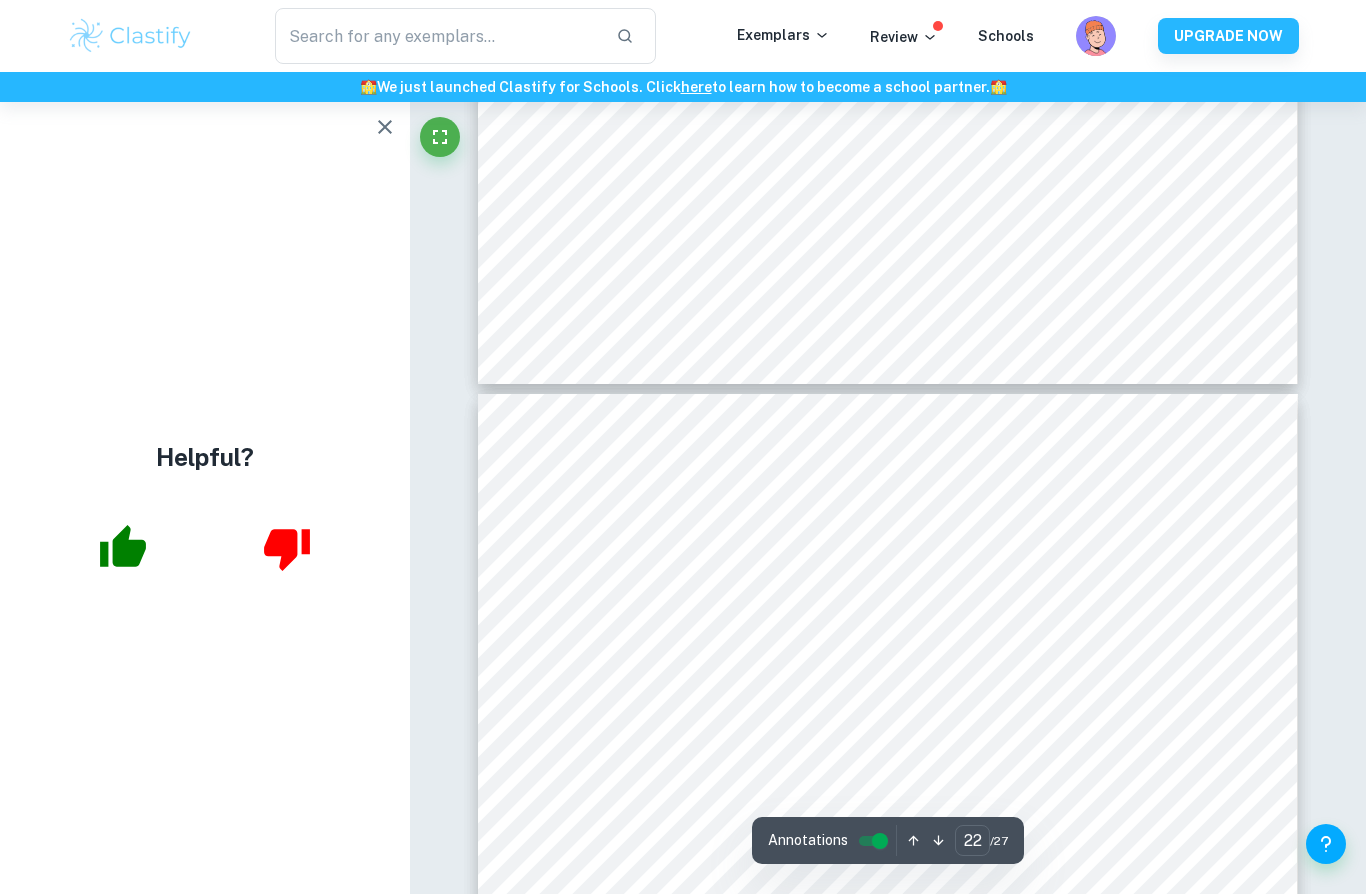 type on "21" 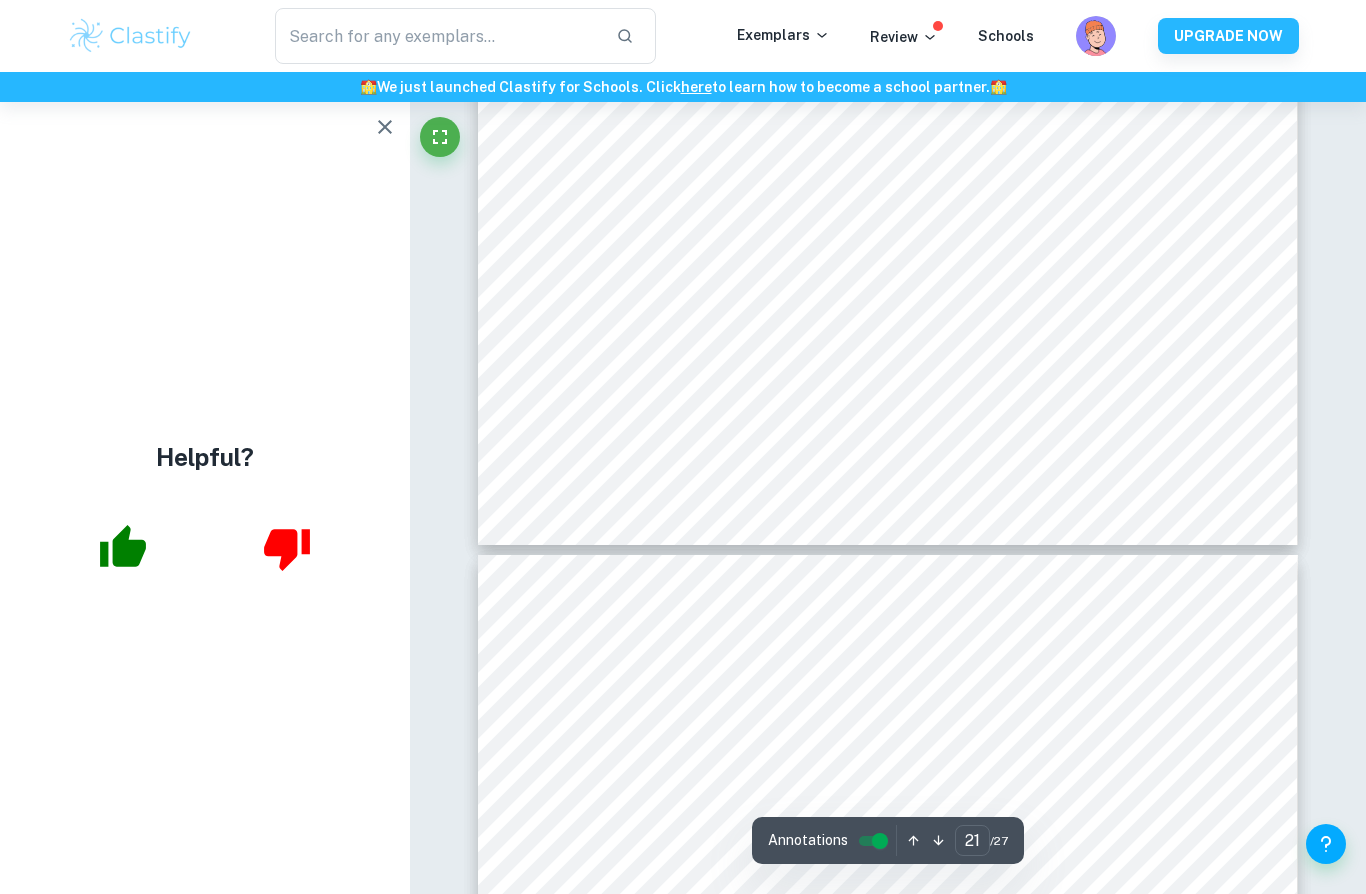 scroll, scrollTop: 24738, scrollLeft: 0, axis: vertical 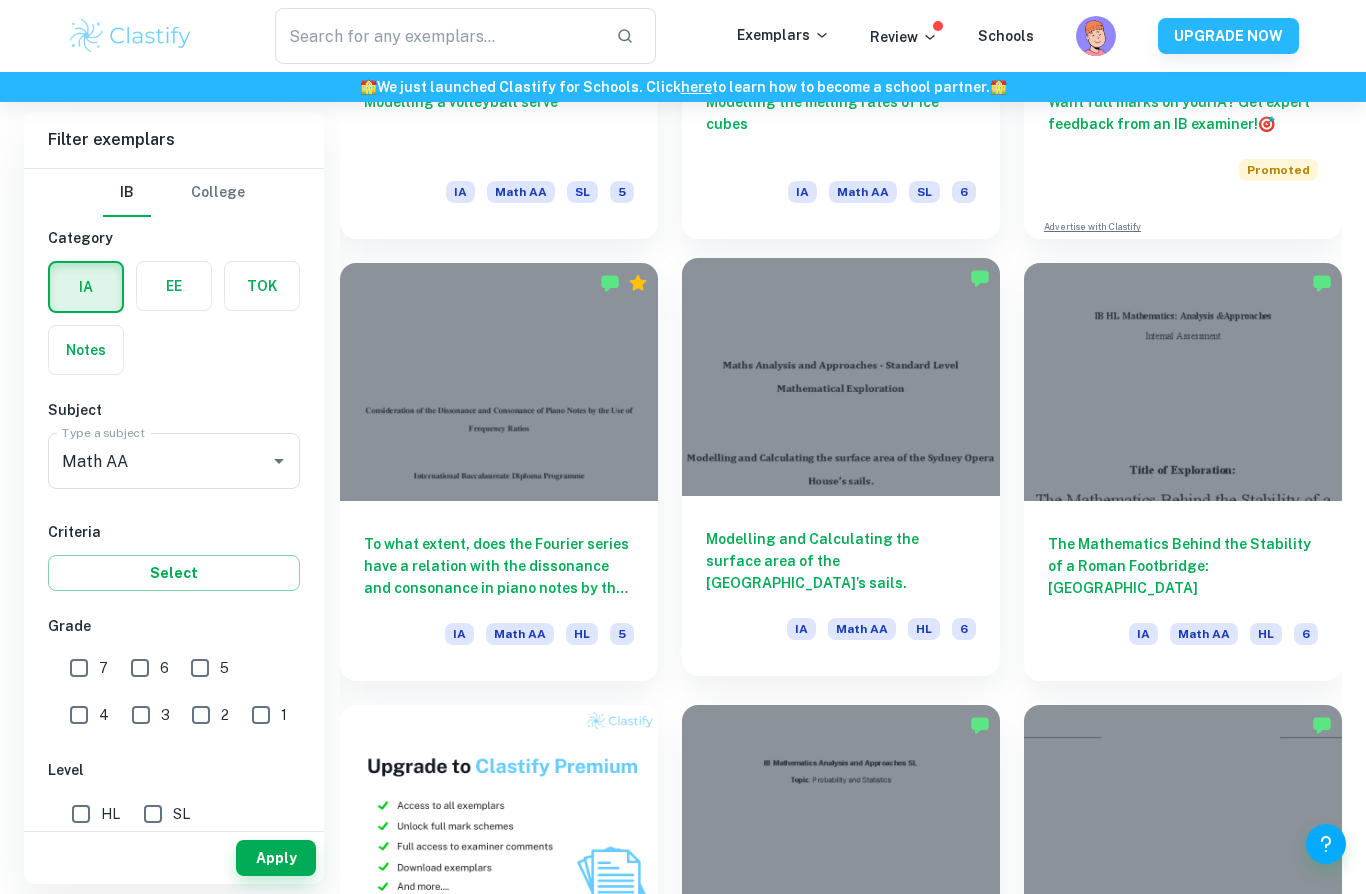 click at bounding box center (841, 377) 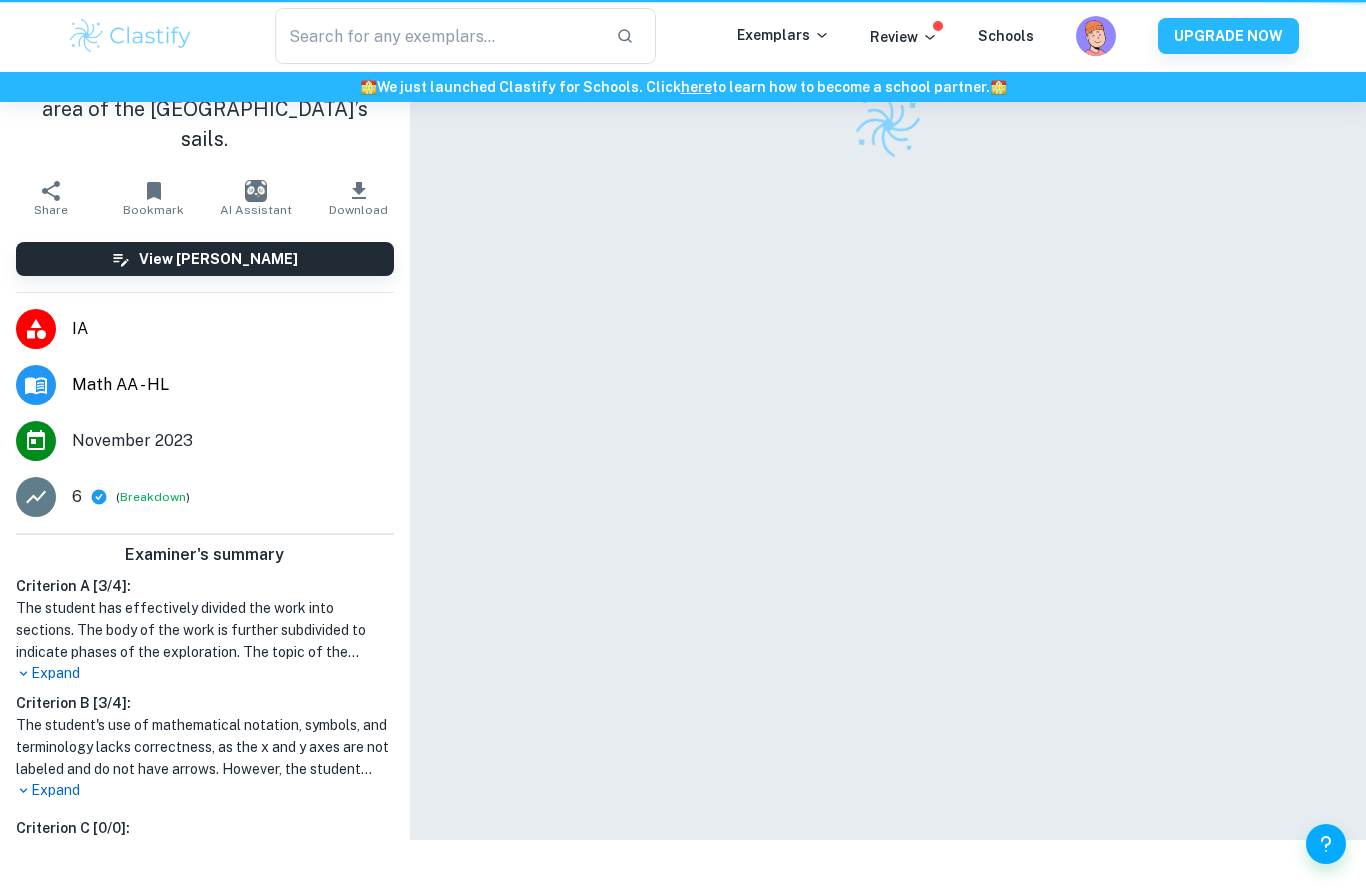 scroll, scrollTop: 0, scrollLeft: 0, axis: both 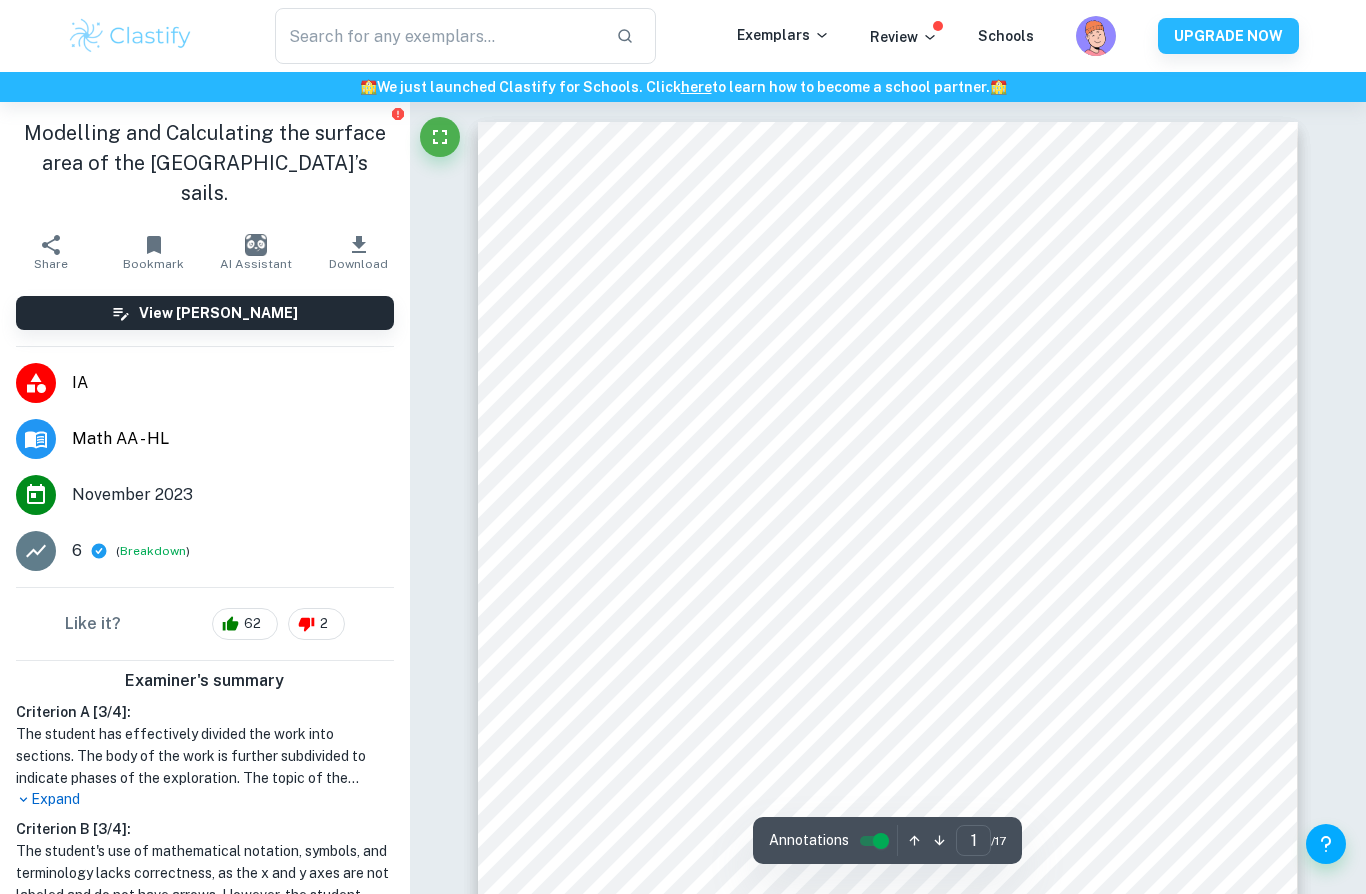 click 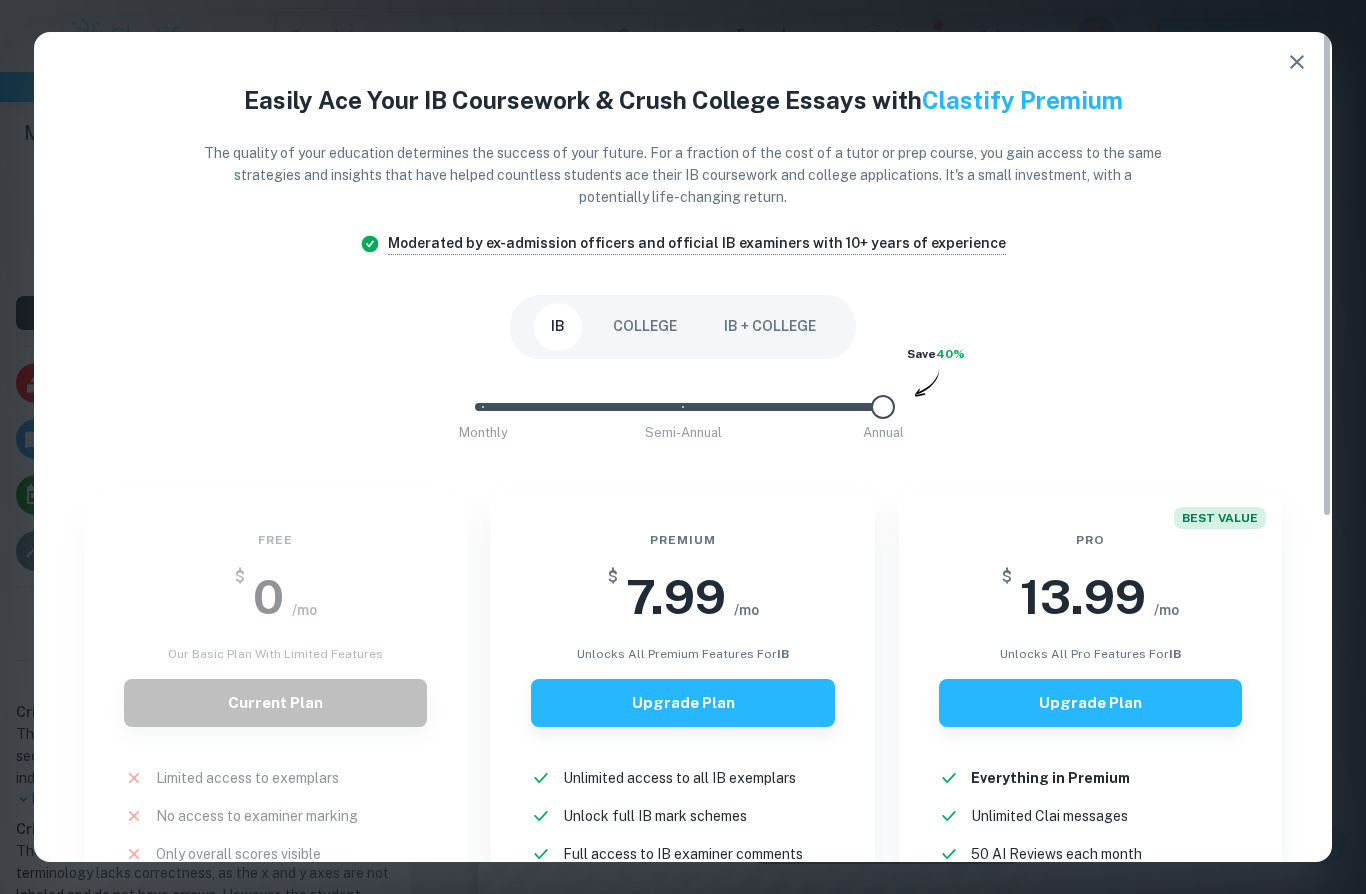click 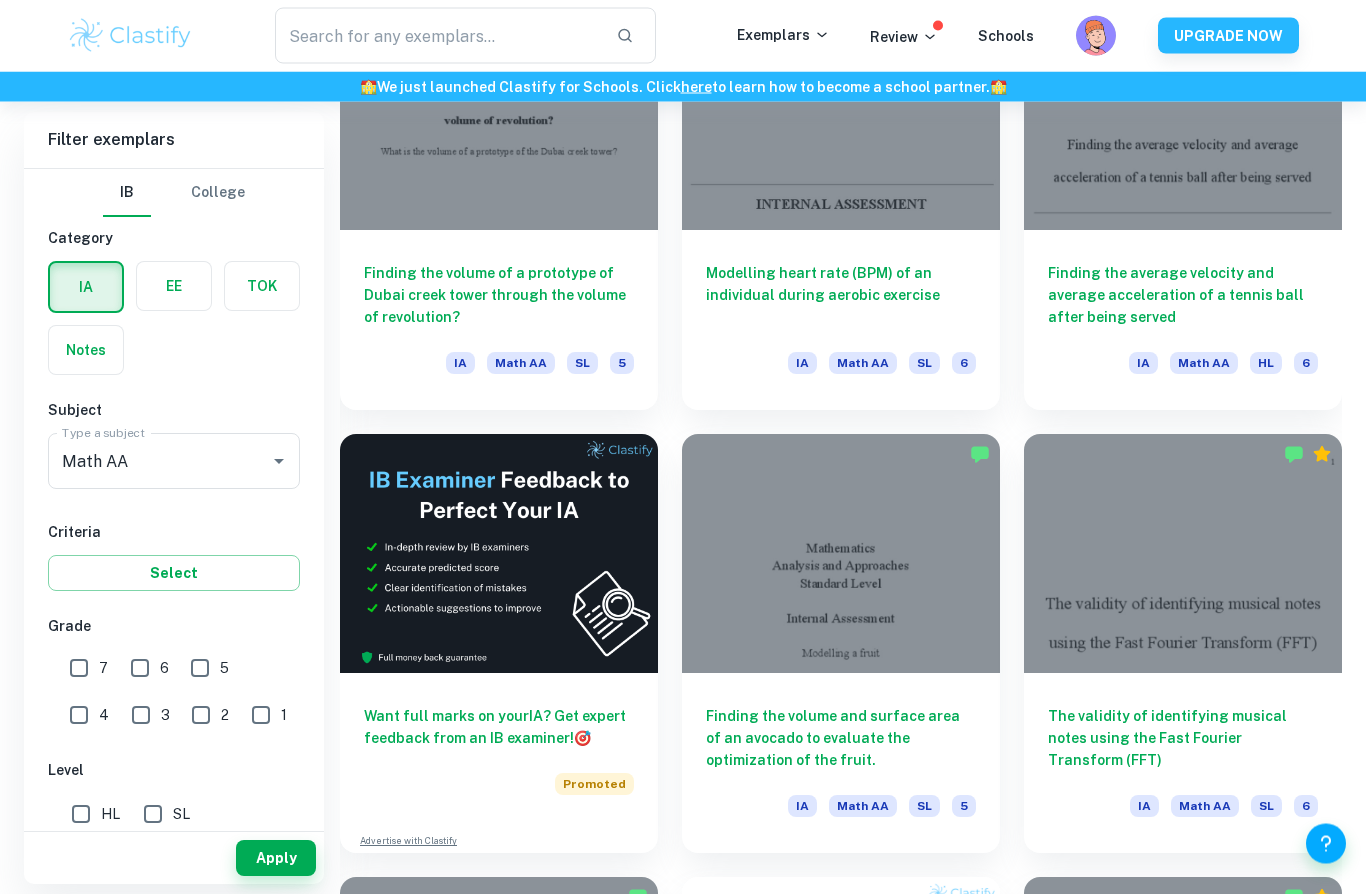 scroll, scrollTop: 9975, scrollLeft: 0, axis: vertical 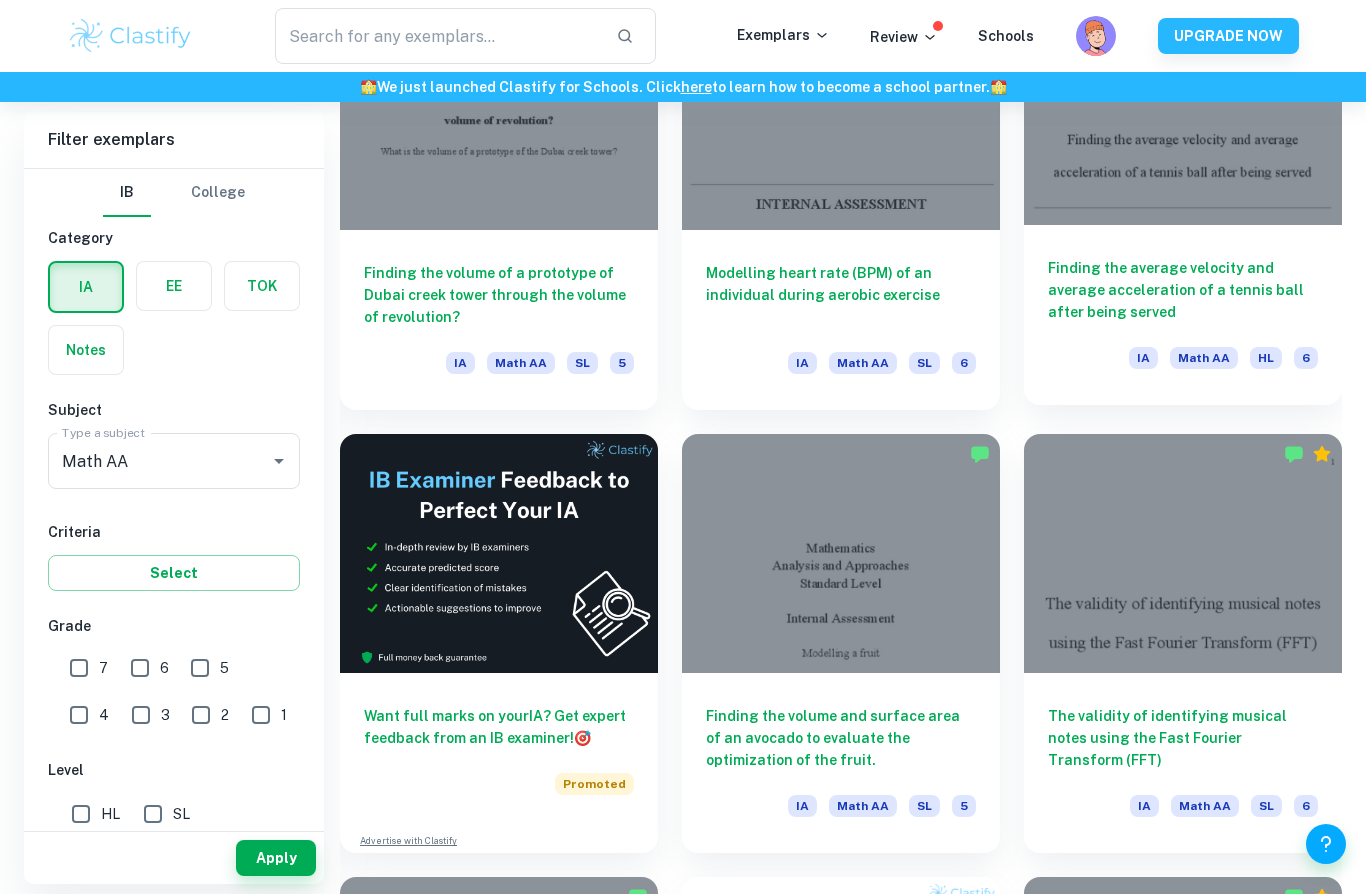 click at bounding box center [1183, 106] 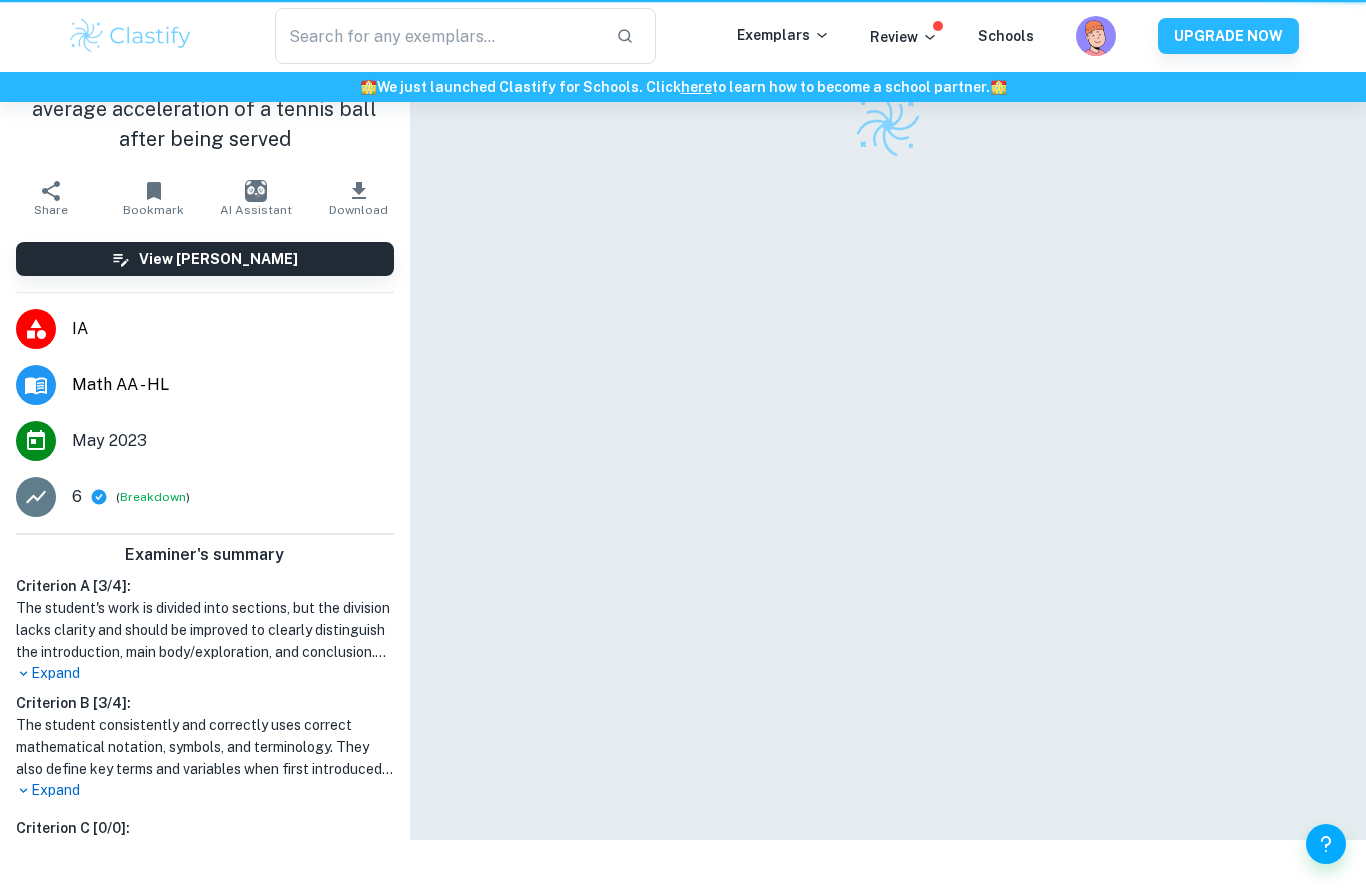 scroll, scrollTop: 0, scrollLeft: 0, axis: both 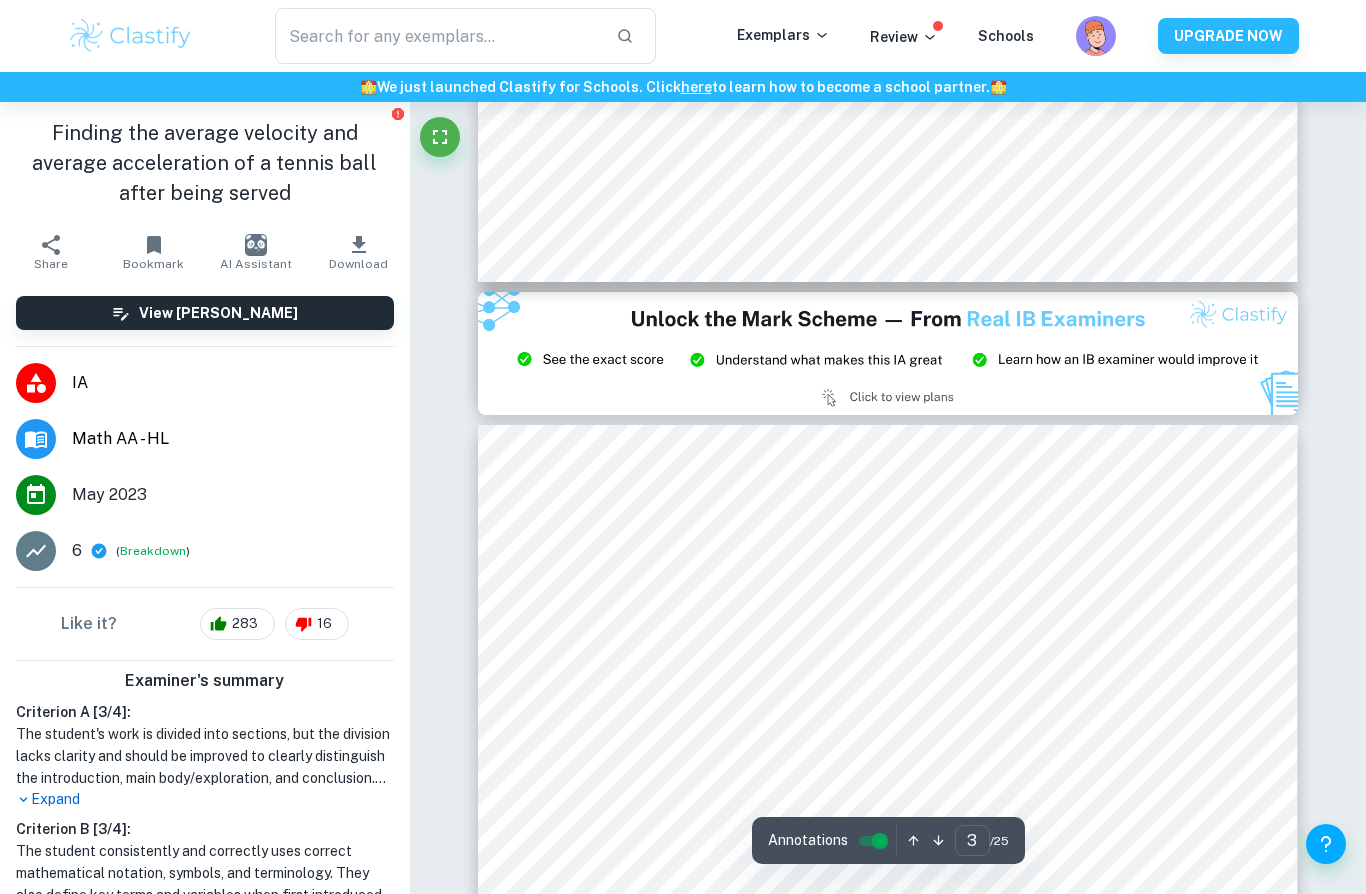 type on "2" 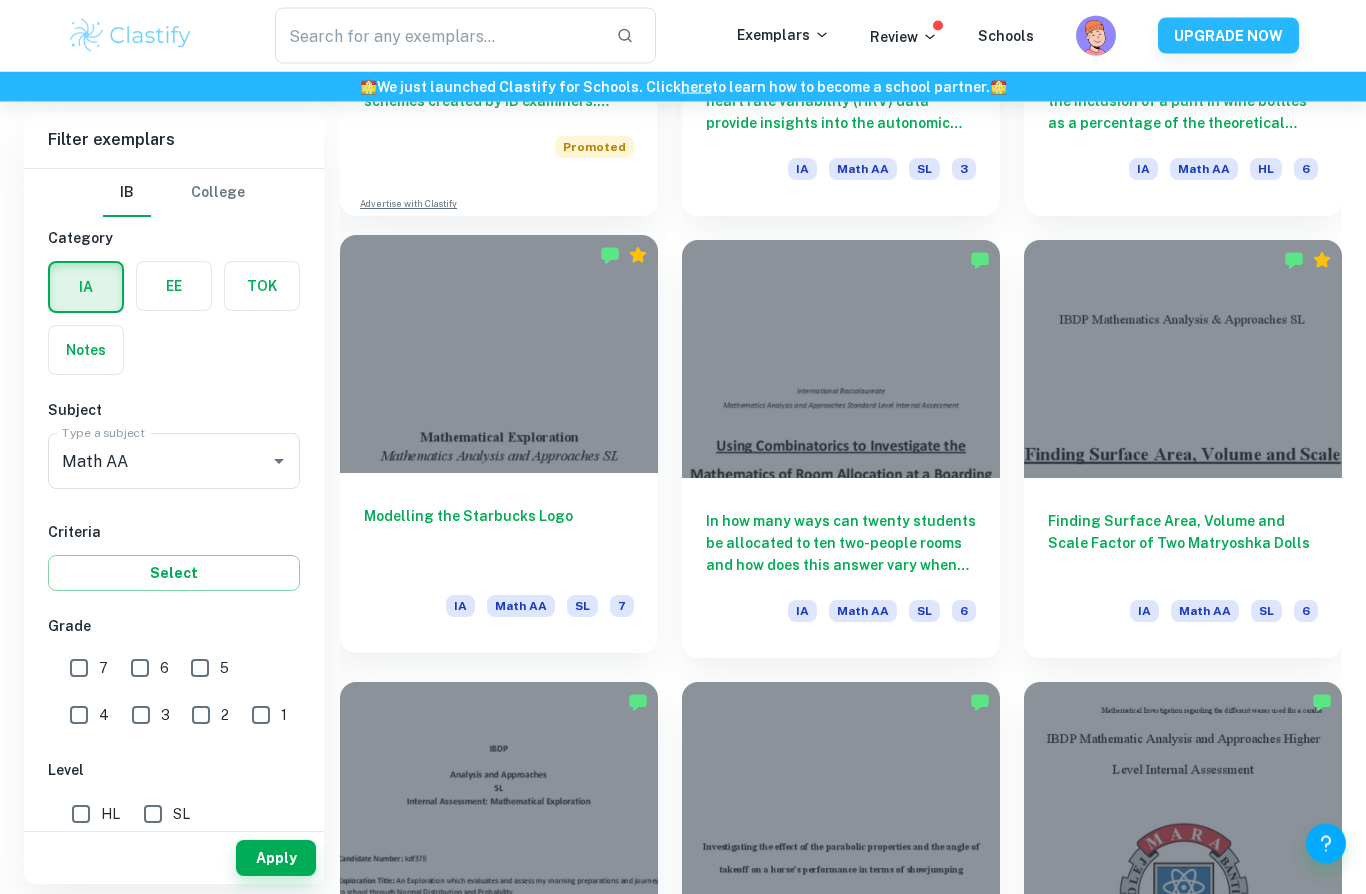 scroll, scrollTop: 8842, scrollLeft: 0, axis: vertical 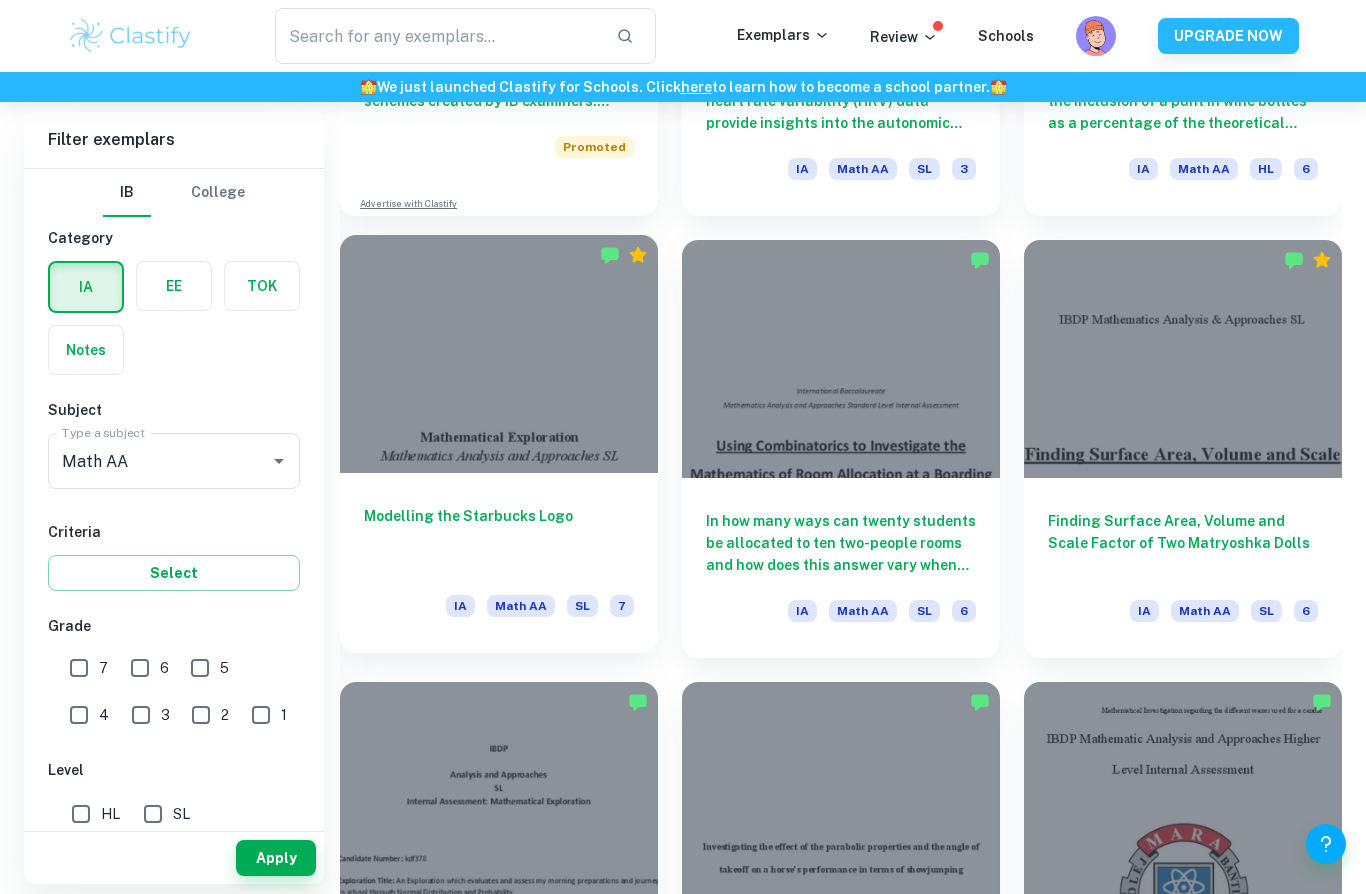click on "Modelling the Starbucks Logo IA Math AA SL 7" at bounding box center (499, 563) 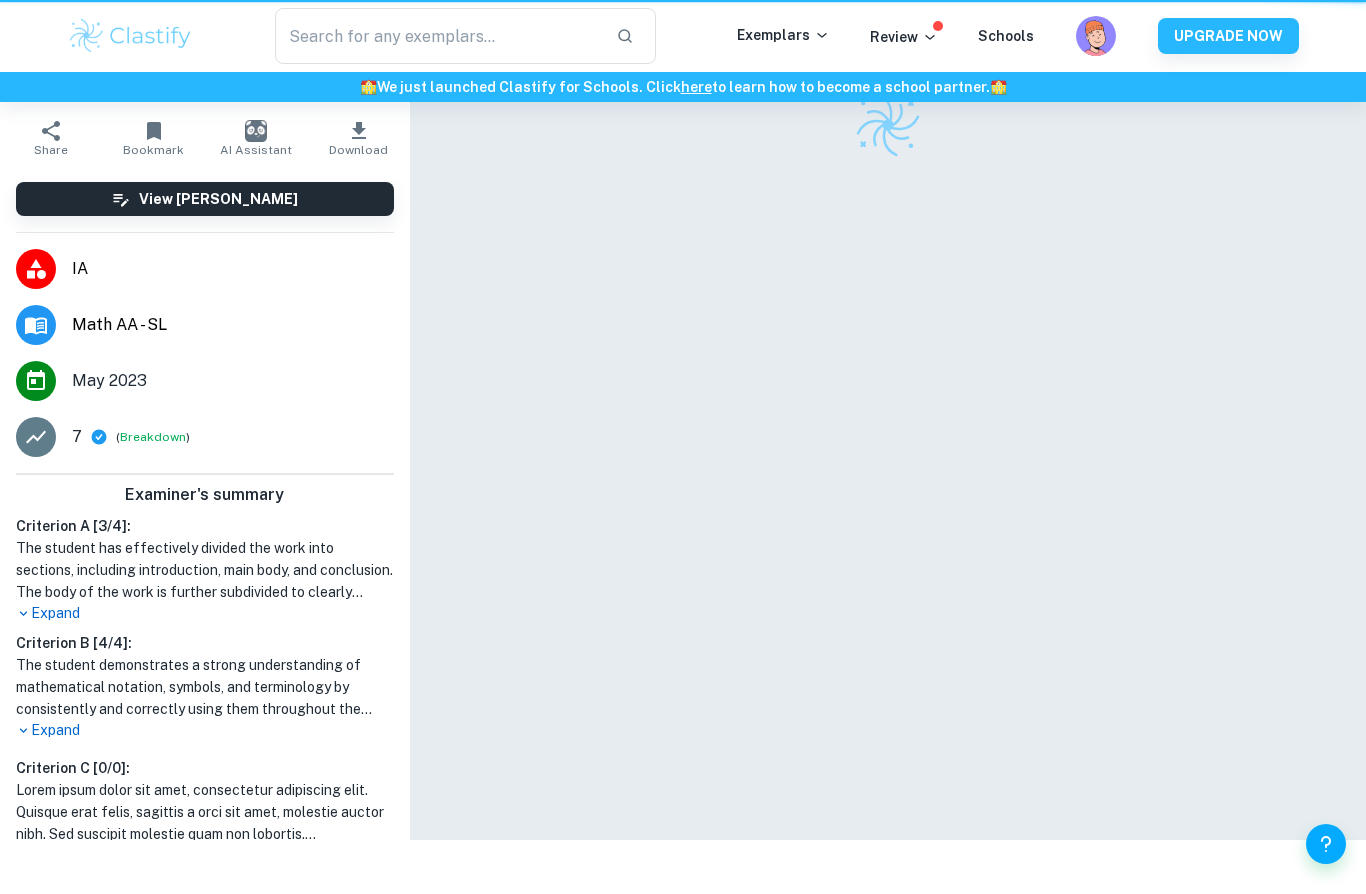 scroll, scrollTop: 0, scrollLeft: 0, axis: both 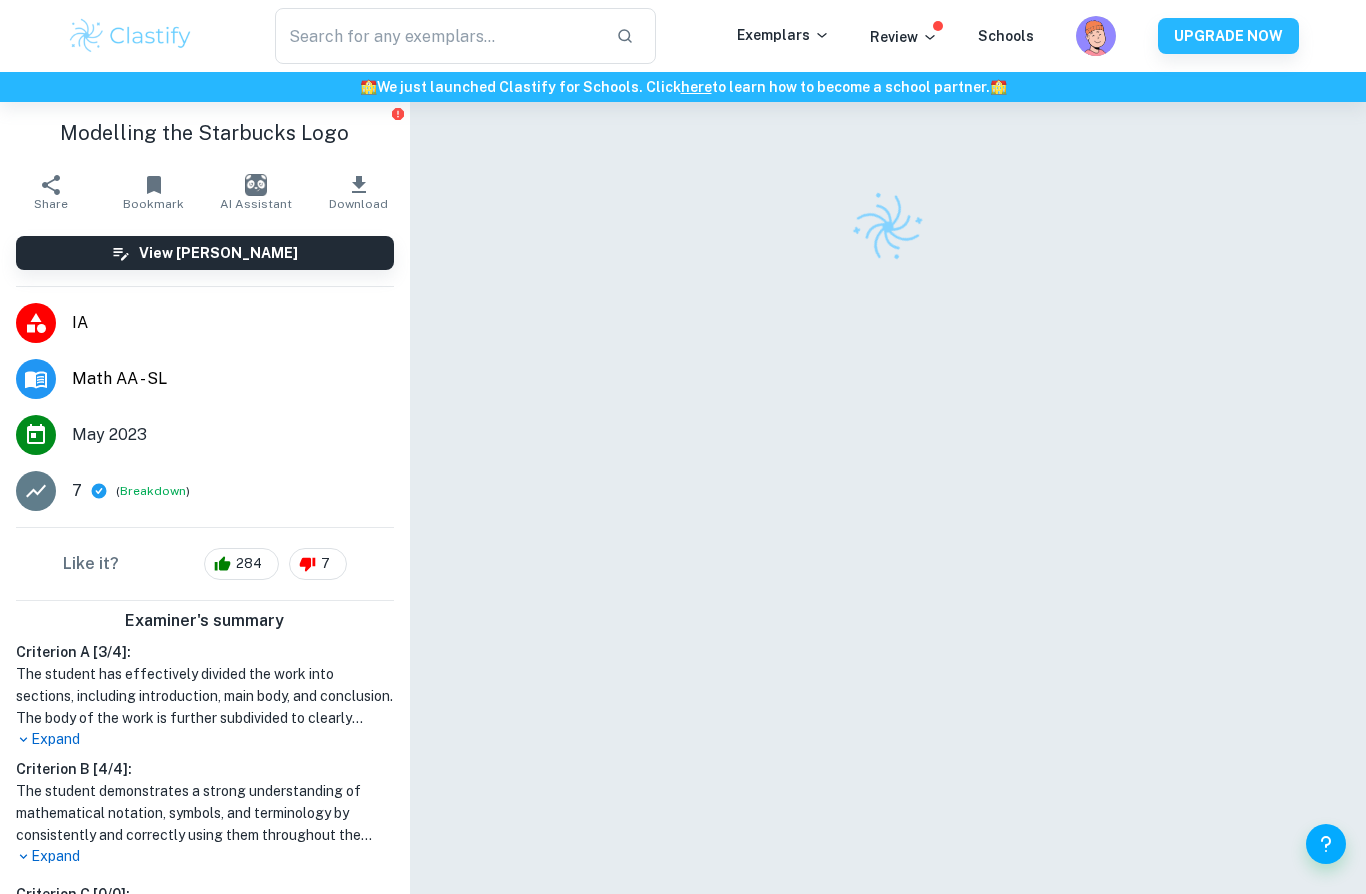 click at bounding box center [888, 522] 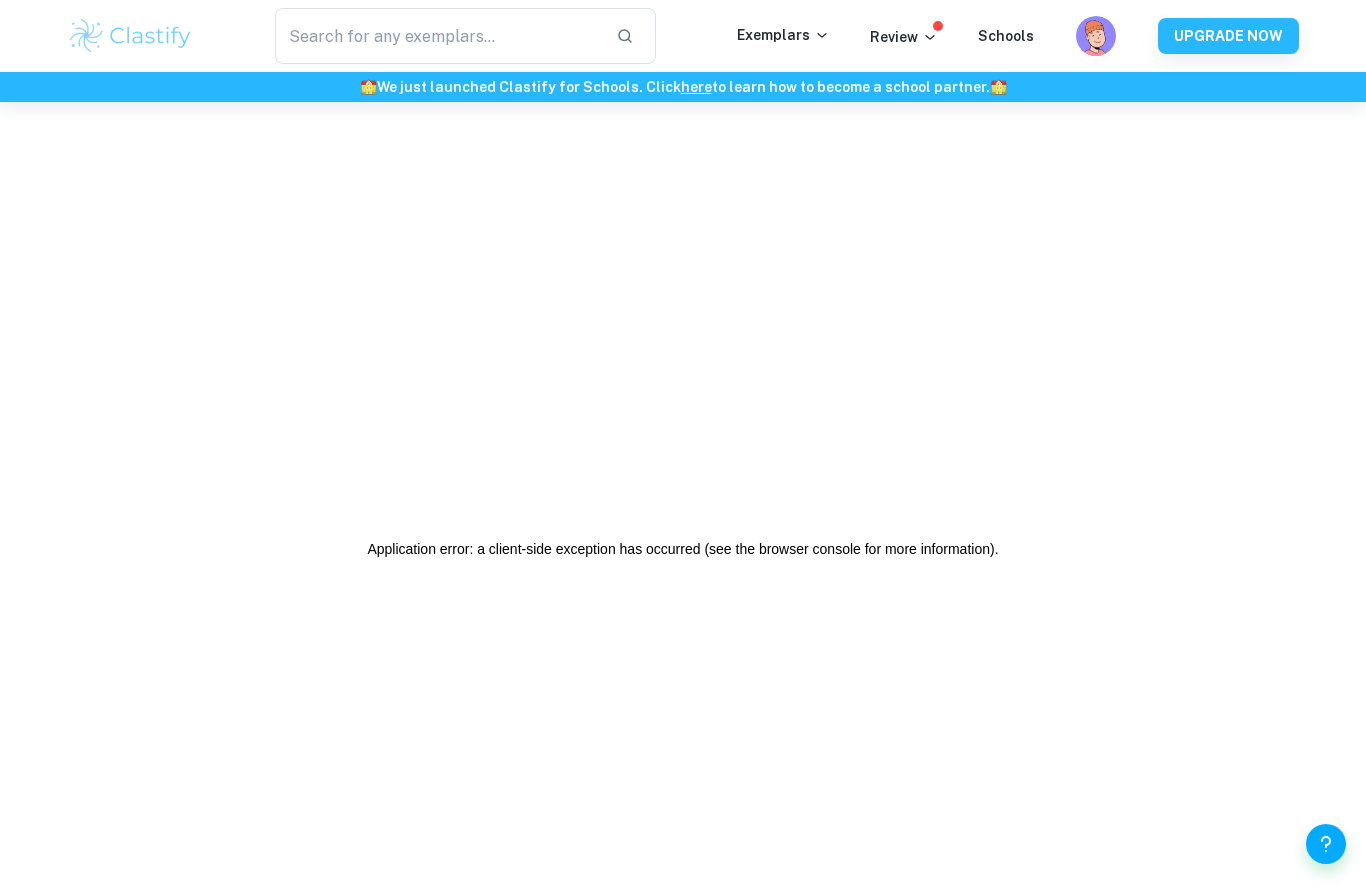 click on "Application error: a client-side exception has occurred (see the browser console for more information) ." at bounding box center (683, 549) 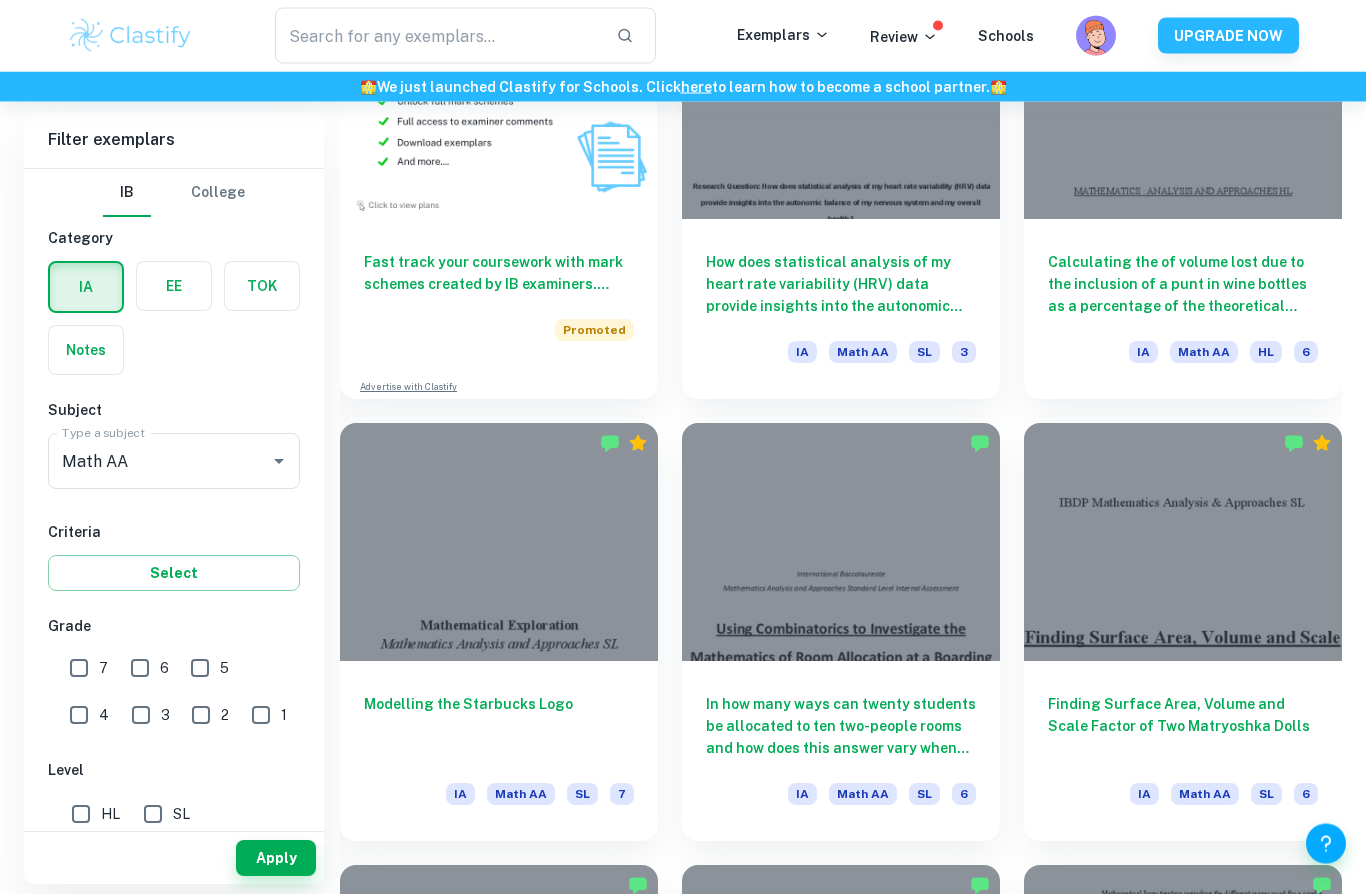 scroll, scrollTop: 8670, scrollLeft: 0, axis: vertical 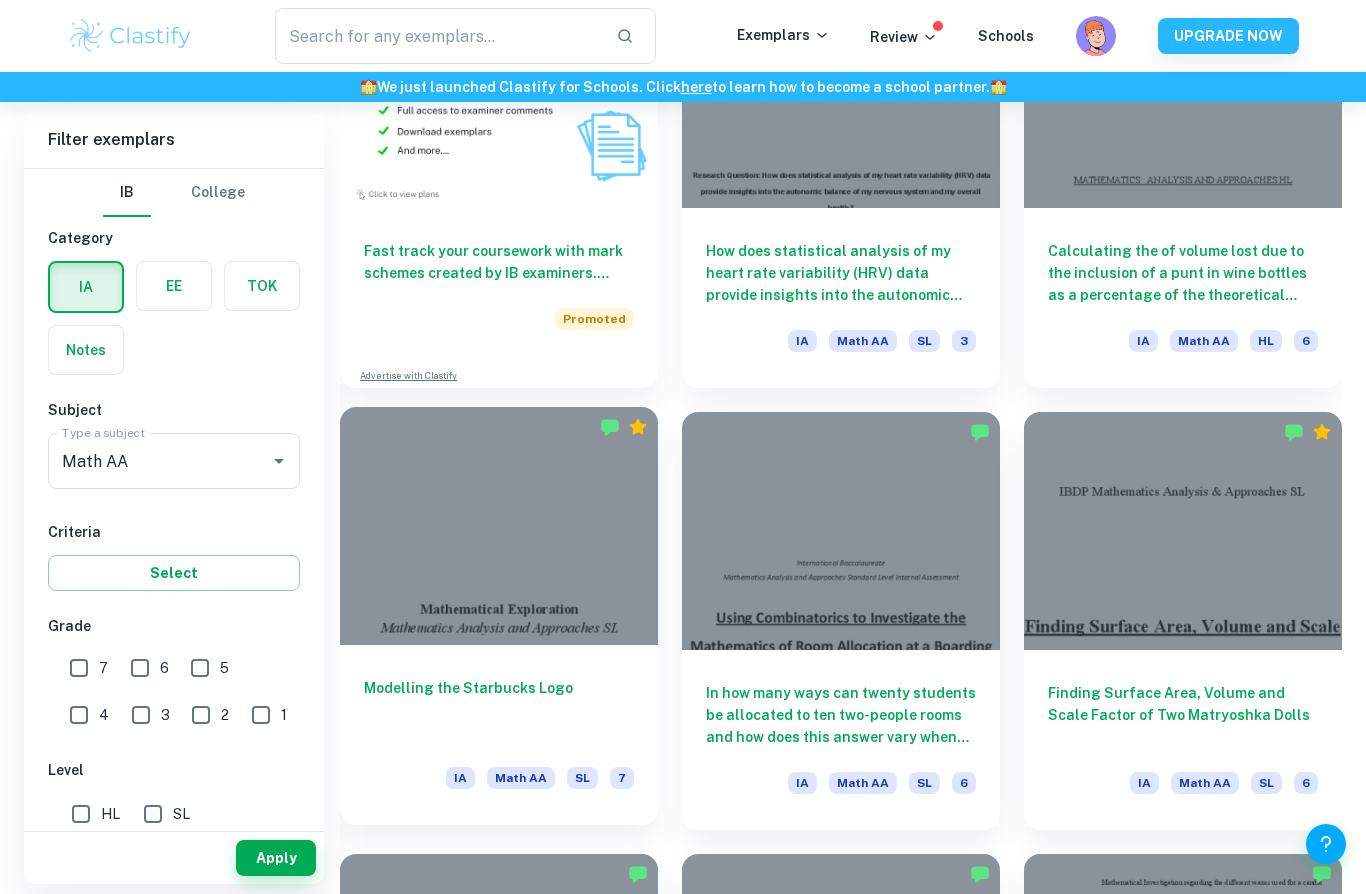 click at bounding box center [499, 526] 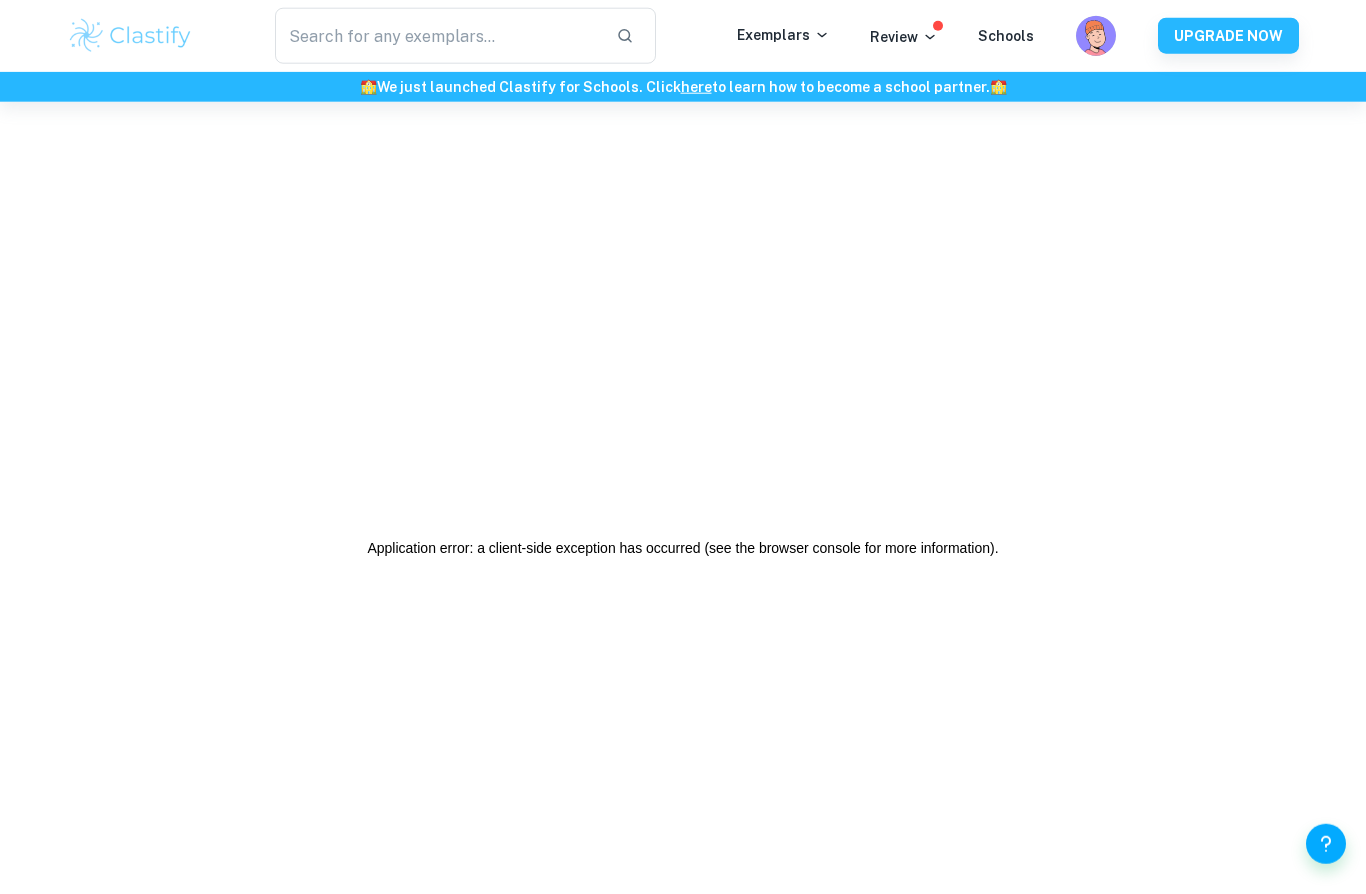 scroll, scrollTop: 40, scrollLeft: 0, axis: vertical 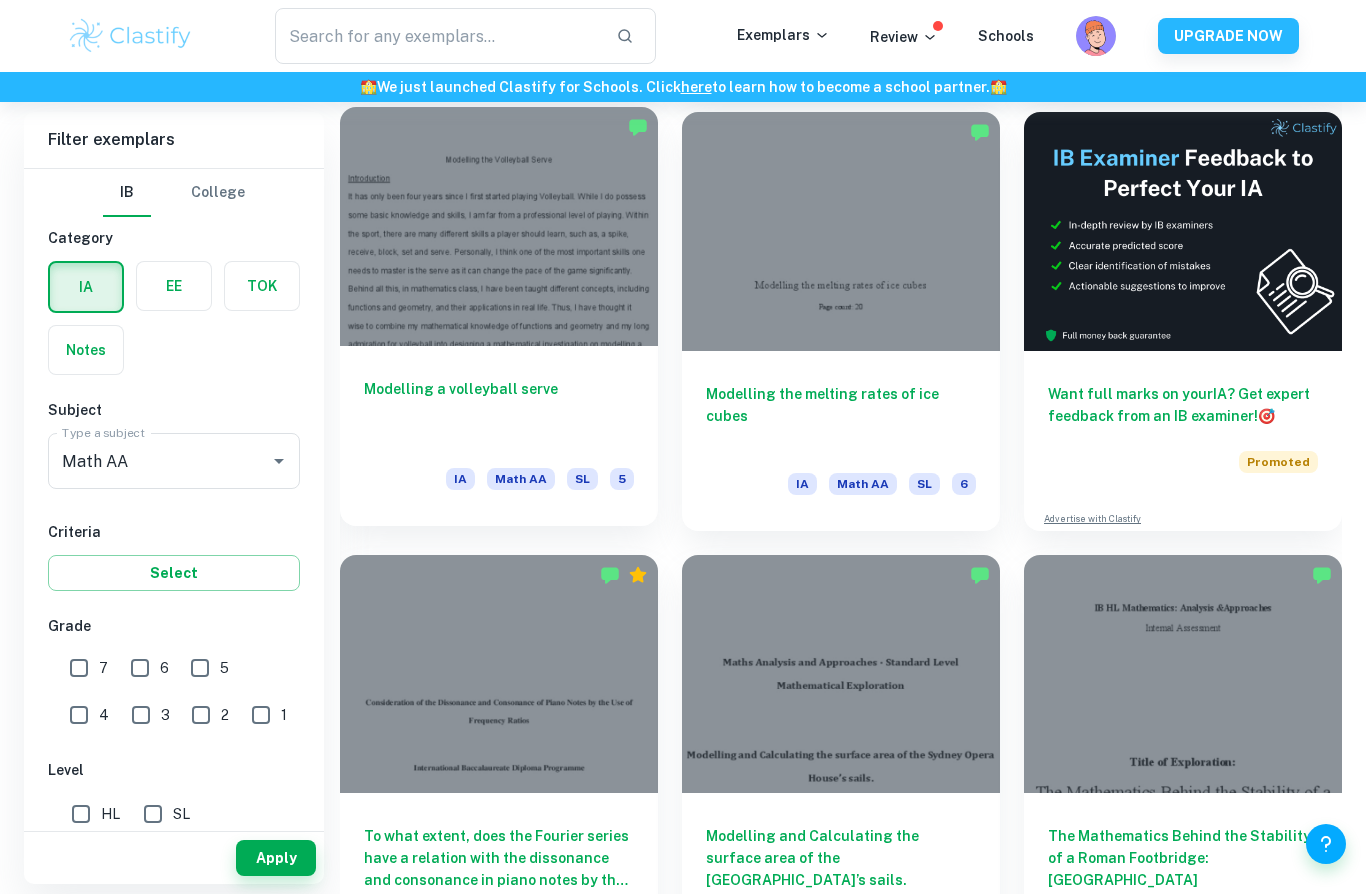 click on "Modelling a volleyball serve  IA Math AA SL 5" at bounding box center [499, 436] 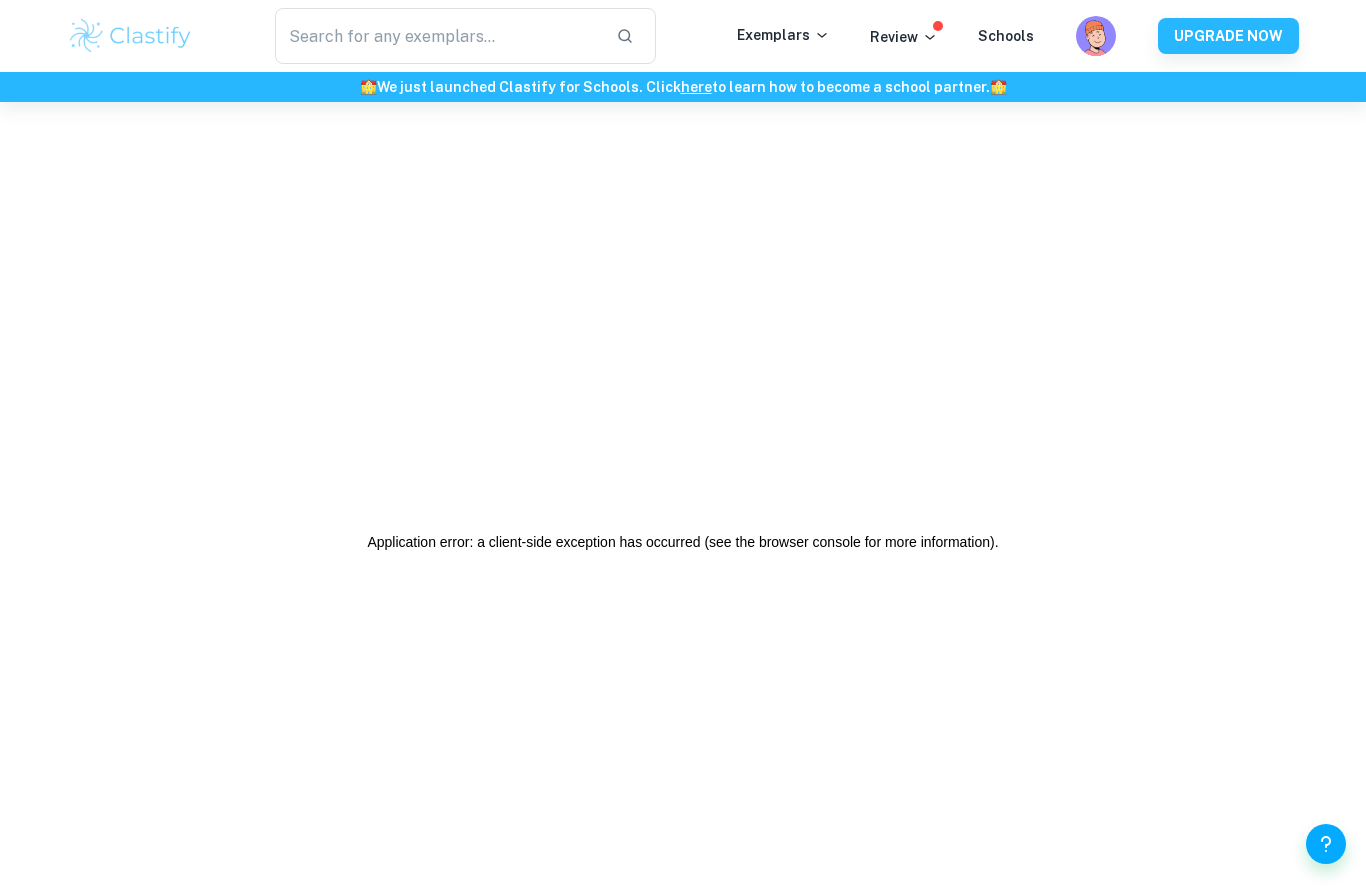 scroll, scrollTop: 0, scrollLeft: 0, axis: both 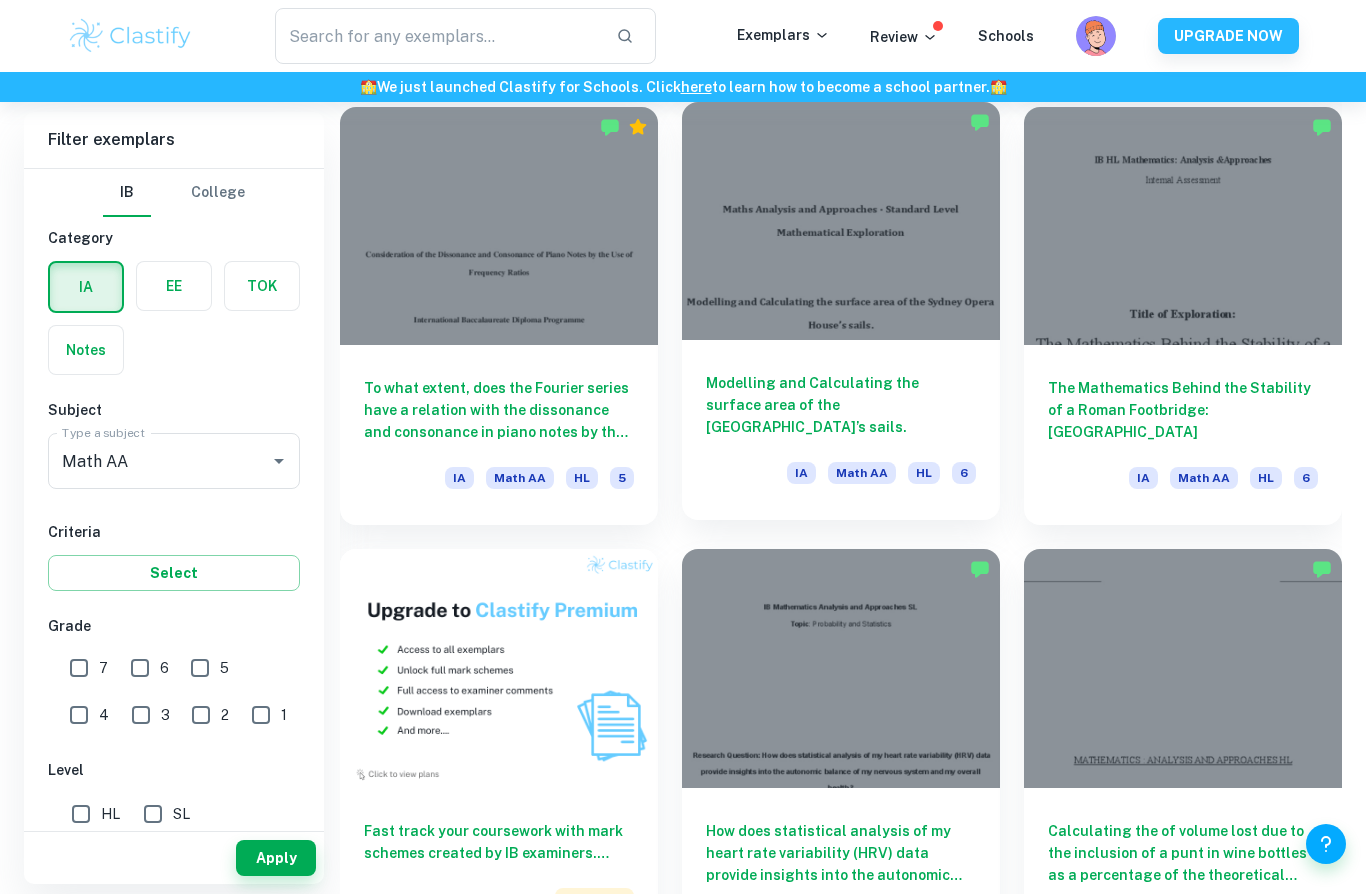 click on "Modelling and Calculating the surface area of the Sydney Opera House’s sails. IA Math AA HL 6" at bounding box center (841, 430) 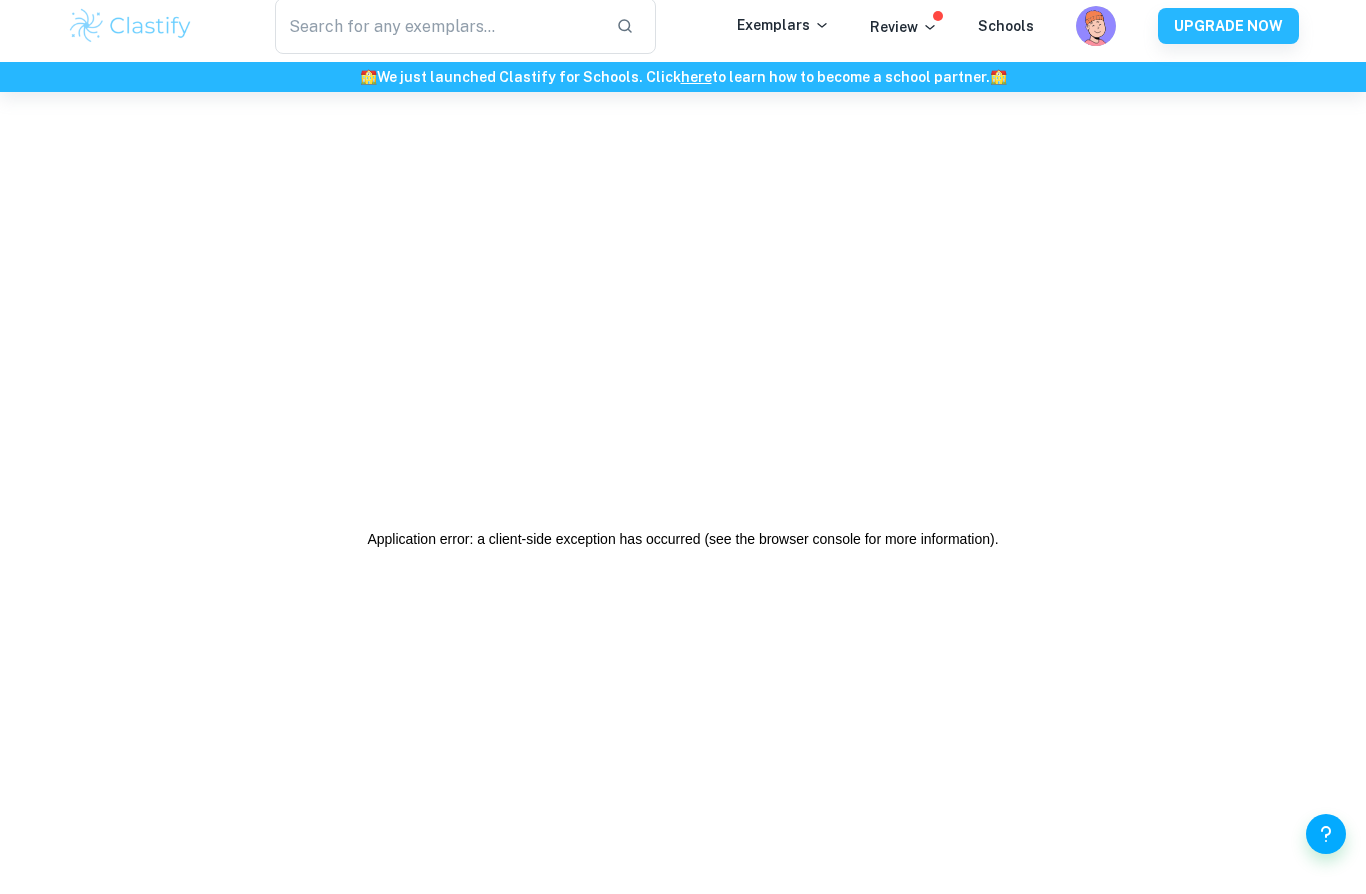 scroll, scrollTop: 0, scrollLeft: 0, axis: both 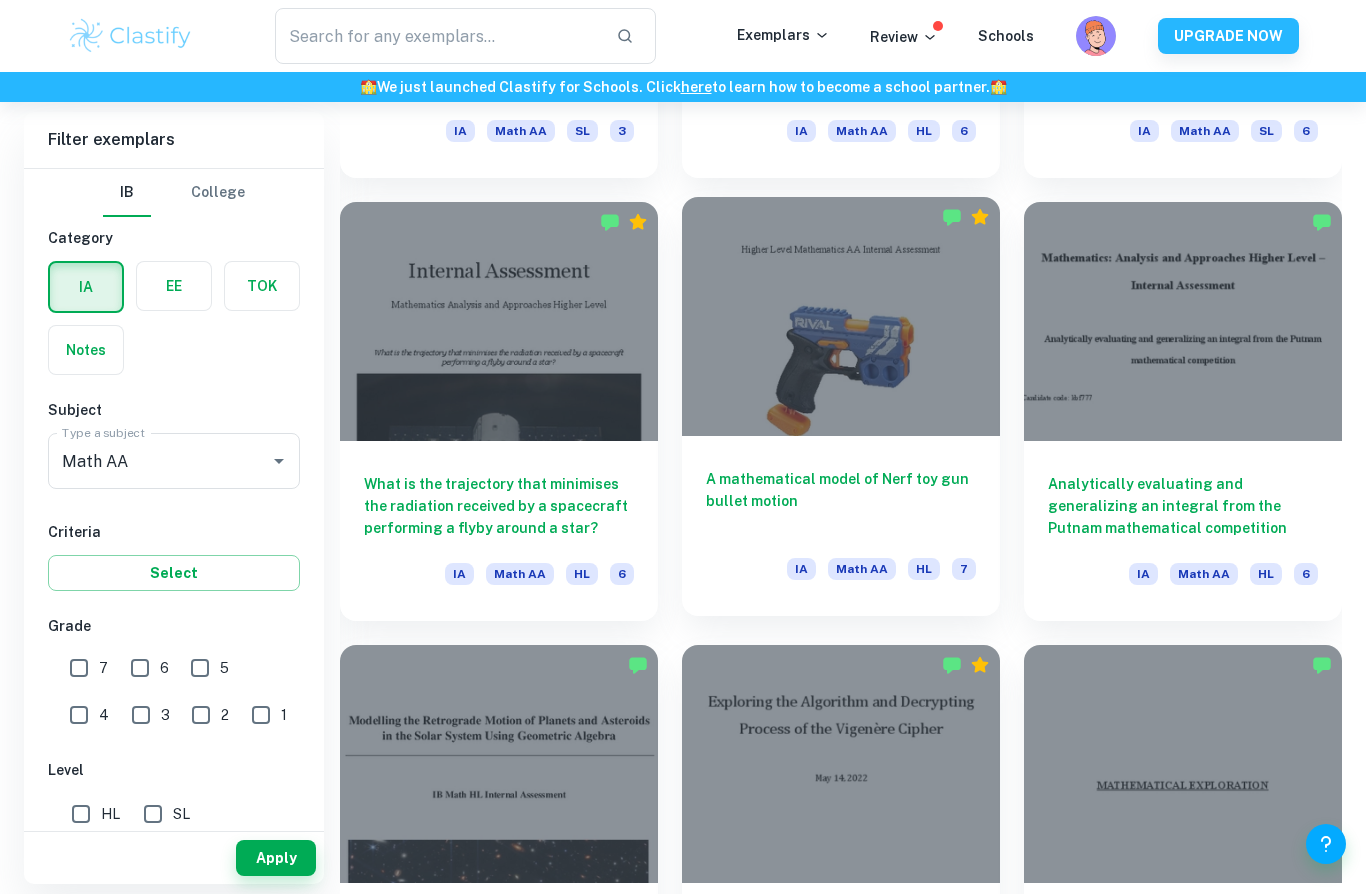 click on "A mathematical model of Nerf toy gun bullet motion IA Math AA HL 7" at bounding box center (841, 526) 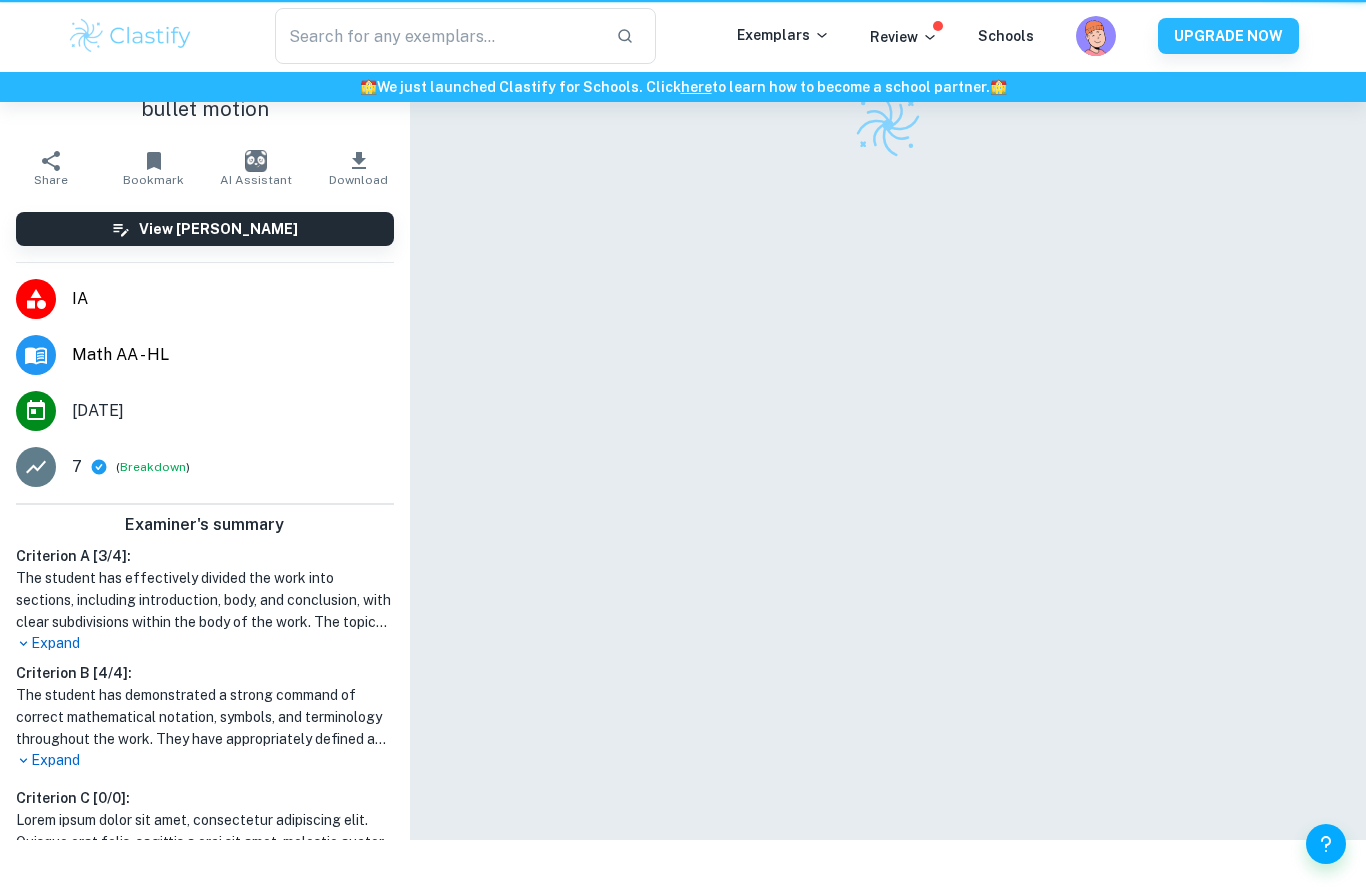 scroll, scrollTop: 0, scrollLeft: 0, axis: both 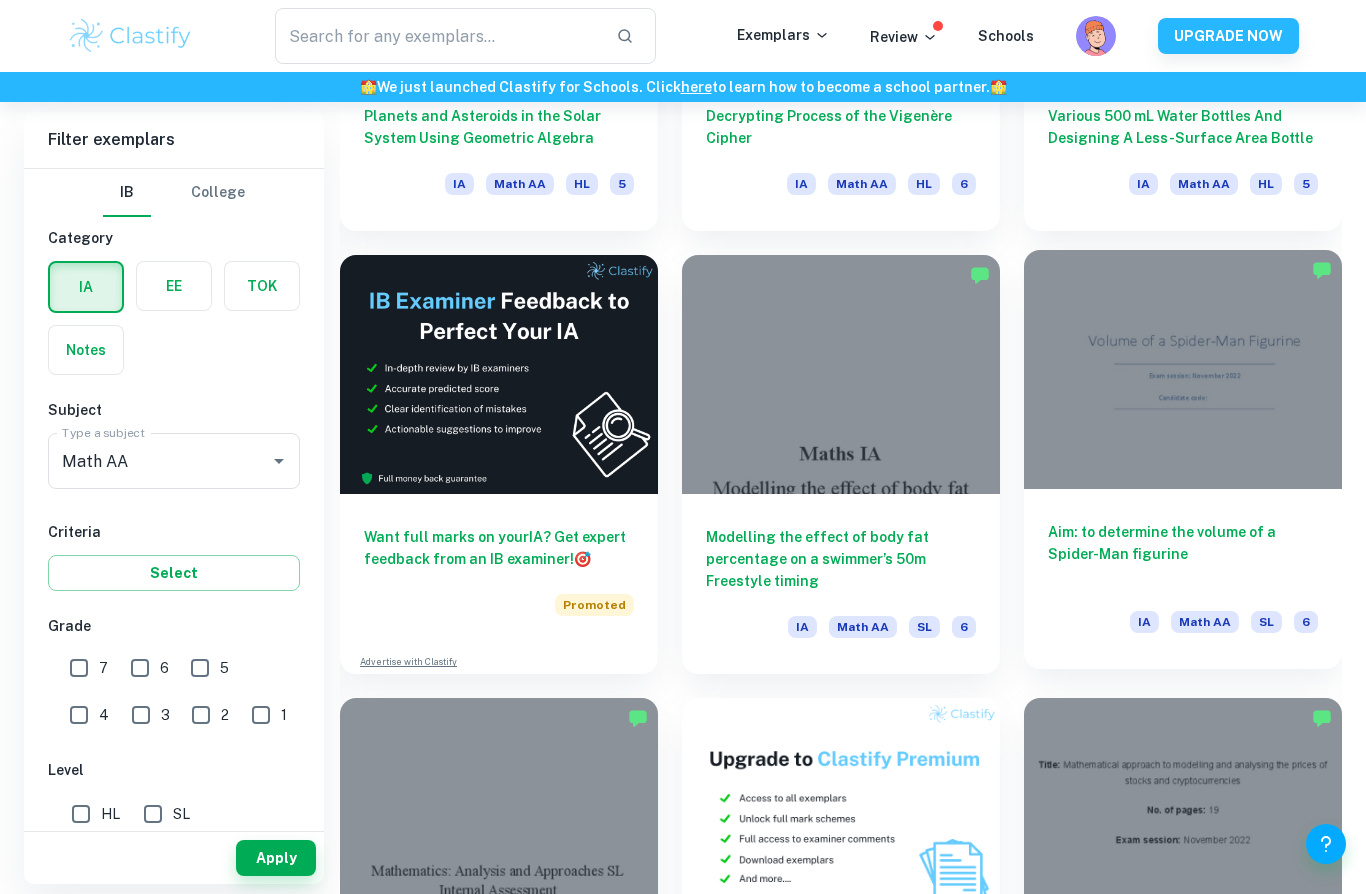 click on "Aim:  to determine the volume of a Spider-Man figurine IA Math AA SL 6" at bounding box center (1183, 579) 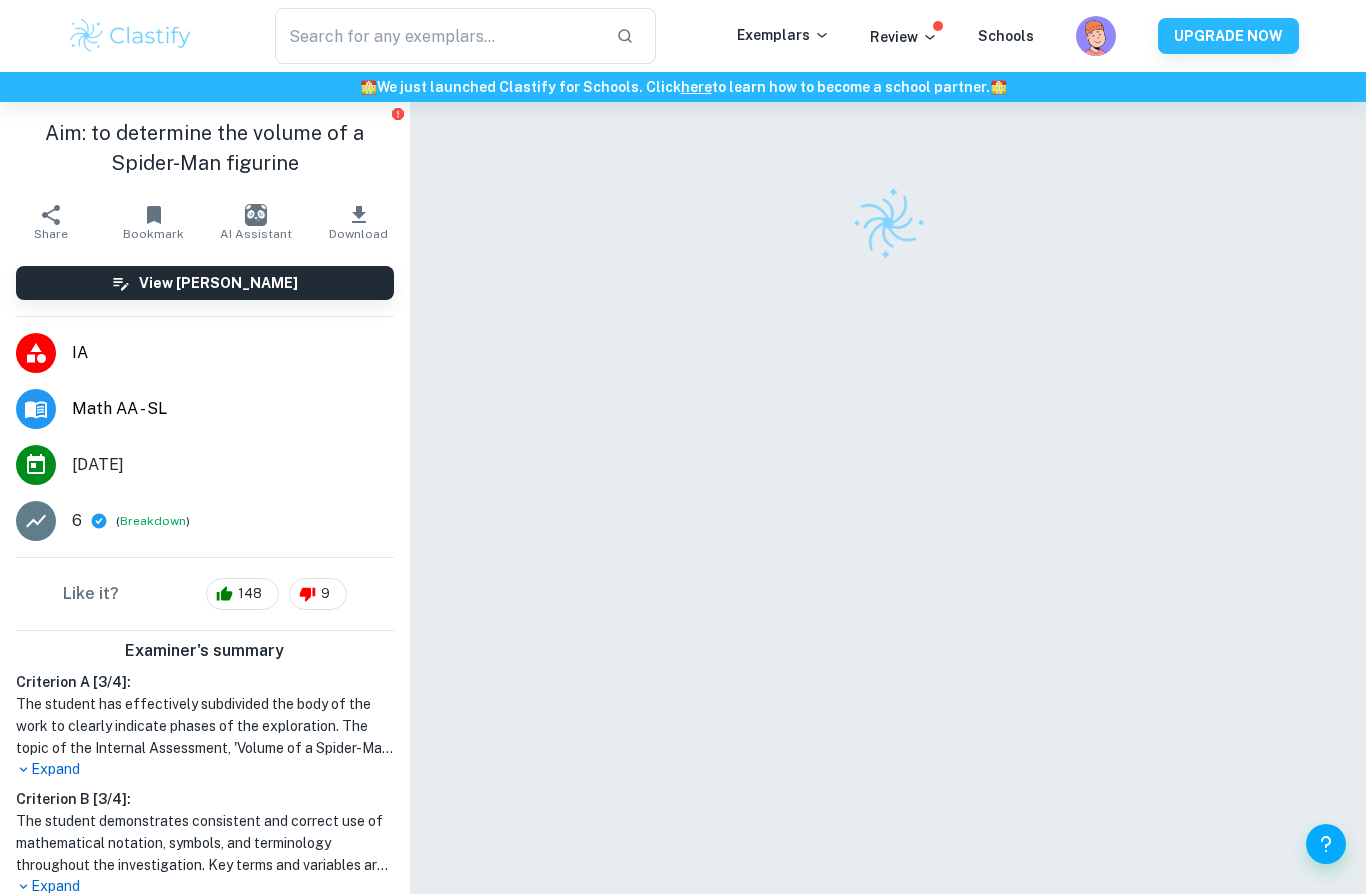 scroll, scrollTop: 0, scrollLeft: 0, axis: both 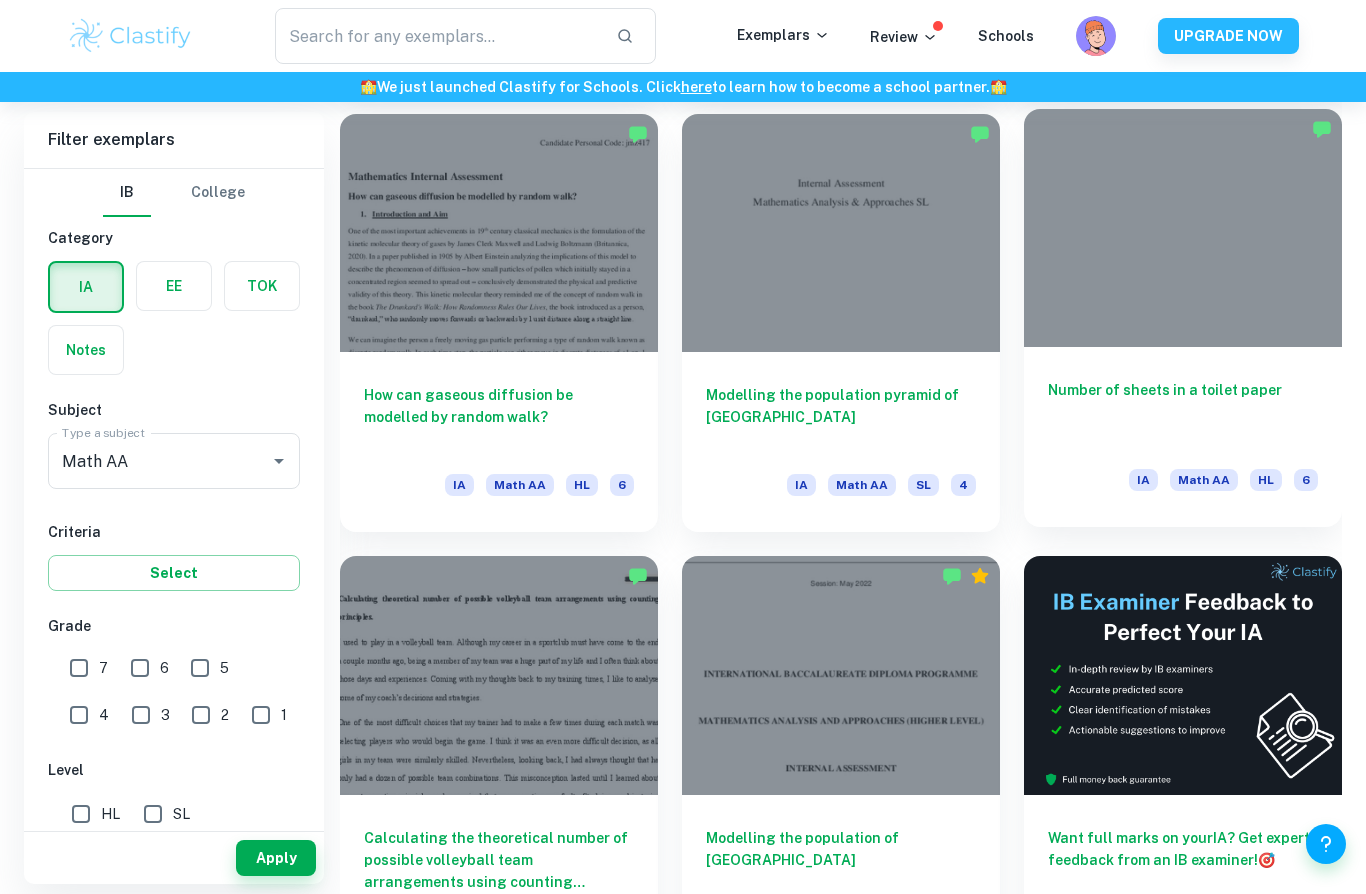 click on "Number of sheets in a toilet paper IA Math AA HL 6" at bounding box center [1183, 437] 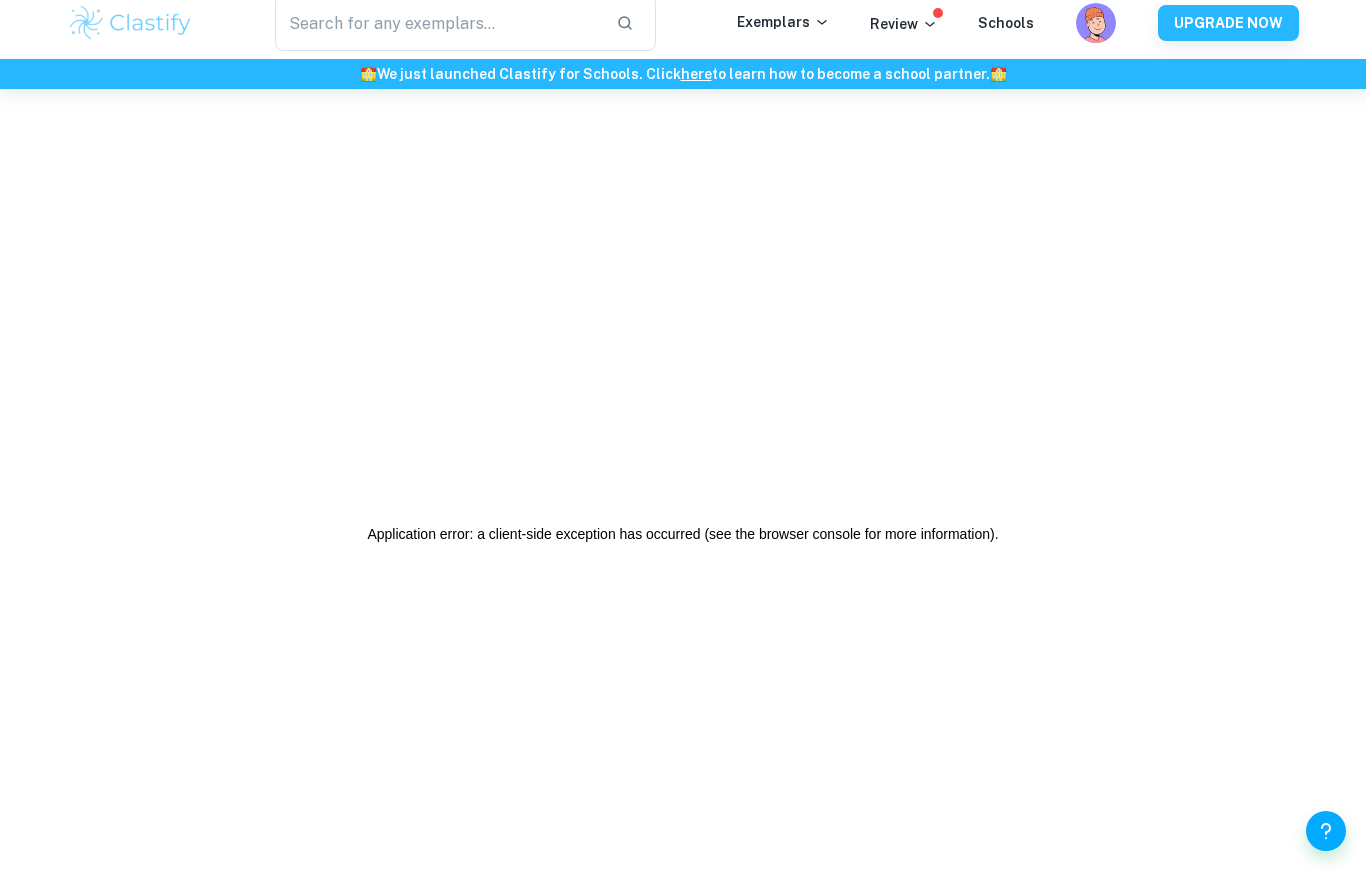 scroll, scrollTop: 0, scrollLeft: 0, axis: both 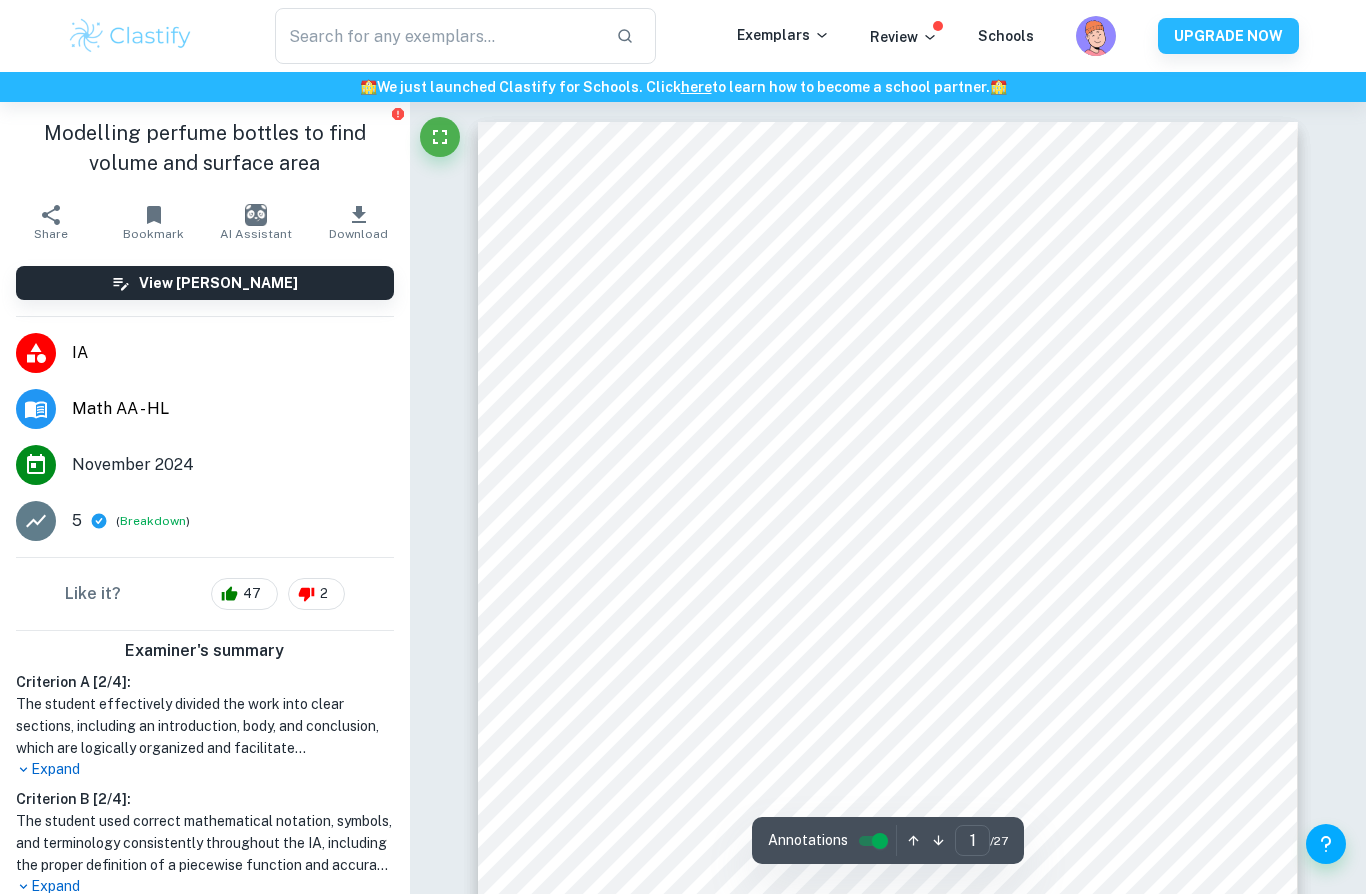 click at bounding box center [130, 36] 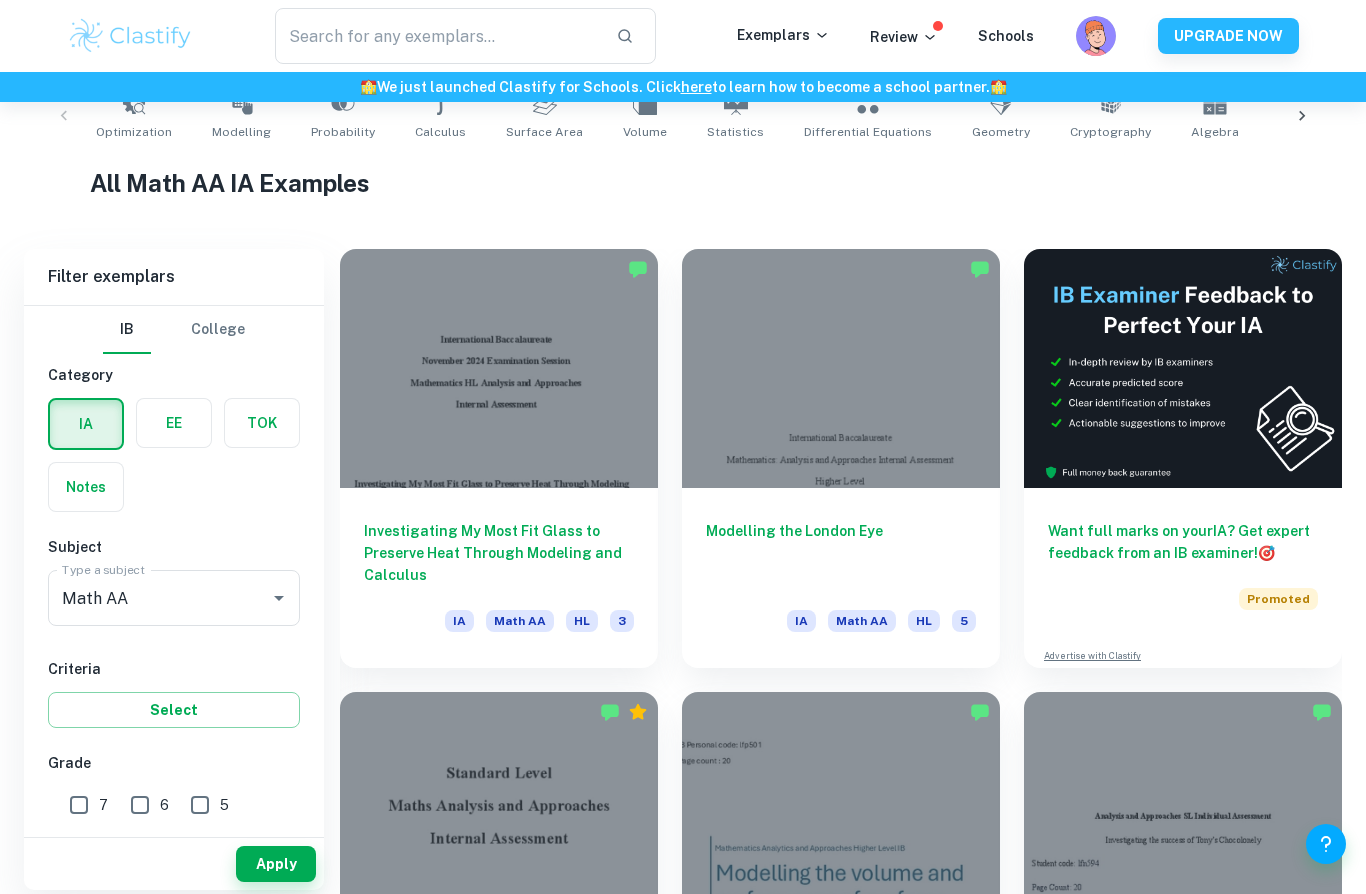 scroll, scrollTop: 468, scrollLeft: 0, axis: vertical 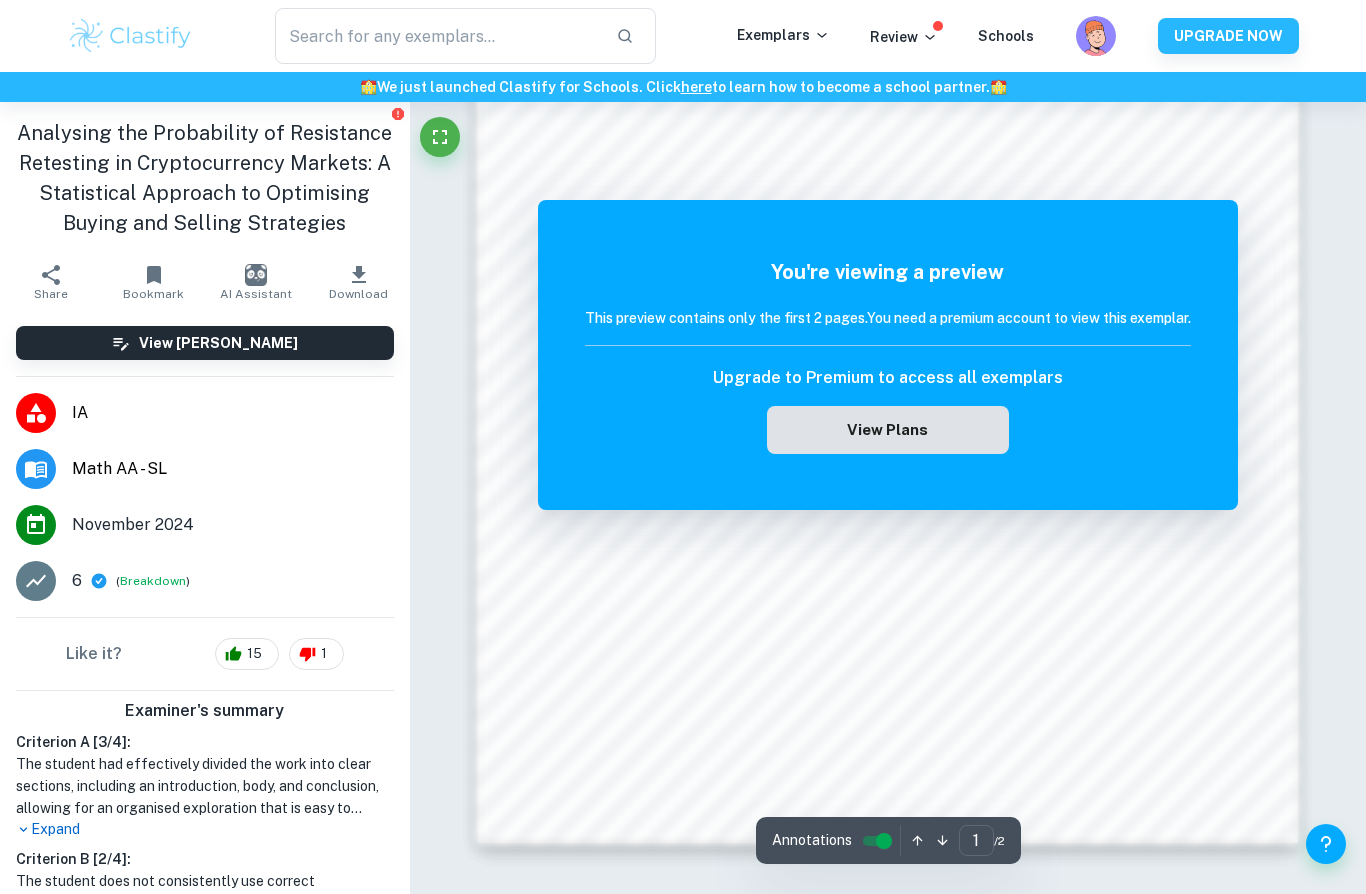 click on "View Plans" at bounding box center [888, 430] 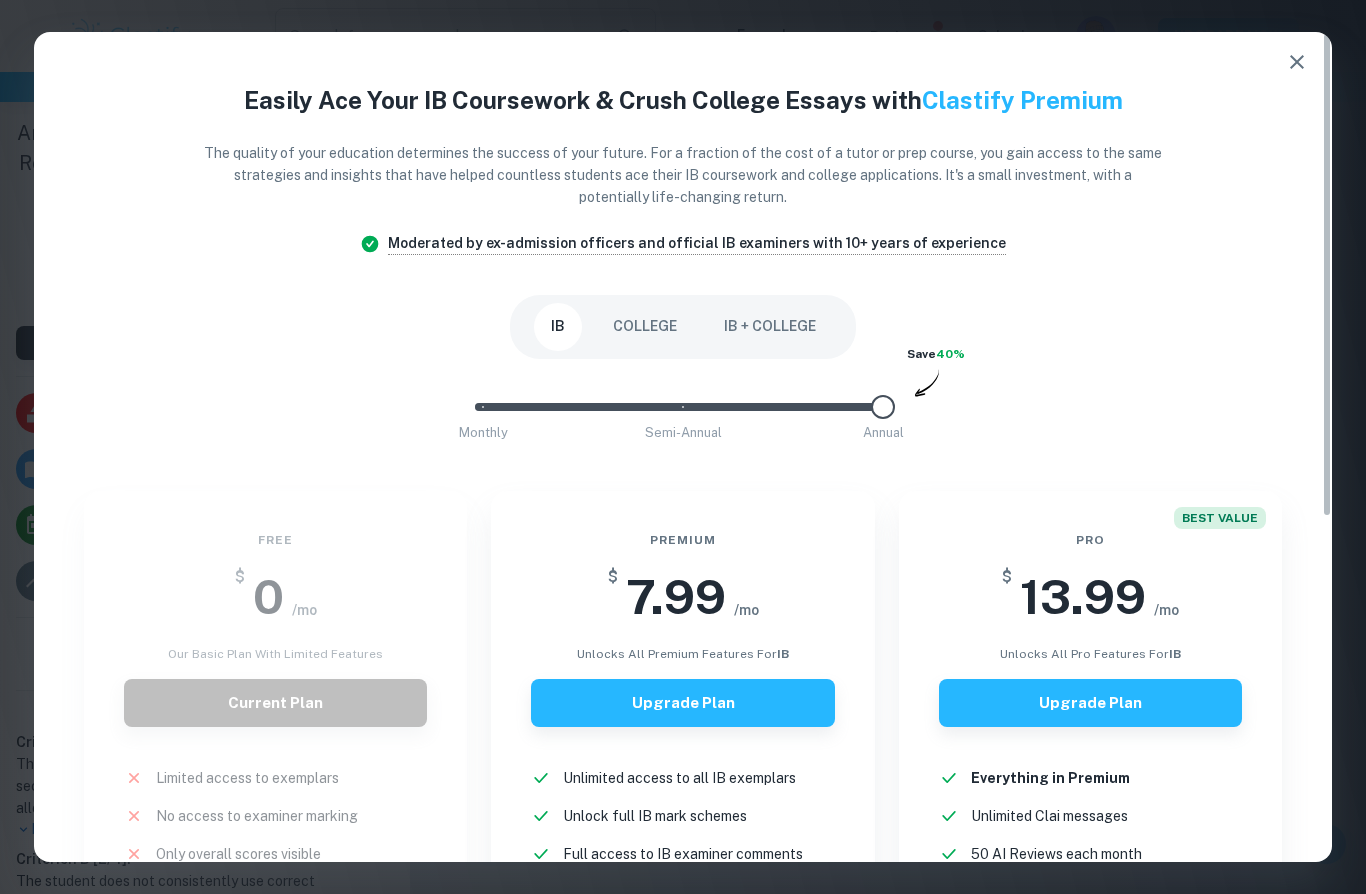 click at bounding box center [1297, 62] 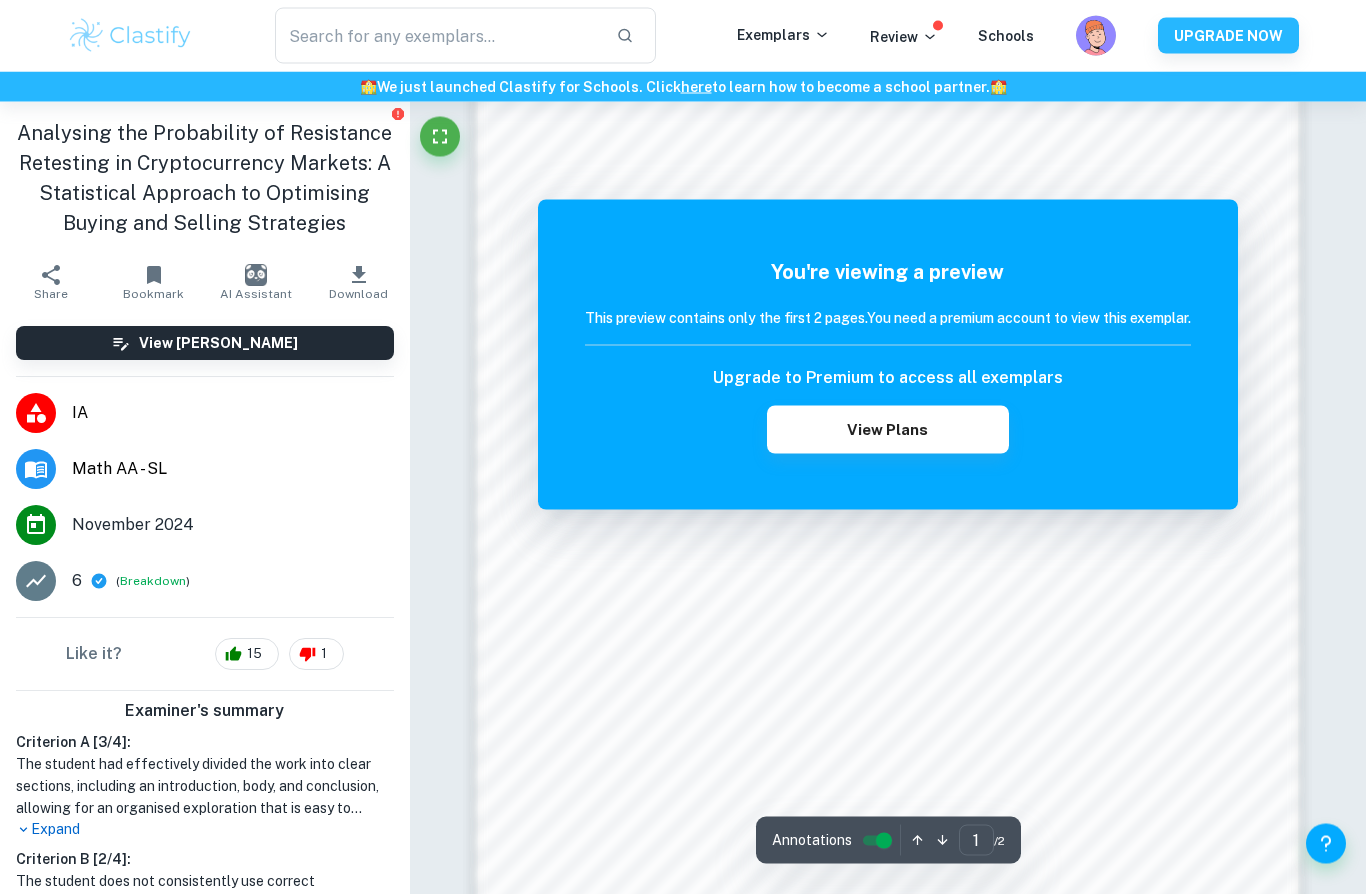 scroll, scrollTop: 1323, scrollLeft: 0, axis: vertical 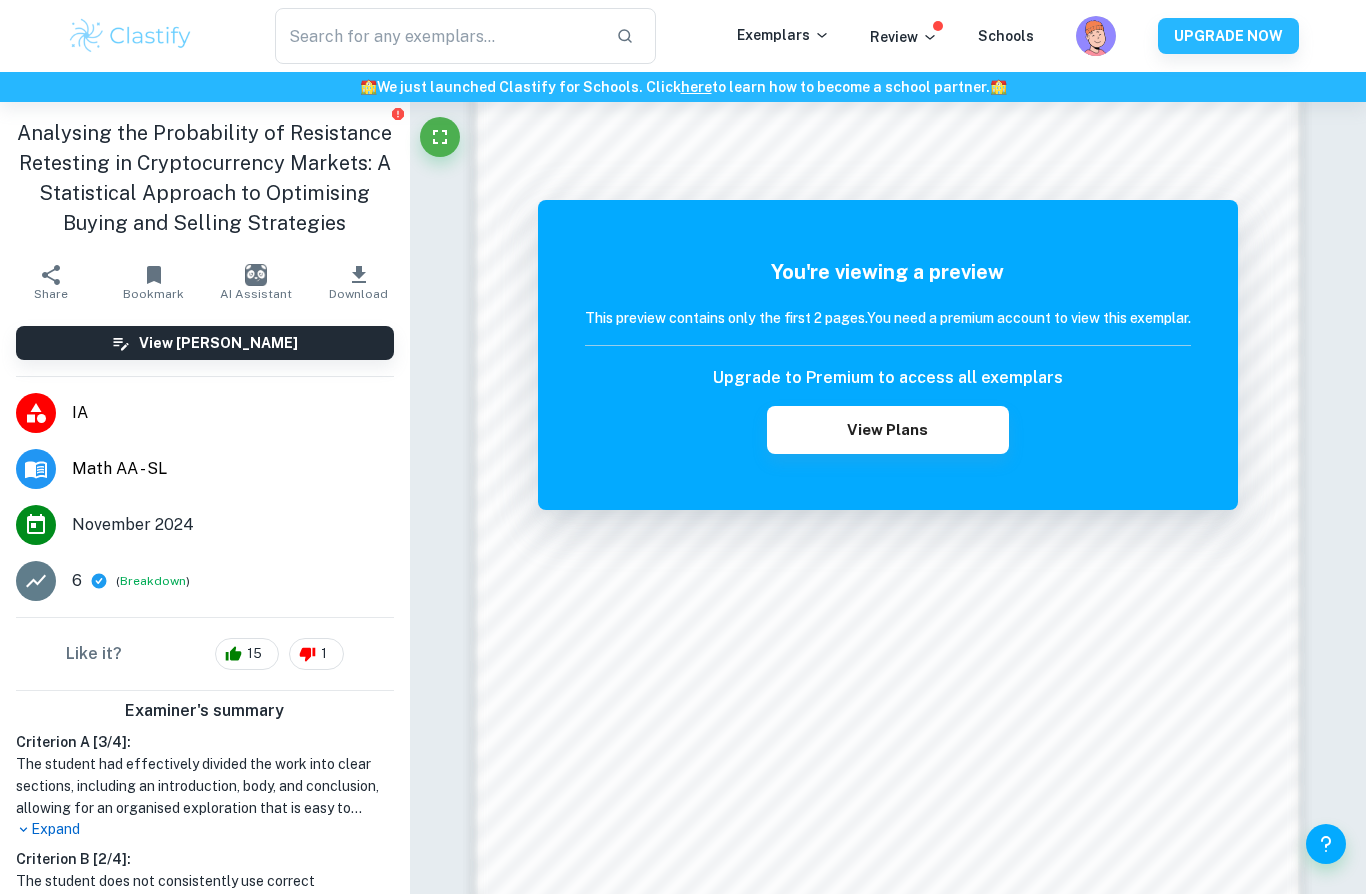 click 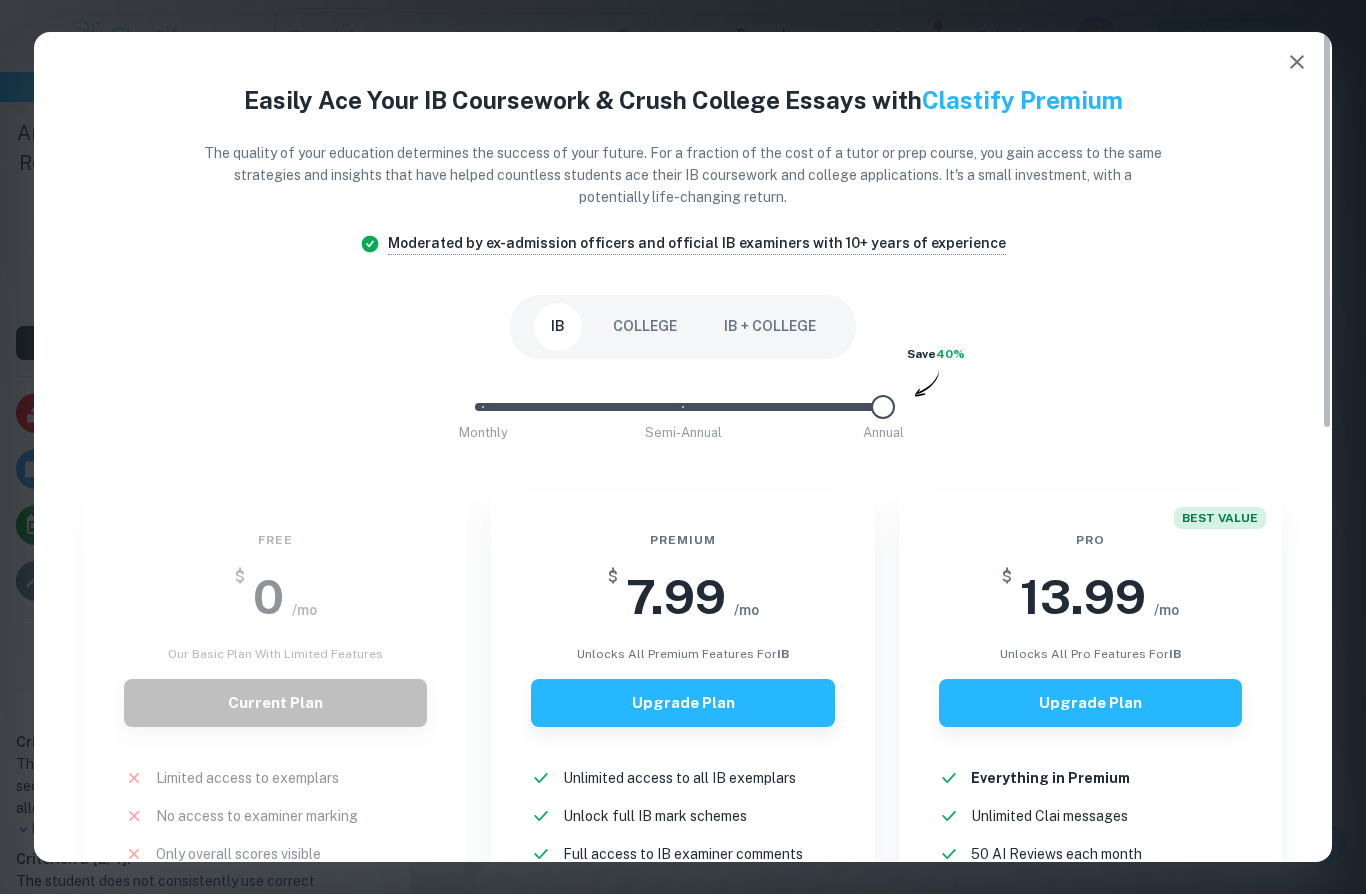 scroll, scrollTop: 0, scrollLeft: 0, axis: both 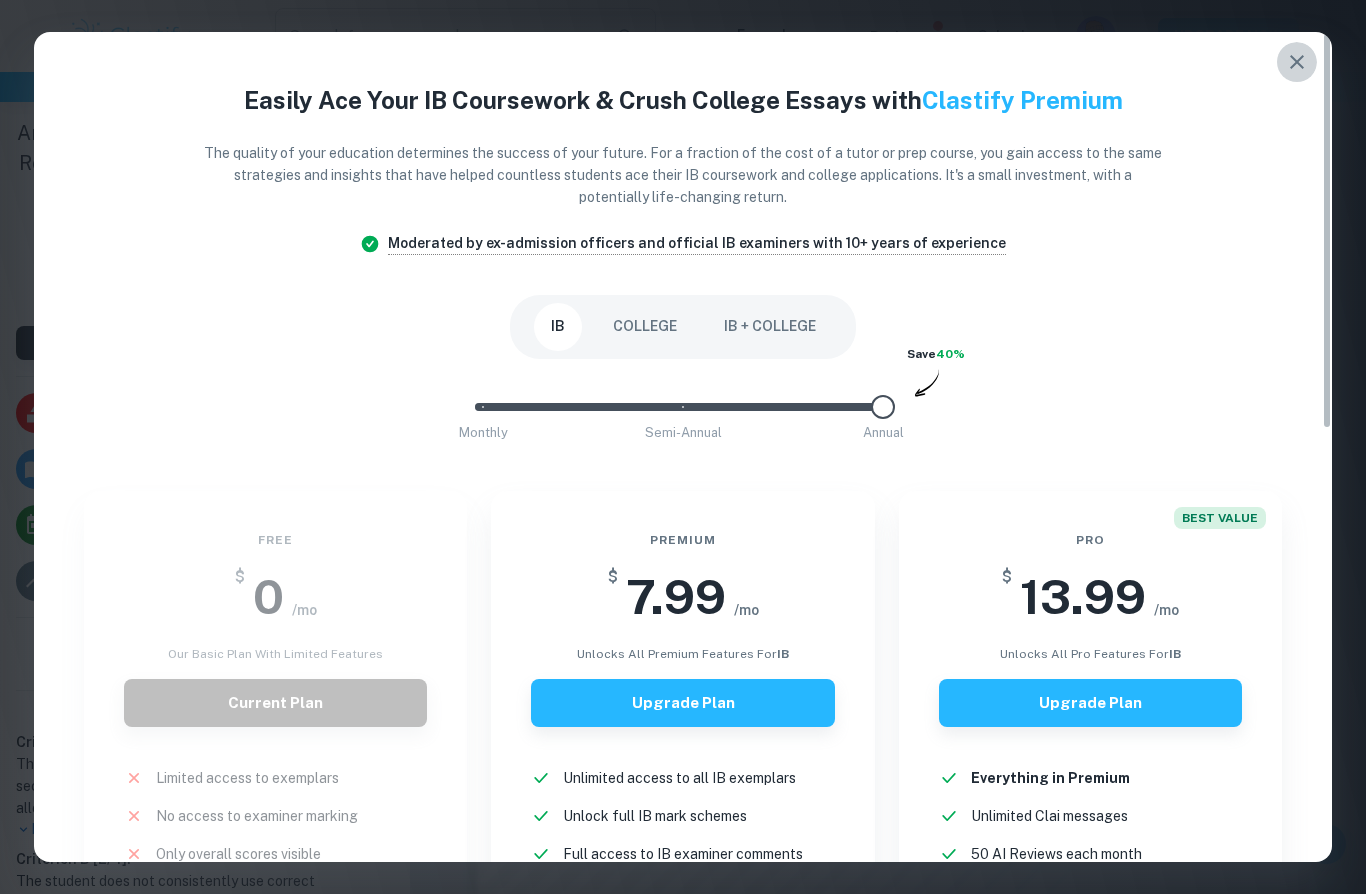 click 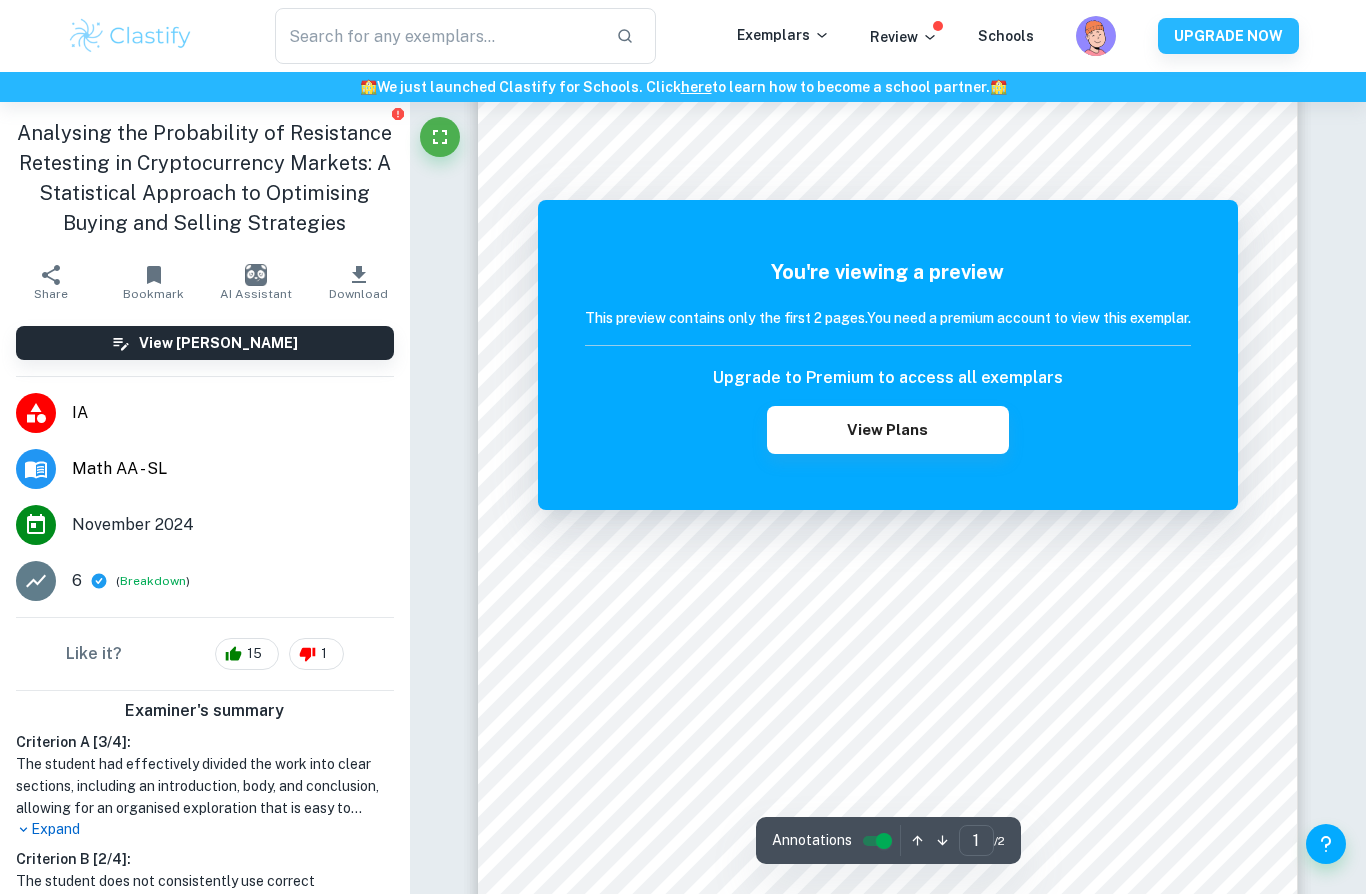 scroll, scrollTop: 141, scrollLeft: 0, axis: vertical 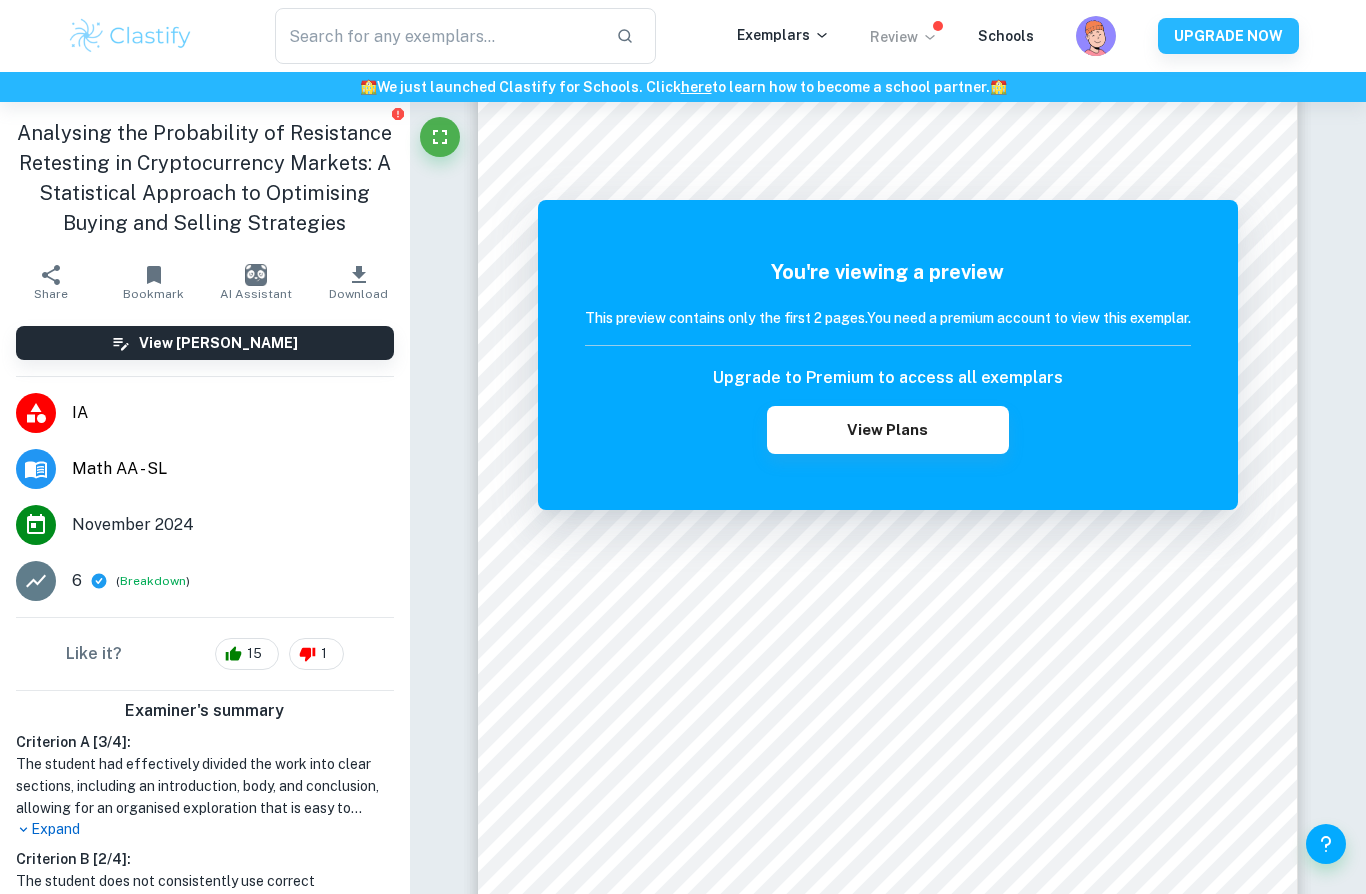 click on "Review" at bounding box center (904, 37) 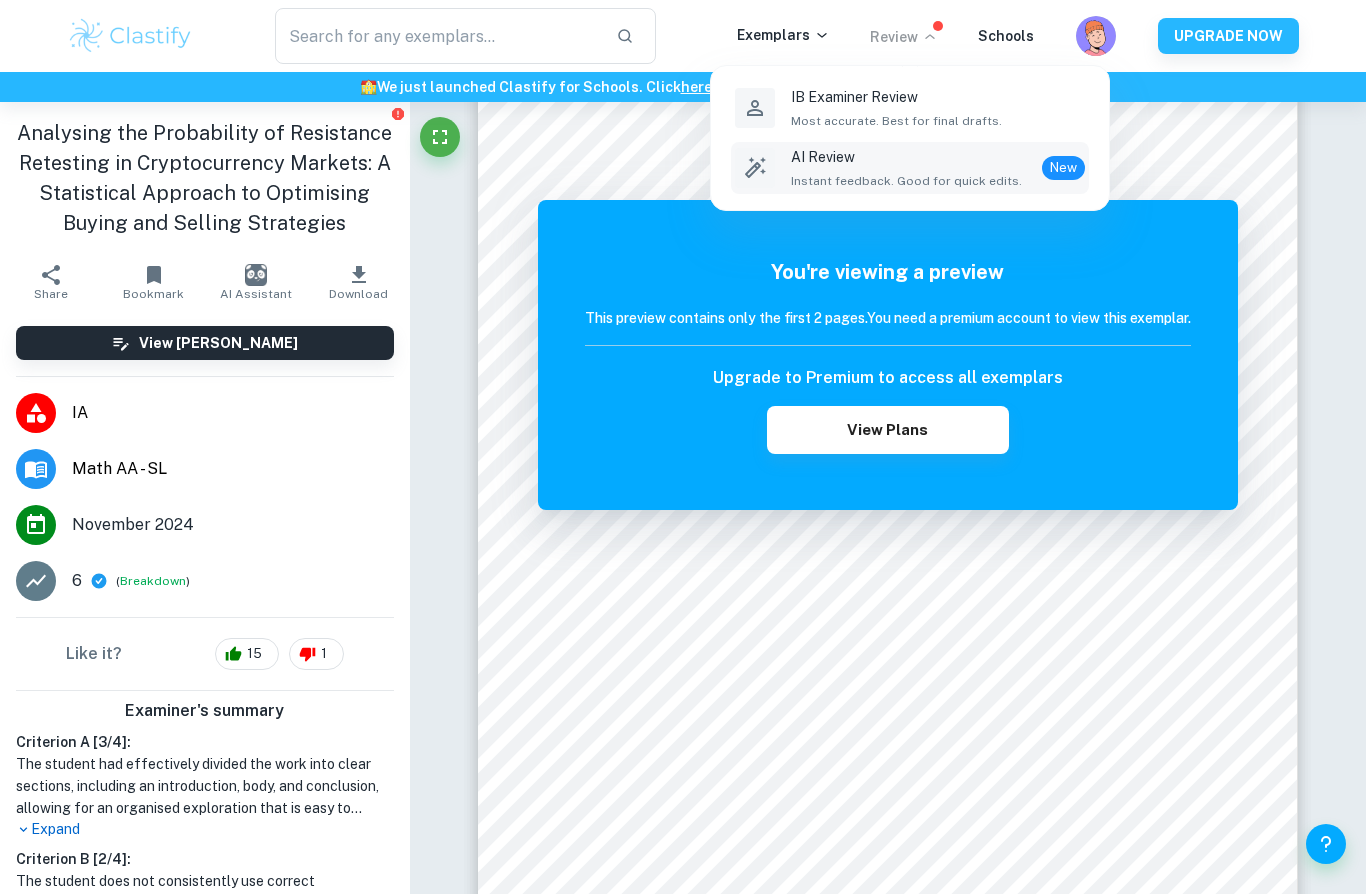 click on "Instant feedback. Good for quick edits." at bounding box center (906, 181) 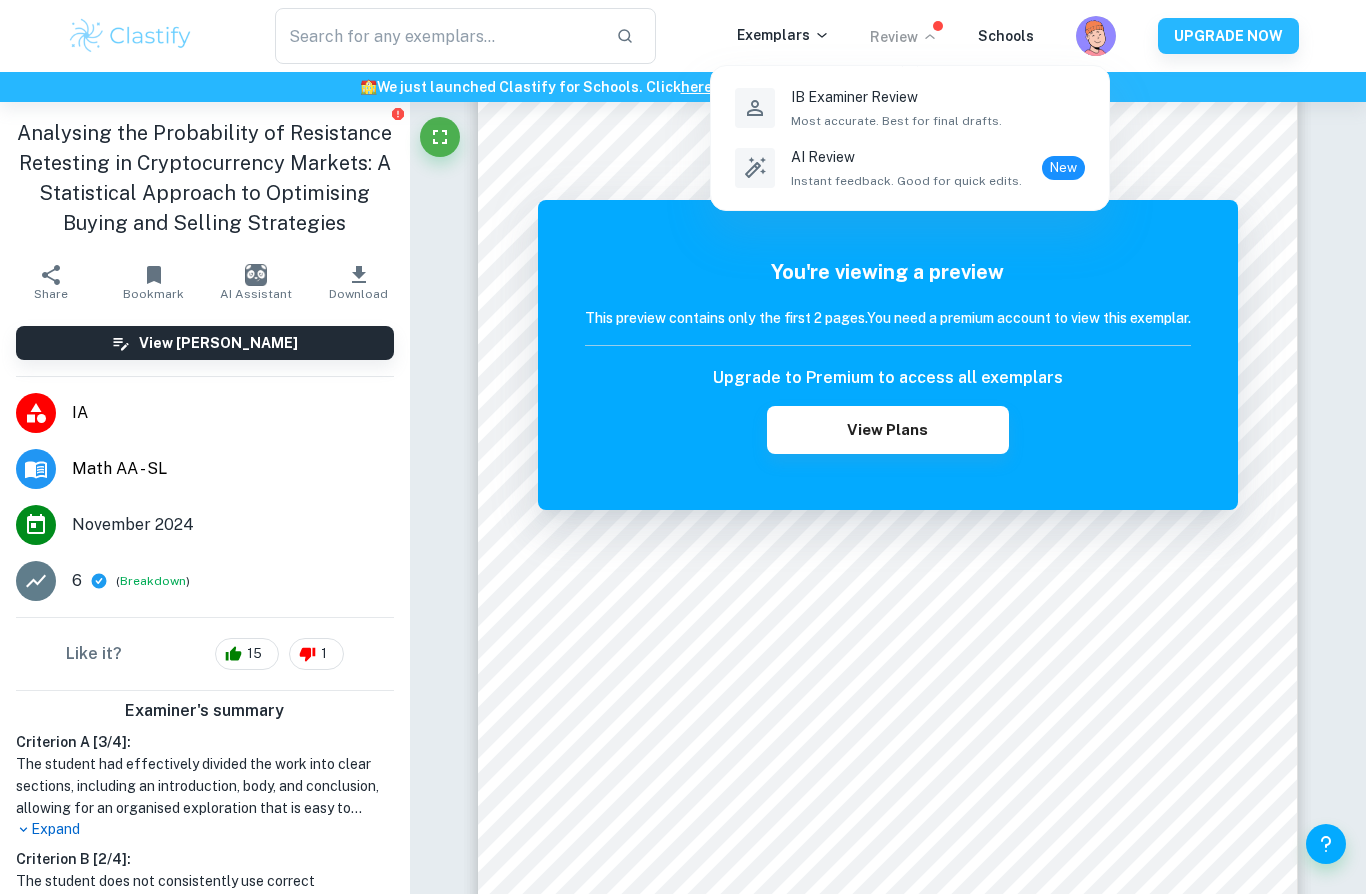 scroll, scrollTop: 0, scrollLeft: 0, axis: both 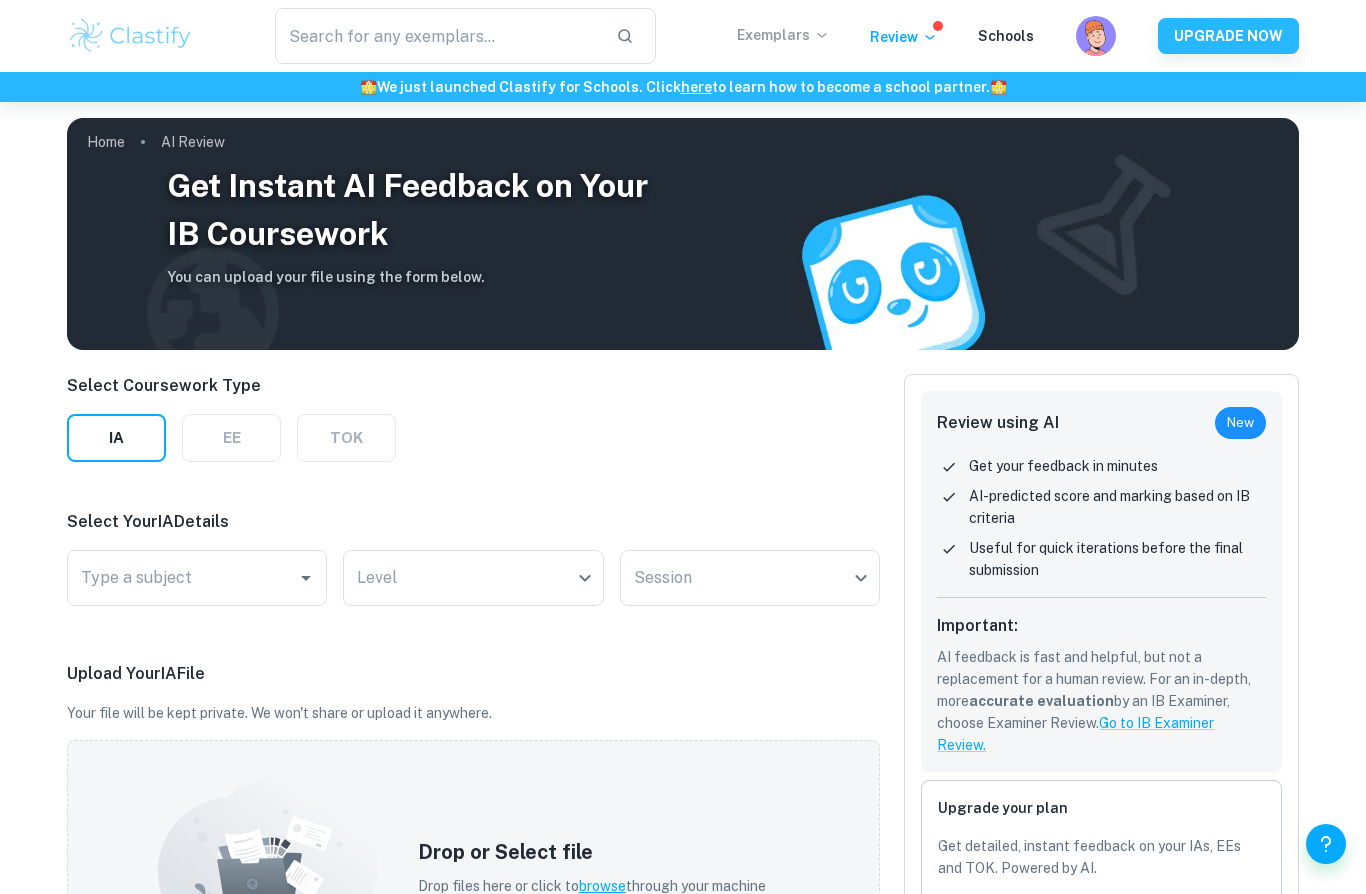 click on "Exemplars" at bounding box center (783, 35) 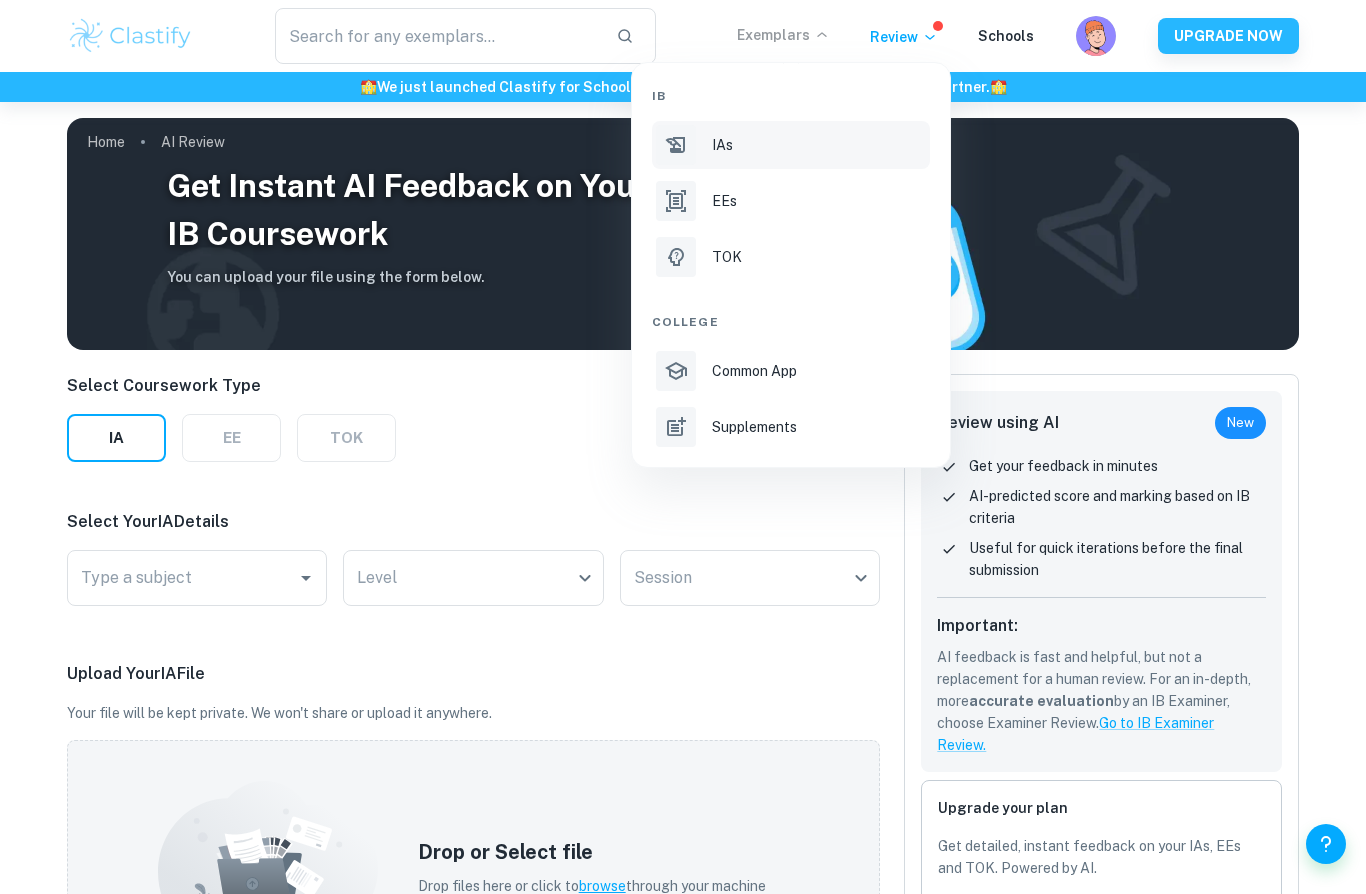 click on "IAs" at bounding box center [791, 145] 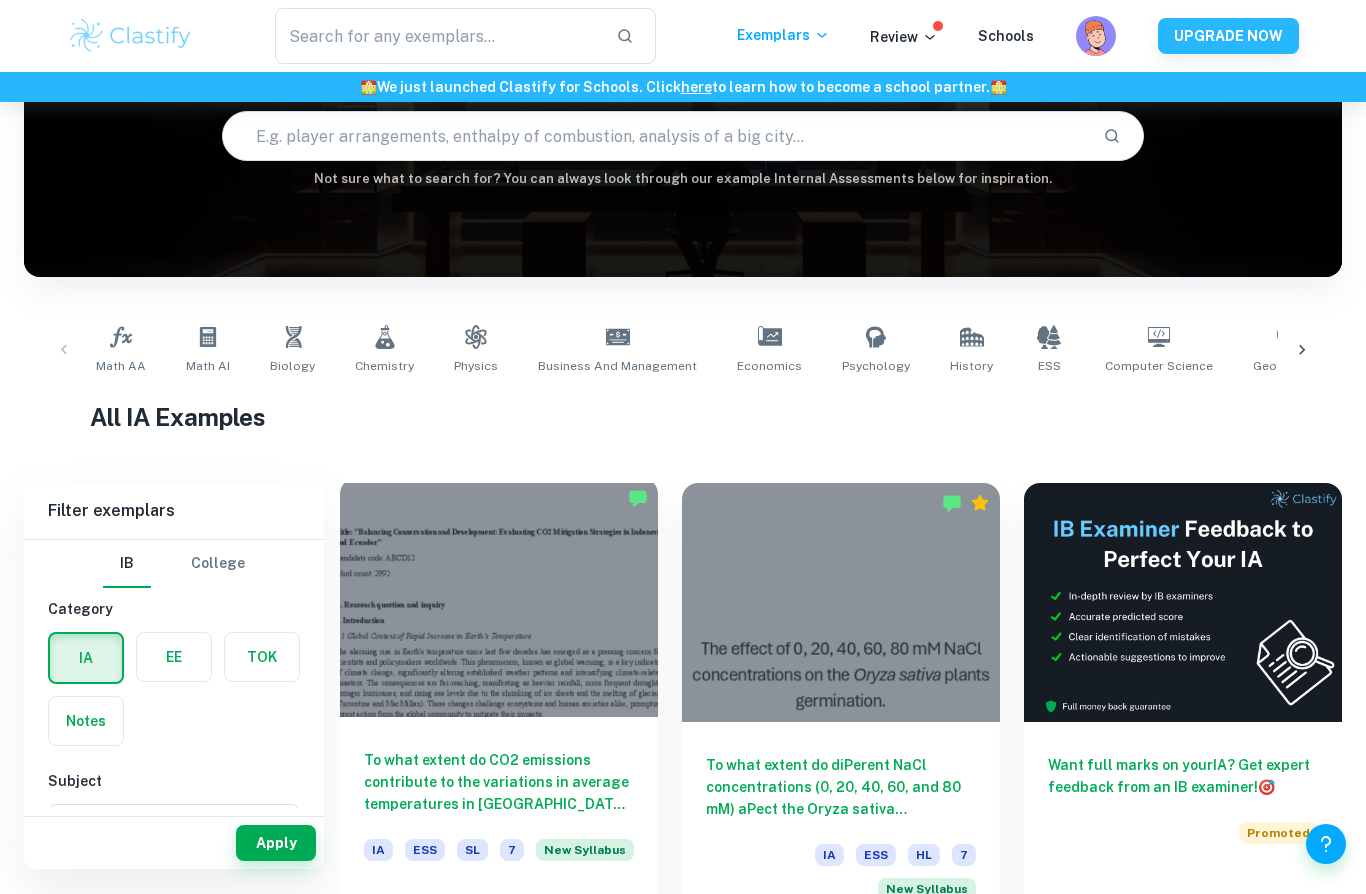 scroll, scrollTop: 226, scrollLeft: 0, axis: vertical 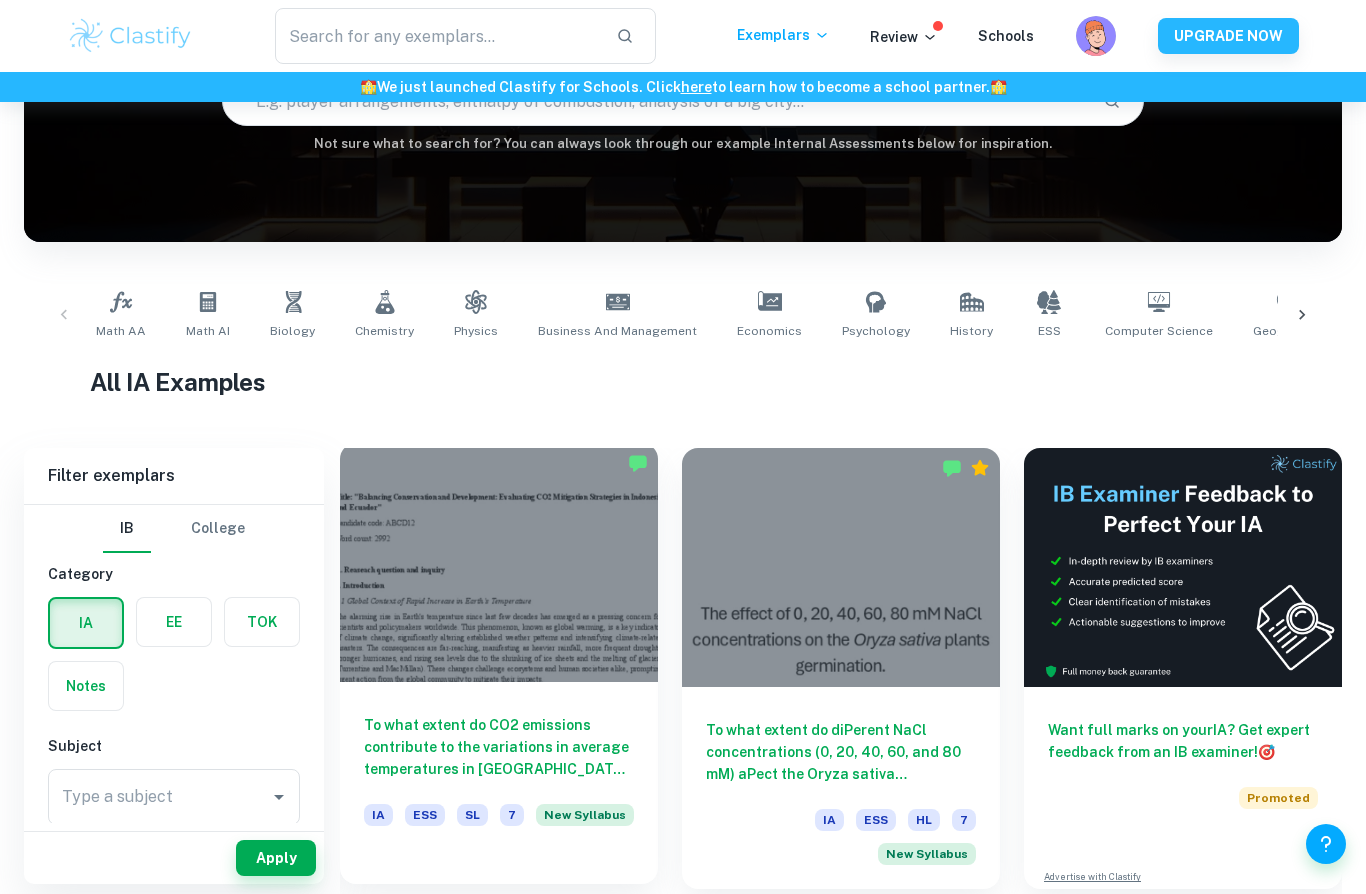 click at bounding box center [499, 562] 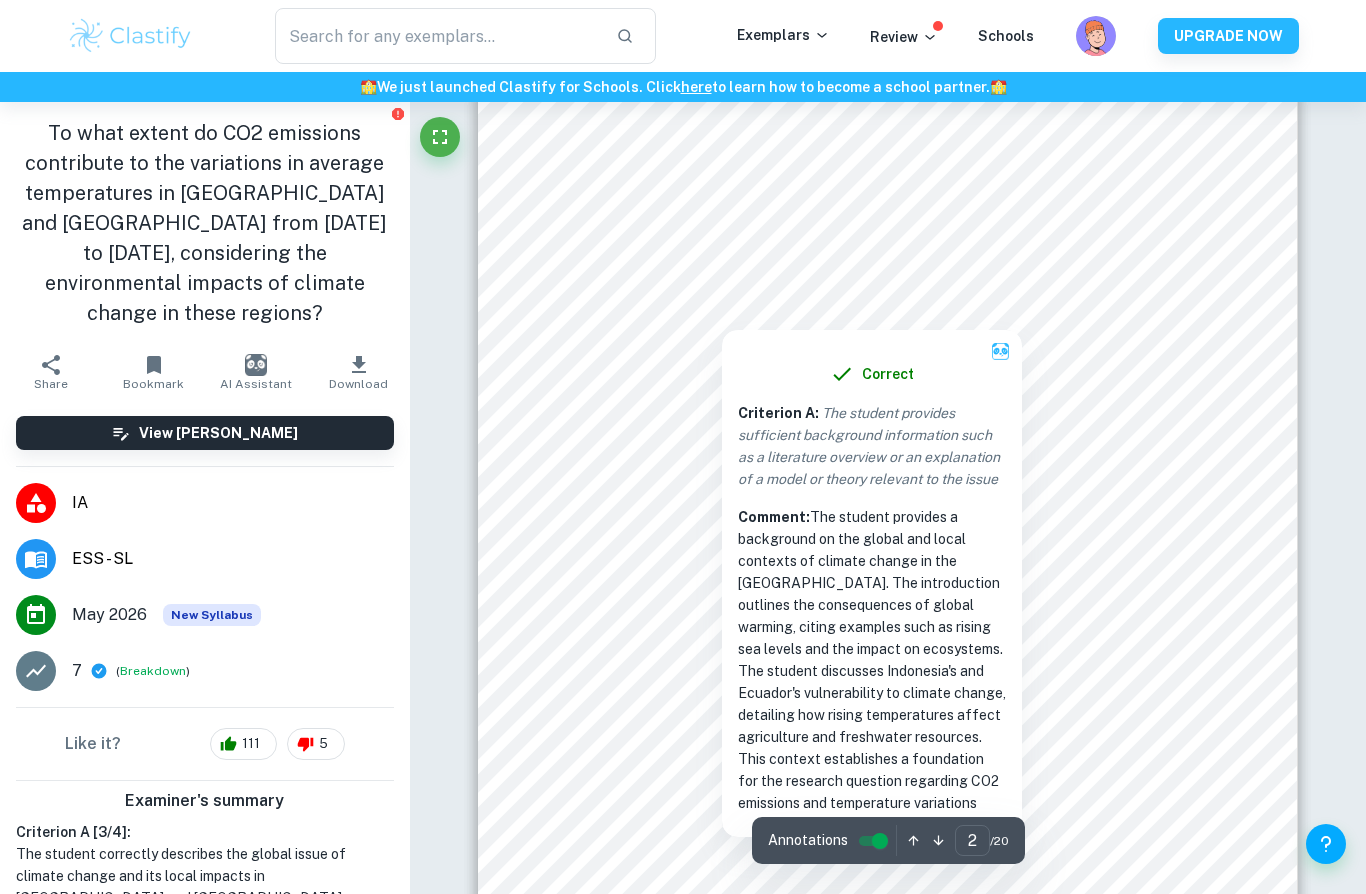 scroll, scrollTop: 1251, scrollLeft: 0, axis: vertical 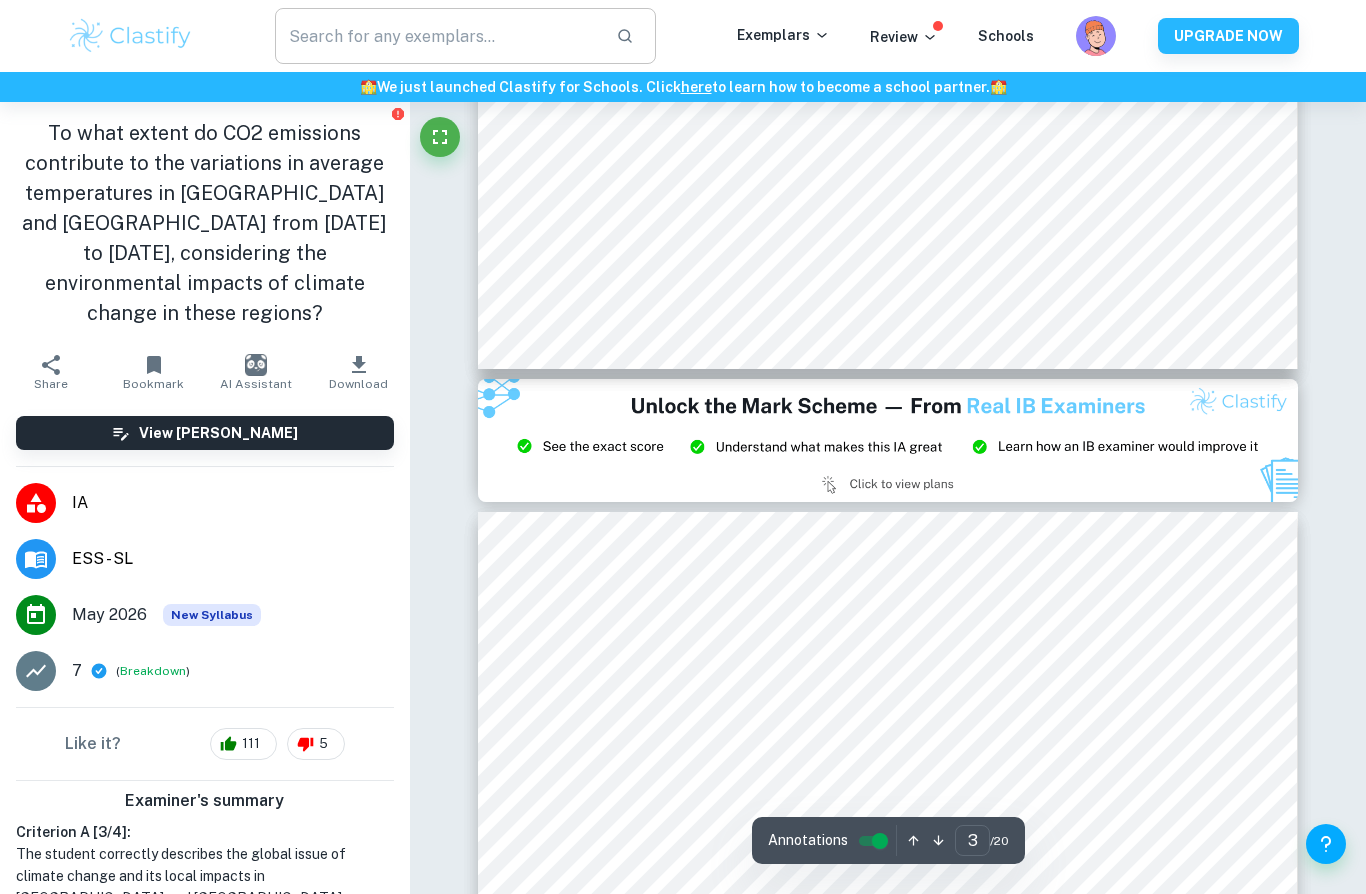 type on "2" 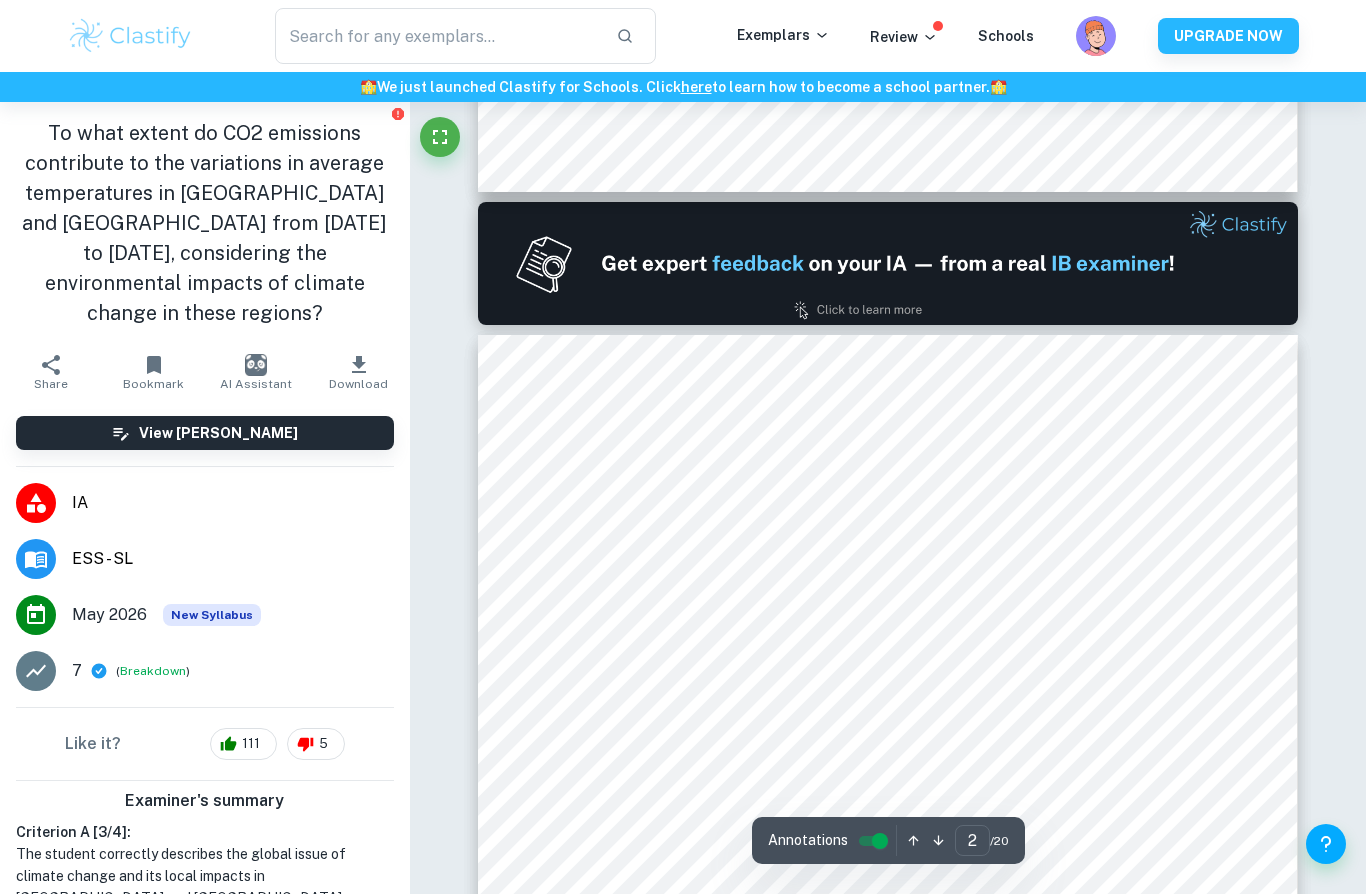 scroll, scrollTop: 968, scrollLeft: 0, axis: vertical 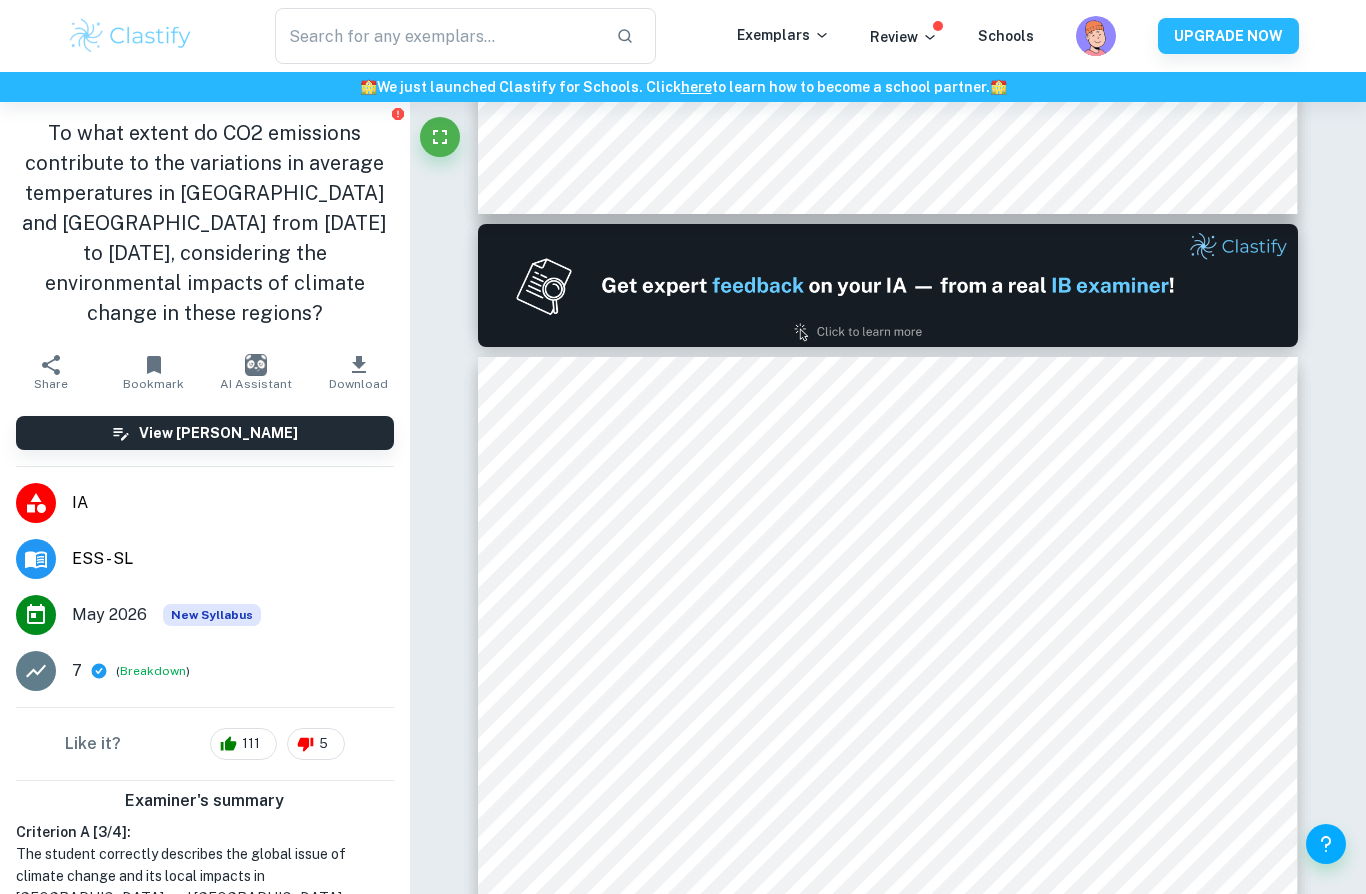click at bounding box center (36, 503) 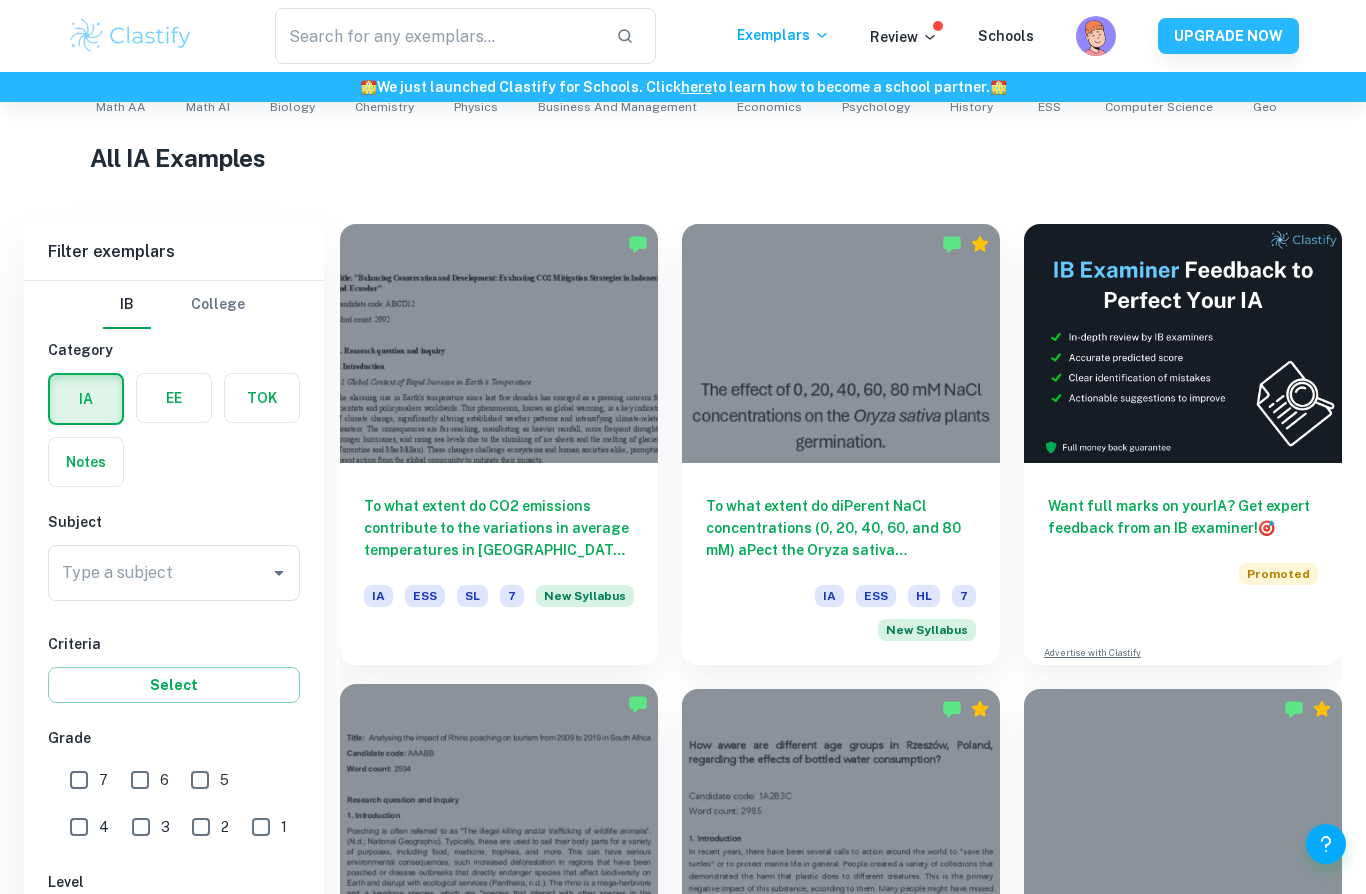 scroll, scrollTop: 579, scrollLeft: 0, axis: vertical 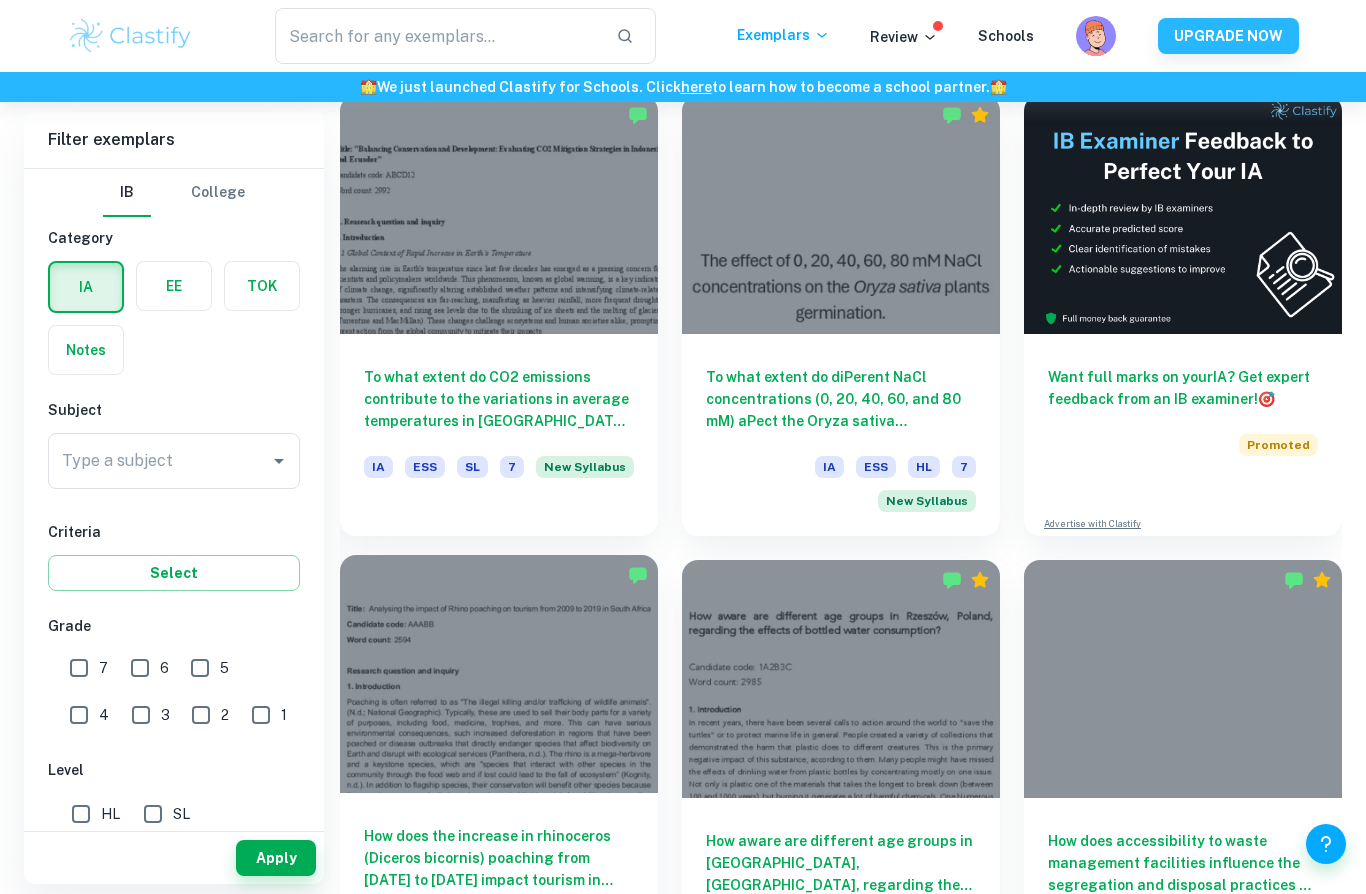 click at bounding box center [499, 674] 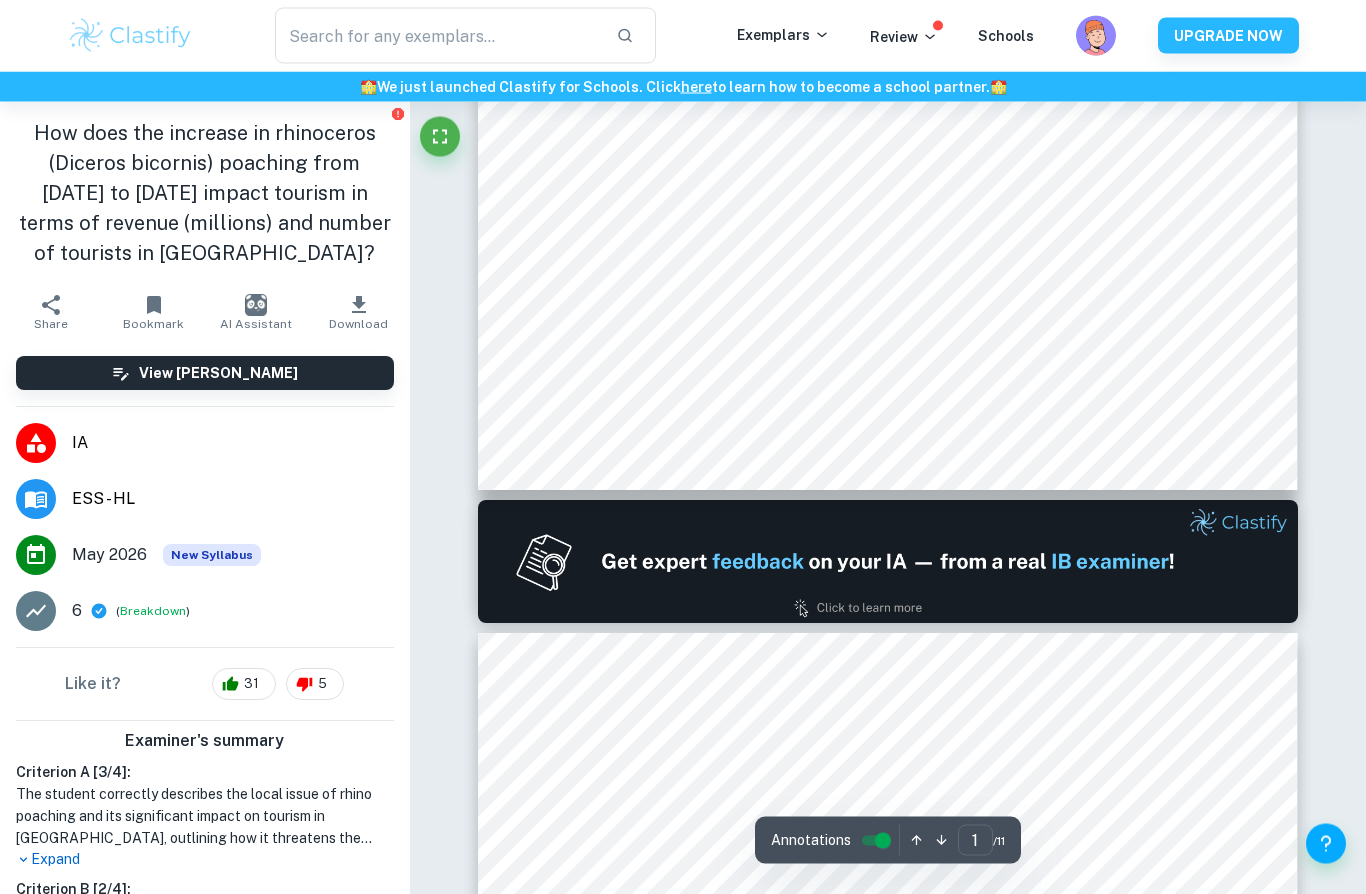 scroll, scrollTop: 696, scrollLeft: 0, axis: vertical 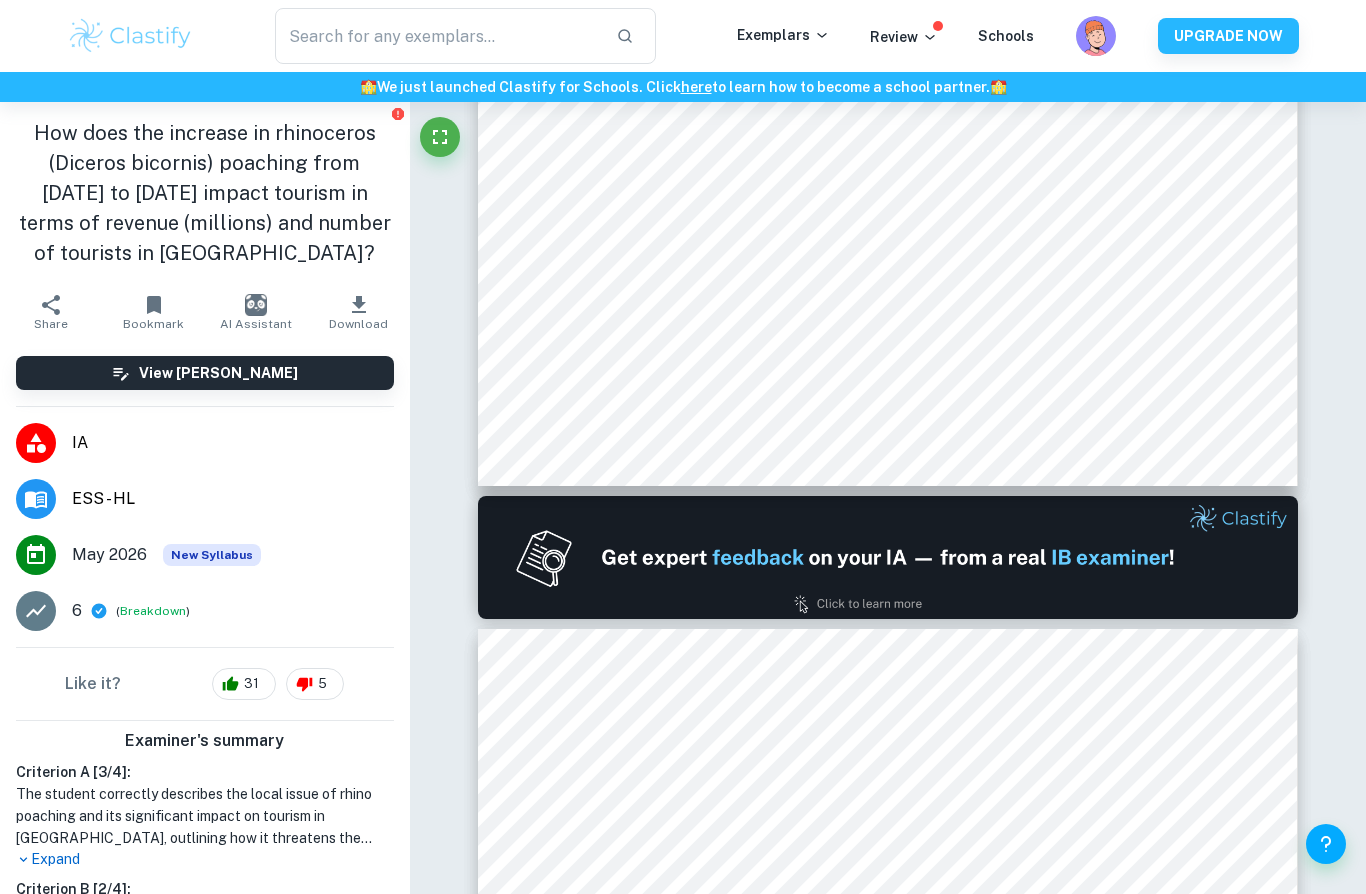 click on "IA" at bounding box center (205, 443) 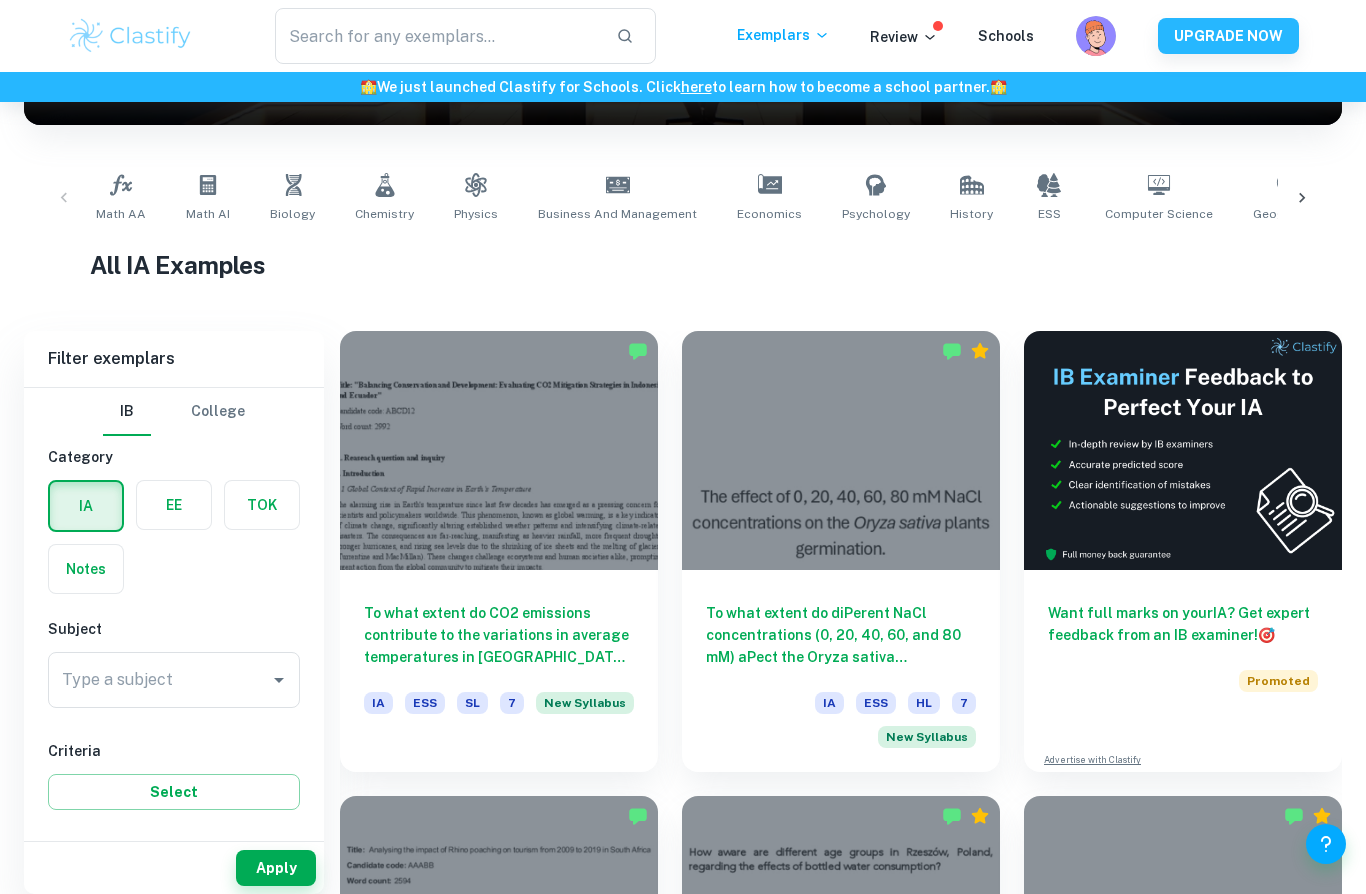 scroll, scrollTop: 353, scrollLeft: 0, axis: vertical 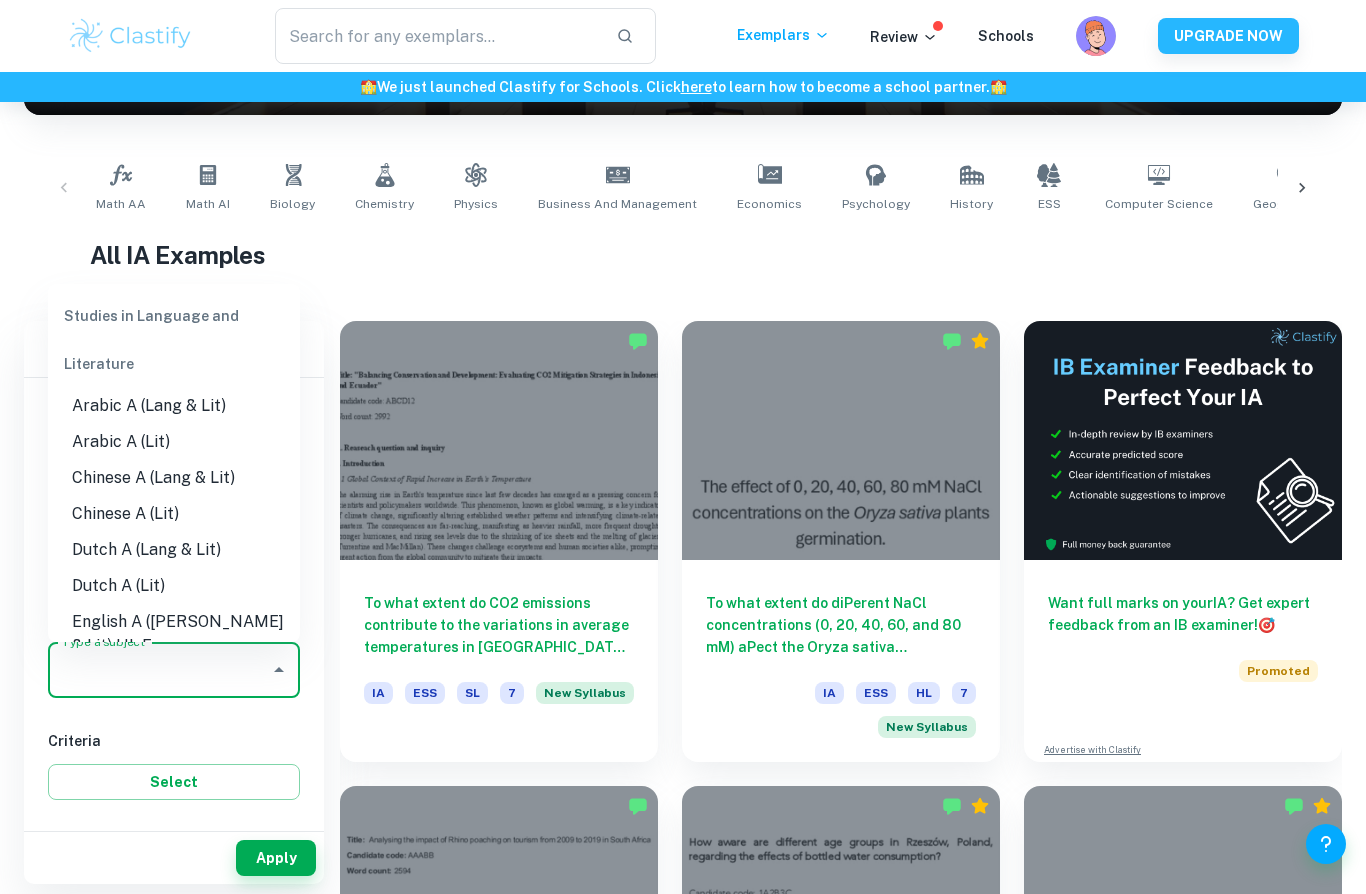 click on "Type a subject" at bounding box center (159, 670) 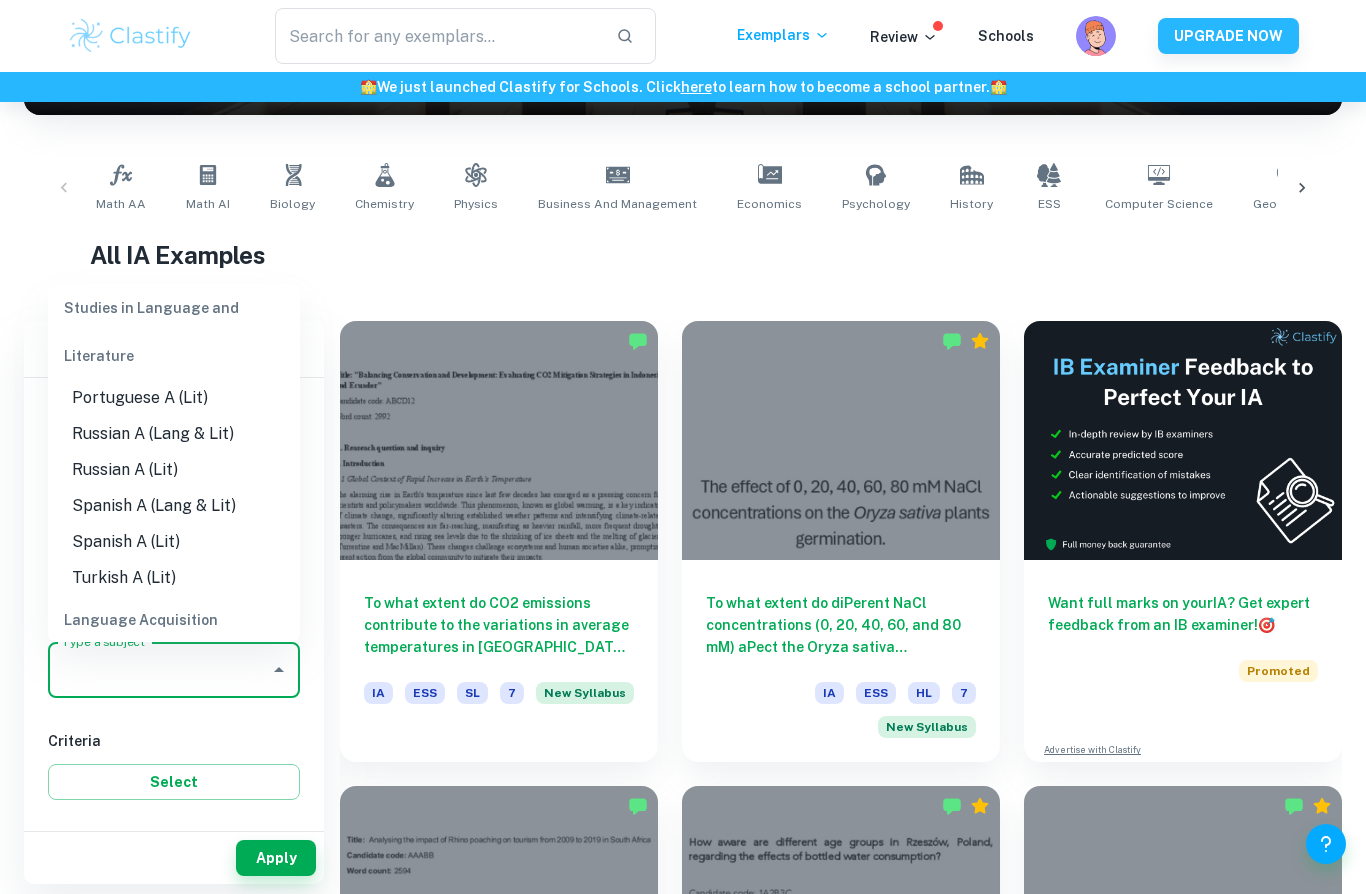 scroll, scrollTop: 825, scrollLeft: 0, axis: vertical 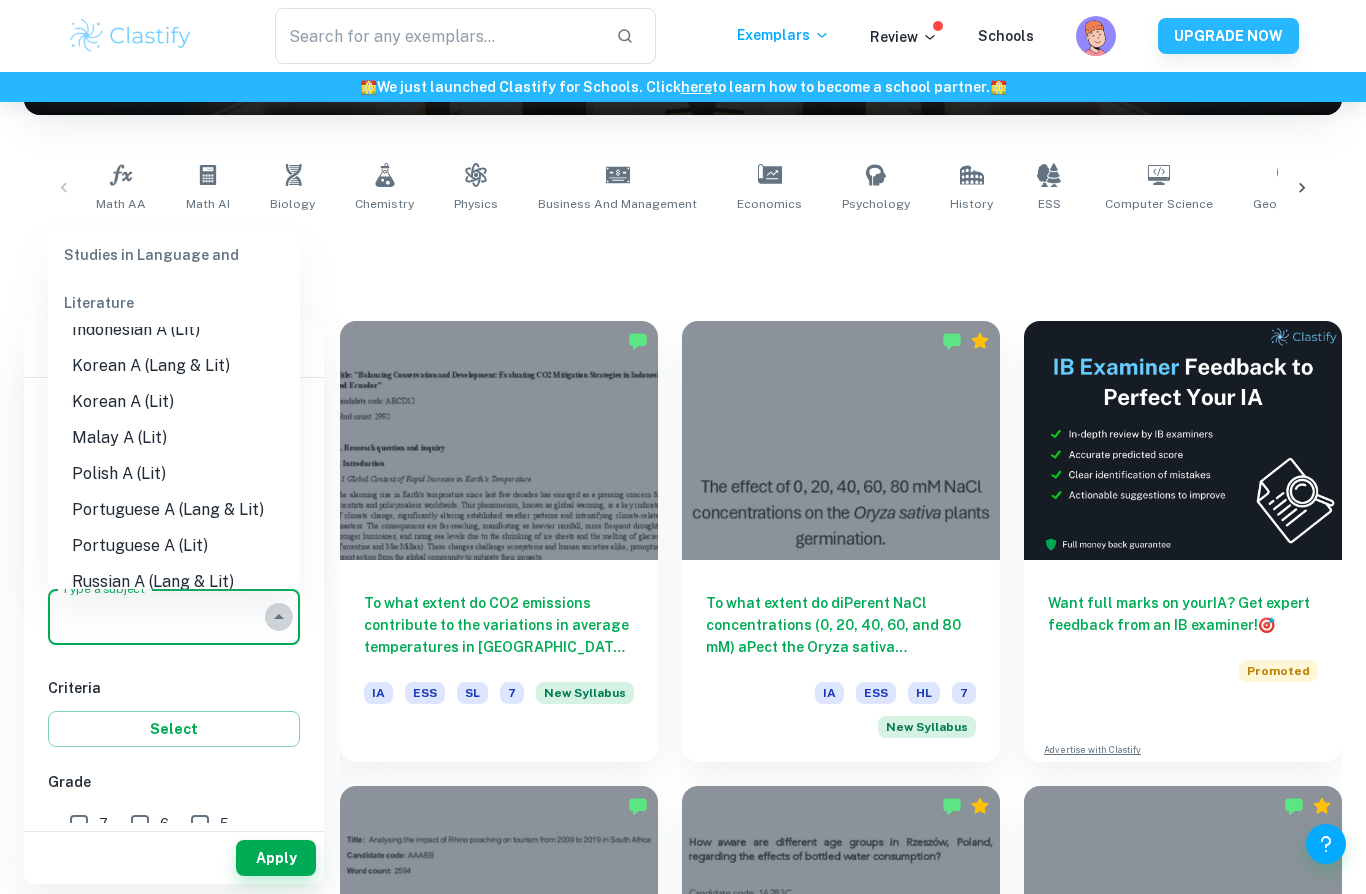 click 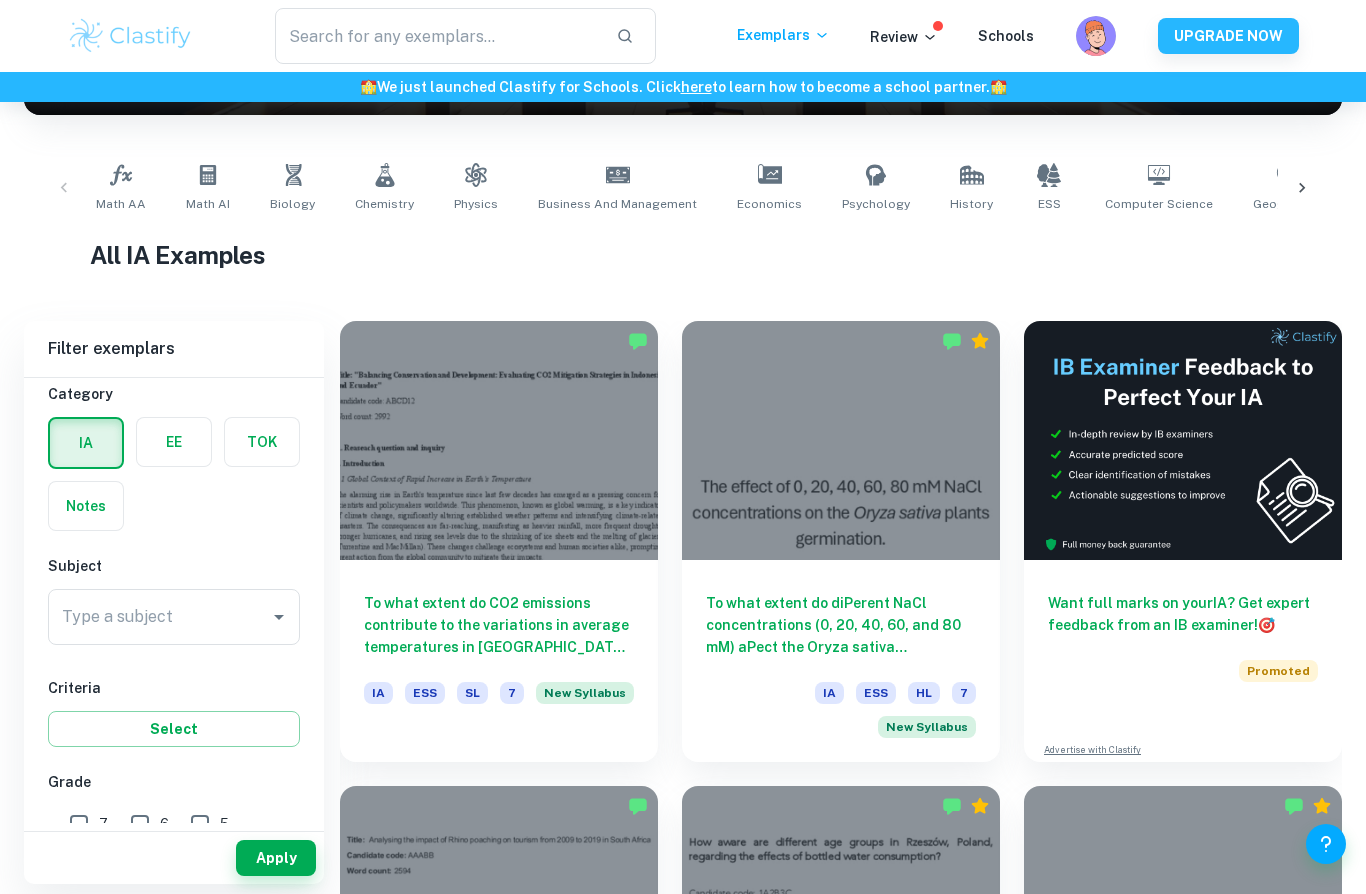 click on "Math AA Math AI Biology Chemistry Physics Business and Management Economics Psychology History ESS Computer Science Geography Visual Arts Comparative Study Visual Arts Process Portfolio Global Politics English A (Lang & Lit) HL Essay English A (Lit) HL Essay English A (Lang & Lit) IO English A (Lit) IO Design Technology Sports Science" at bounding box center (683, 188) 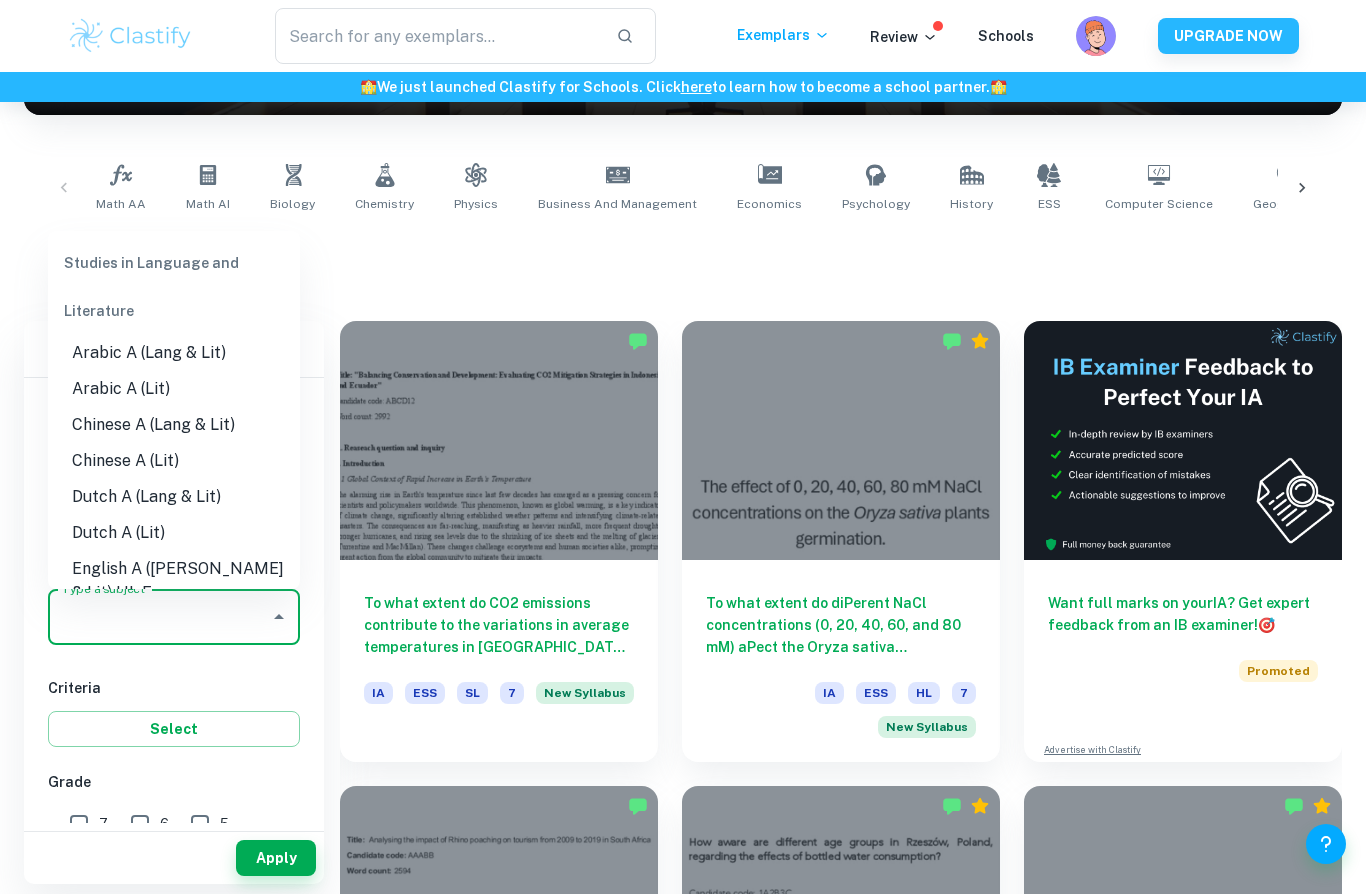 click on "Type a subject" at bounding box center [159, 617] 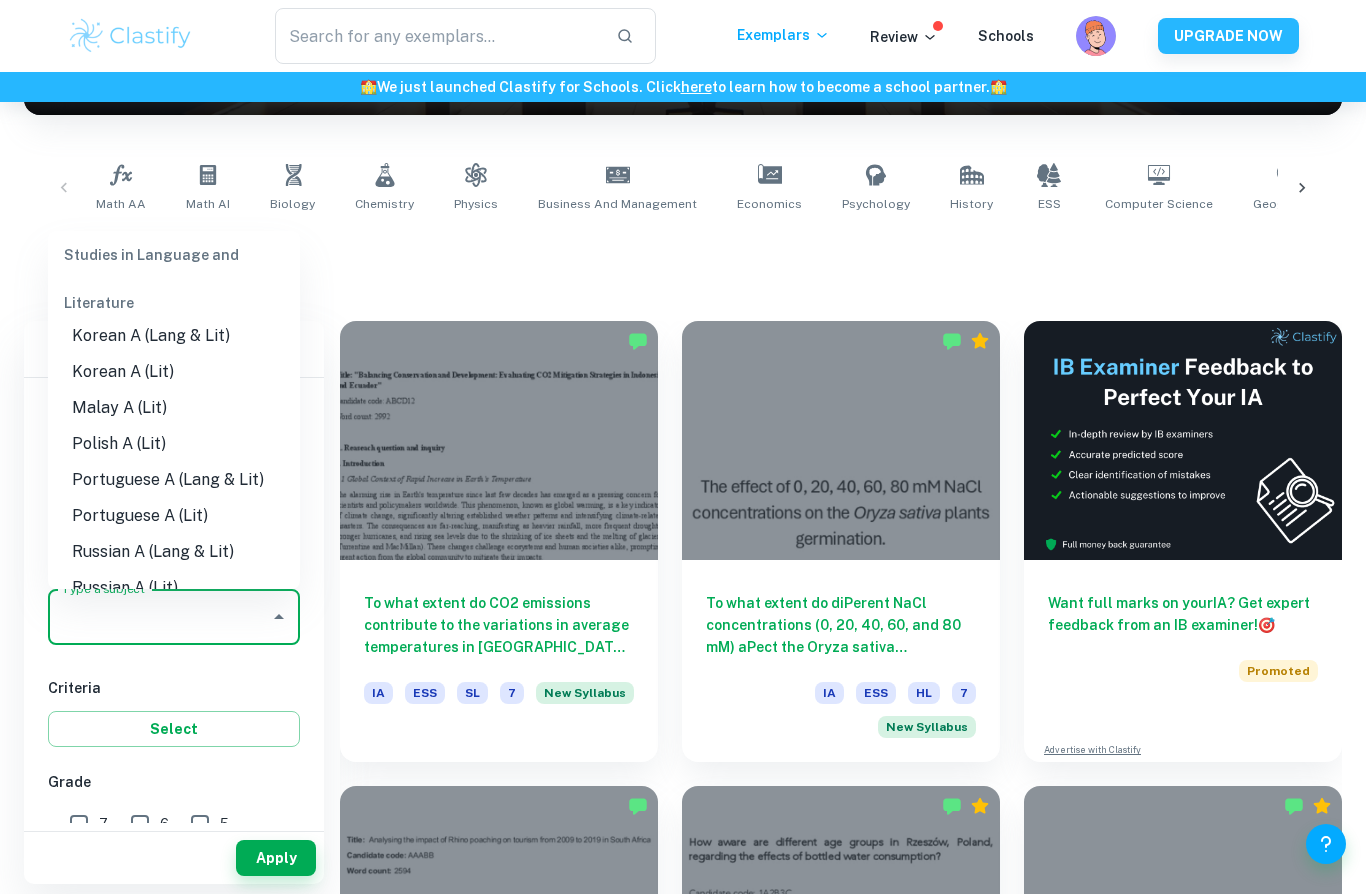 scroll, scrollTop: 643, scrollLeft: 0, axis: vertical 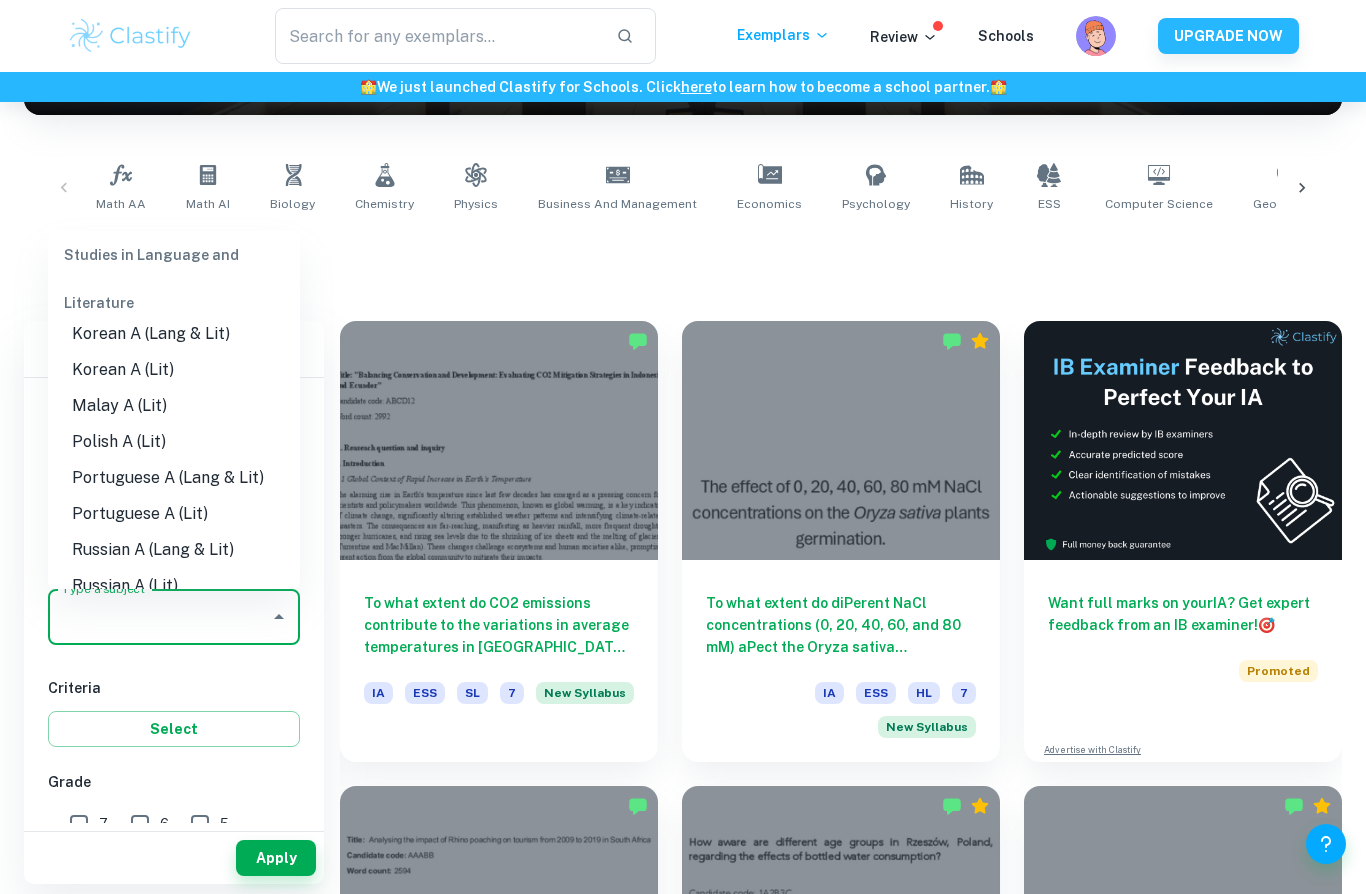 click on "Studies in Language and Literature" at bounding box center (174, 279) 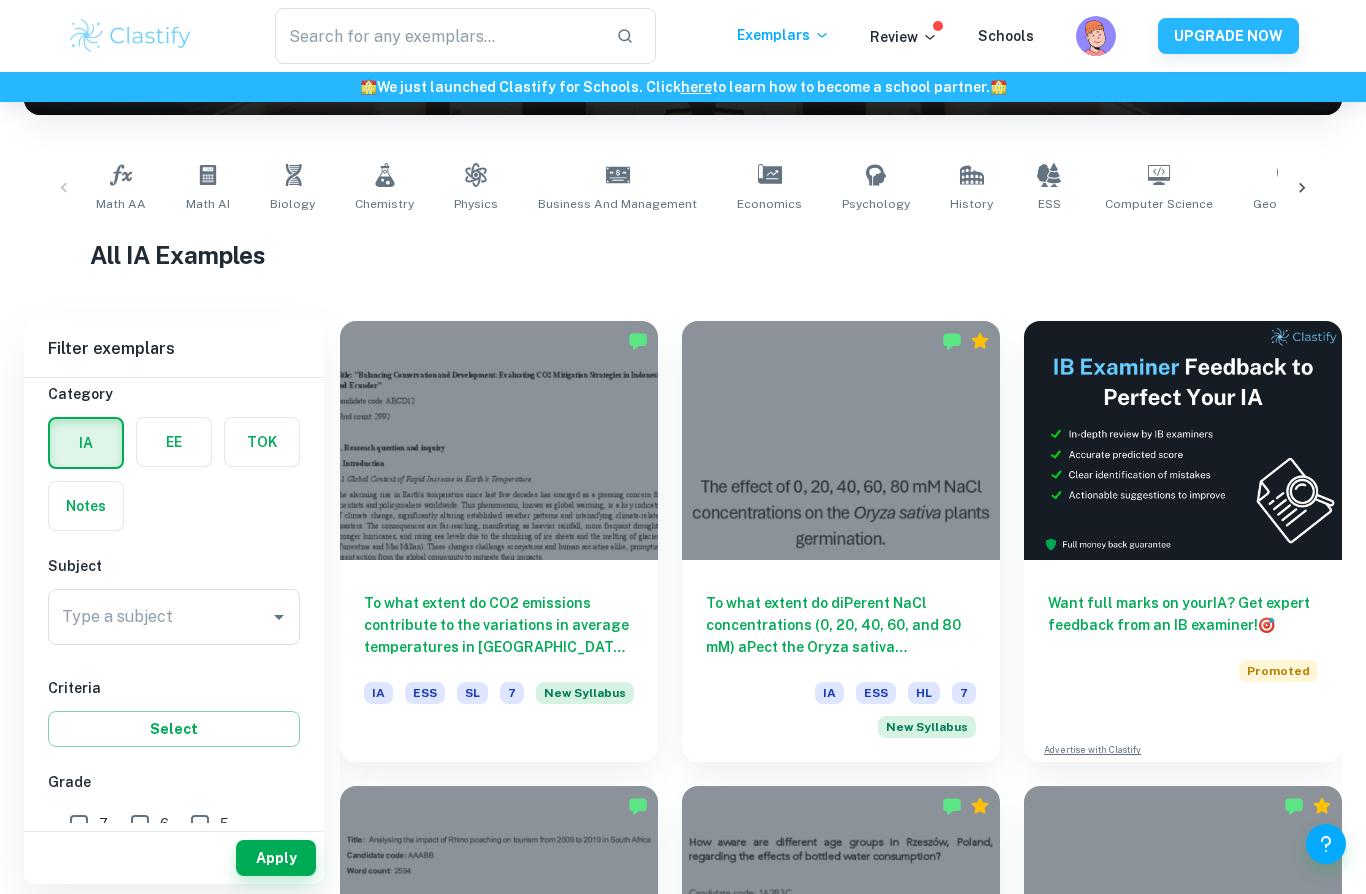 click on "All  IA Examples" at bounding box center (683, 255) 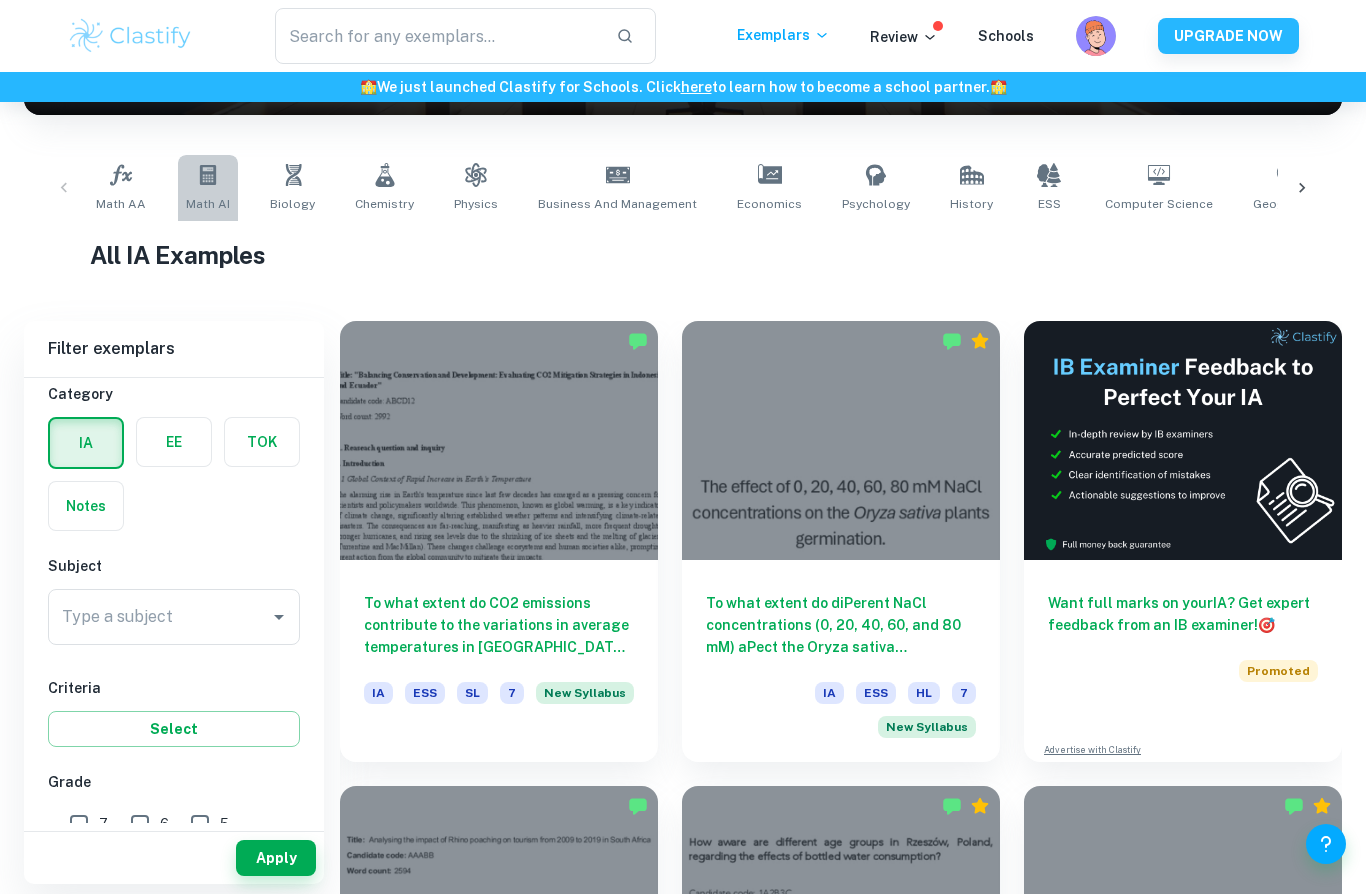 click on "Math AI" at bounding box center (208, 188) 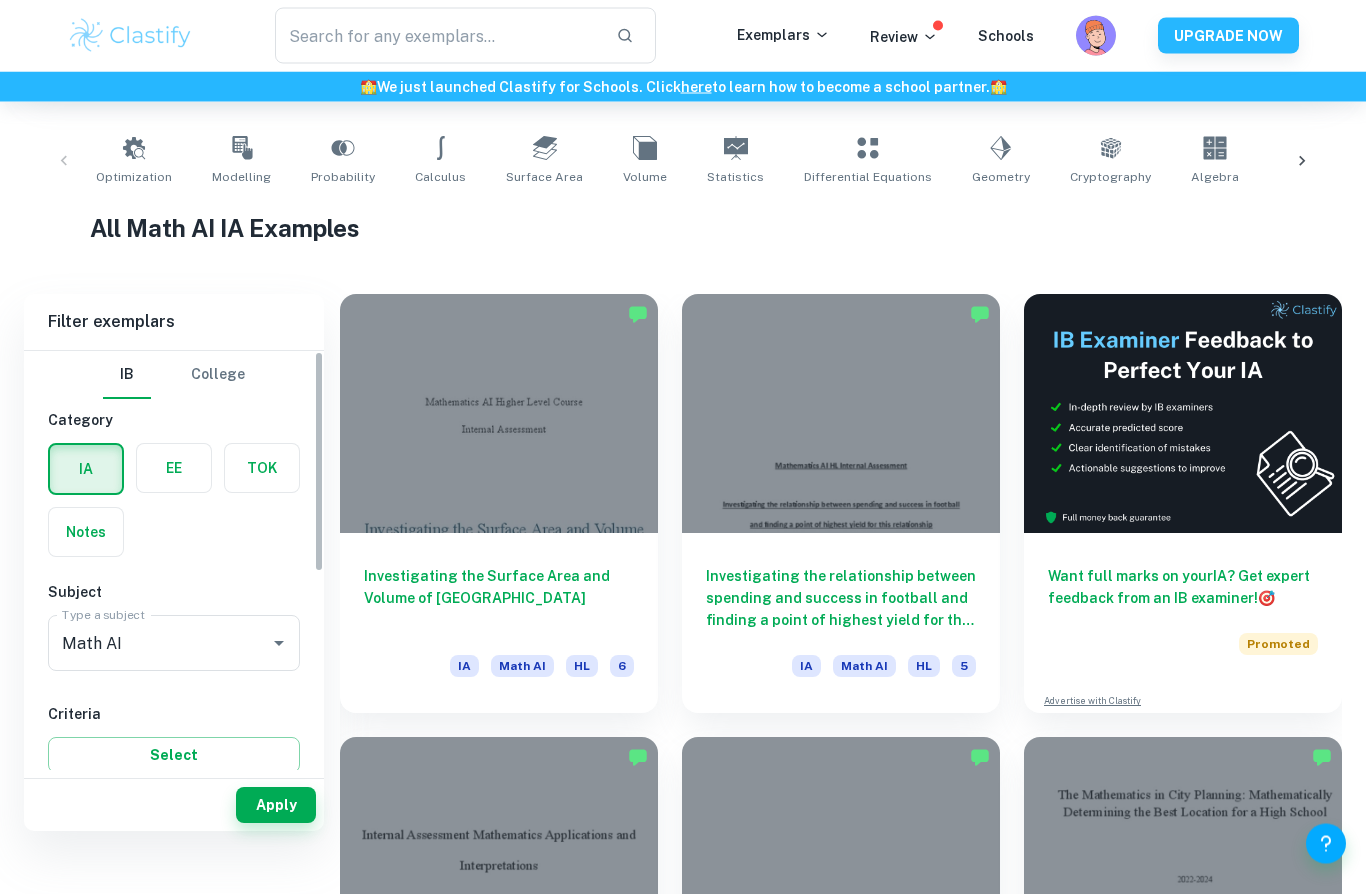 scroll, scrollTop: 411, scrollLeft: 0, axis: vertical 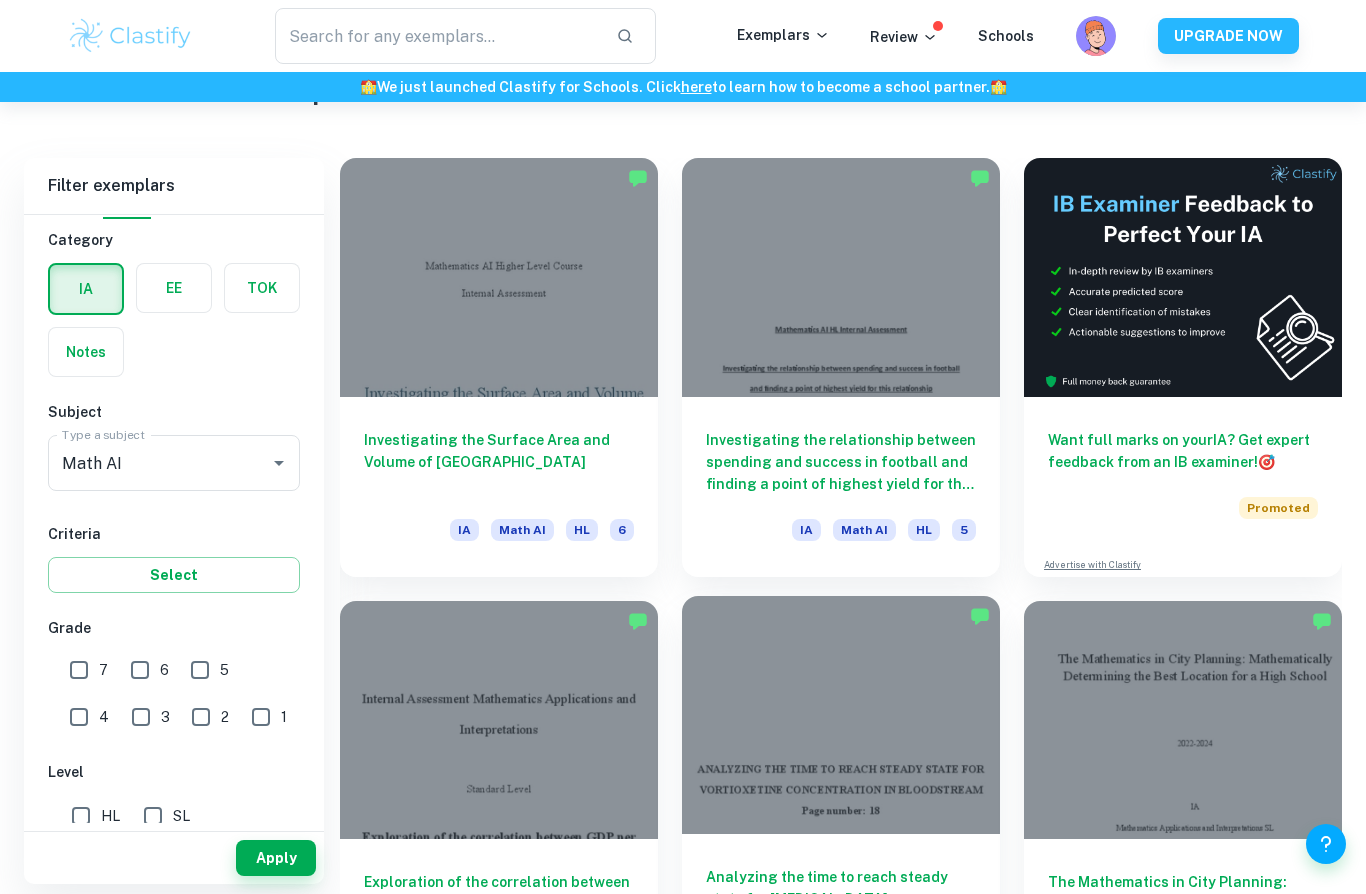 click on "Analyzing the time to reach steady state for Vortioxetine concentration in bloodstream" at bounding box center [841, 899] 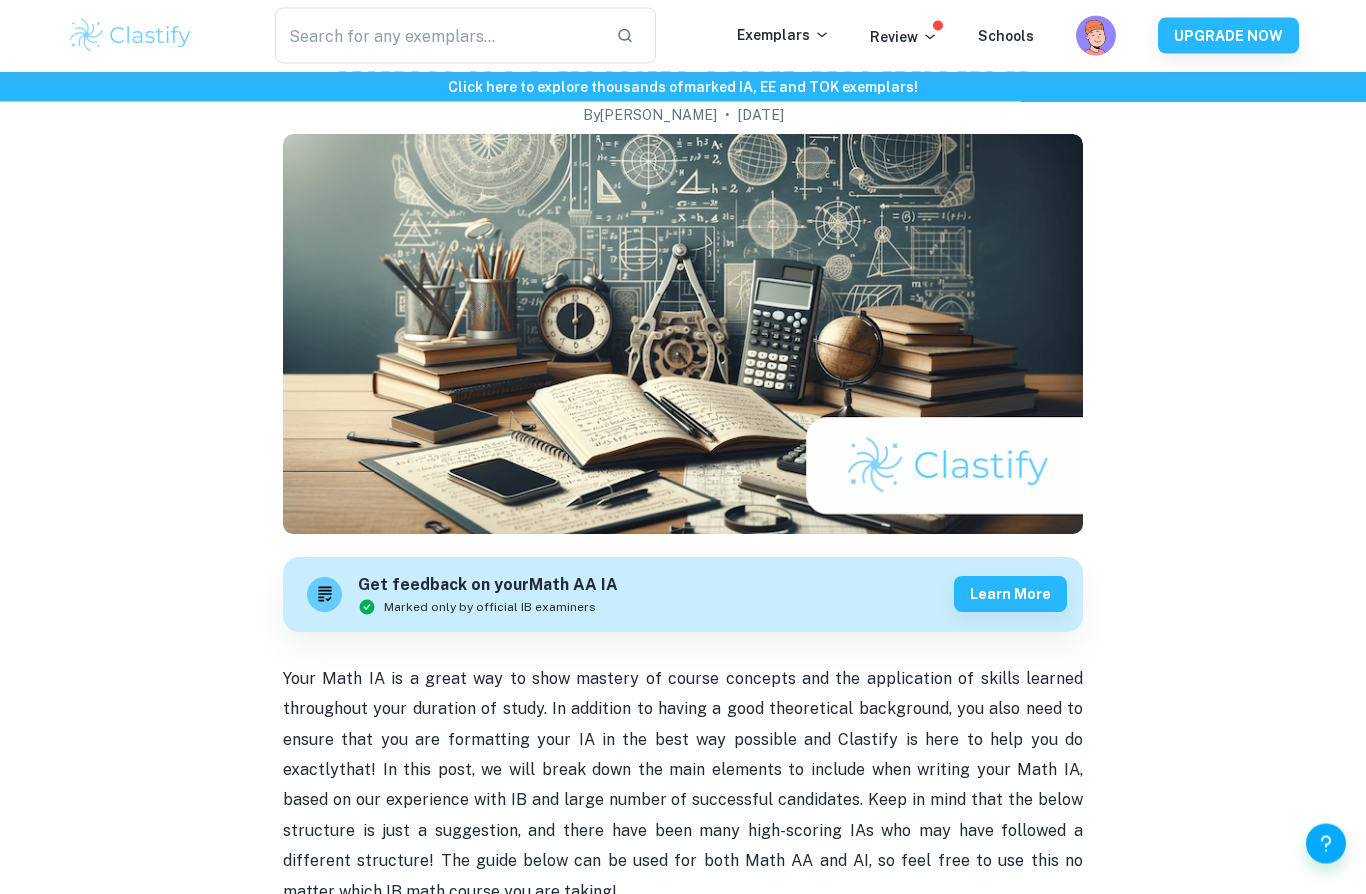 scroll, scrollTop: 0, scrollLeft: 0, axis: both 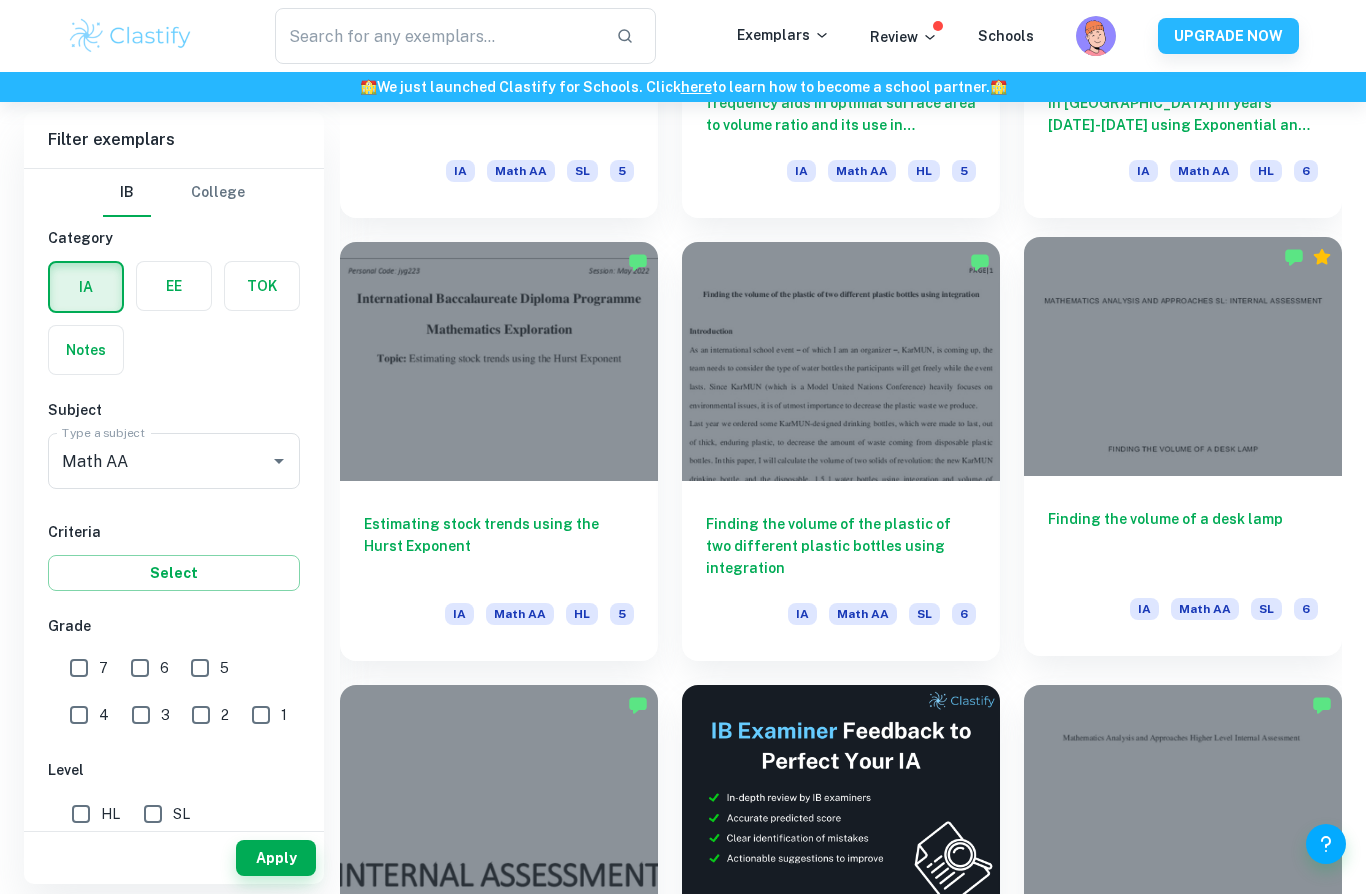 click at bounding box center [1183, 356] 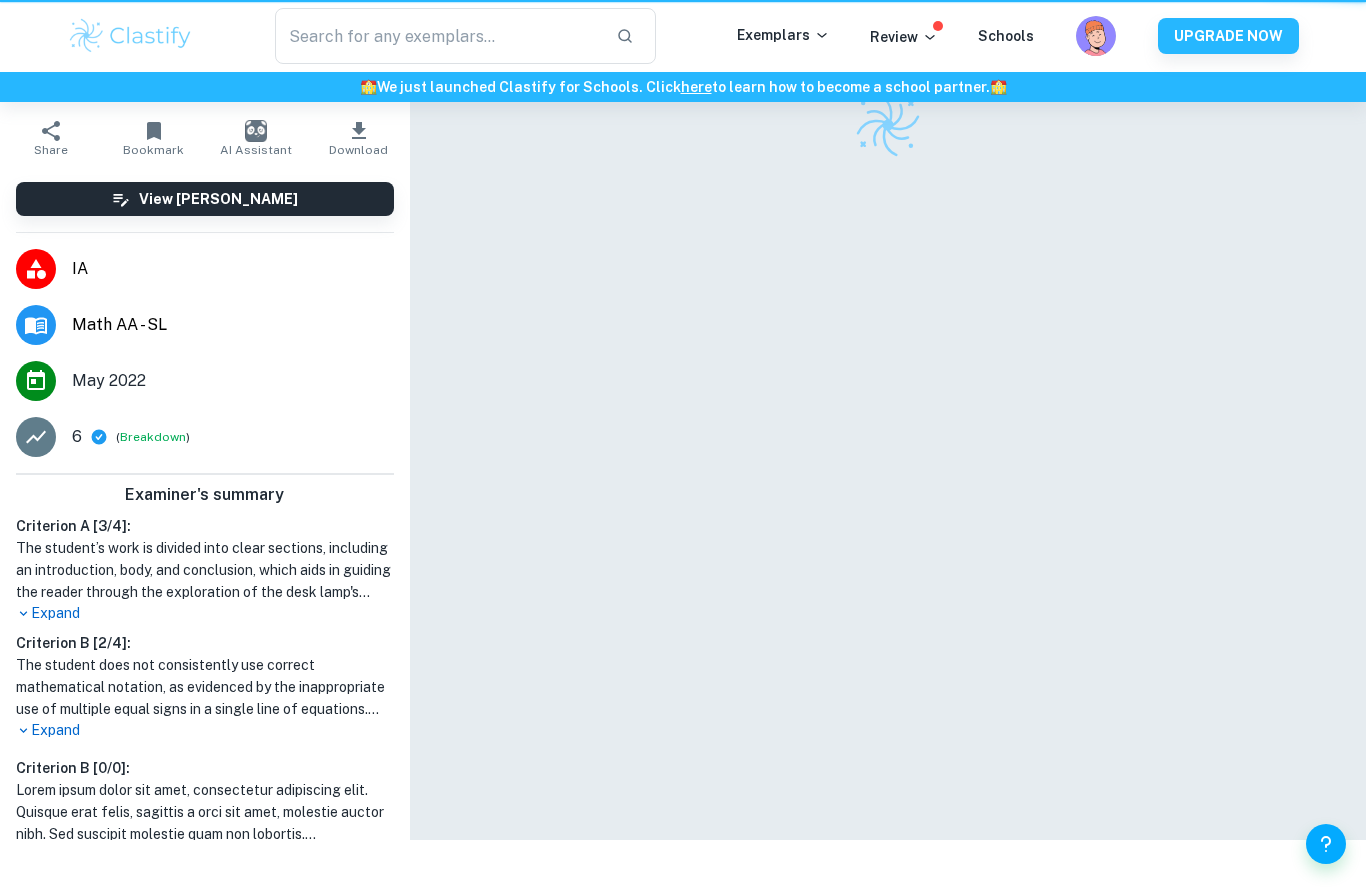 scroll, scrollTop: 0, scrollLeft: 0, axis: both 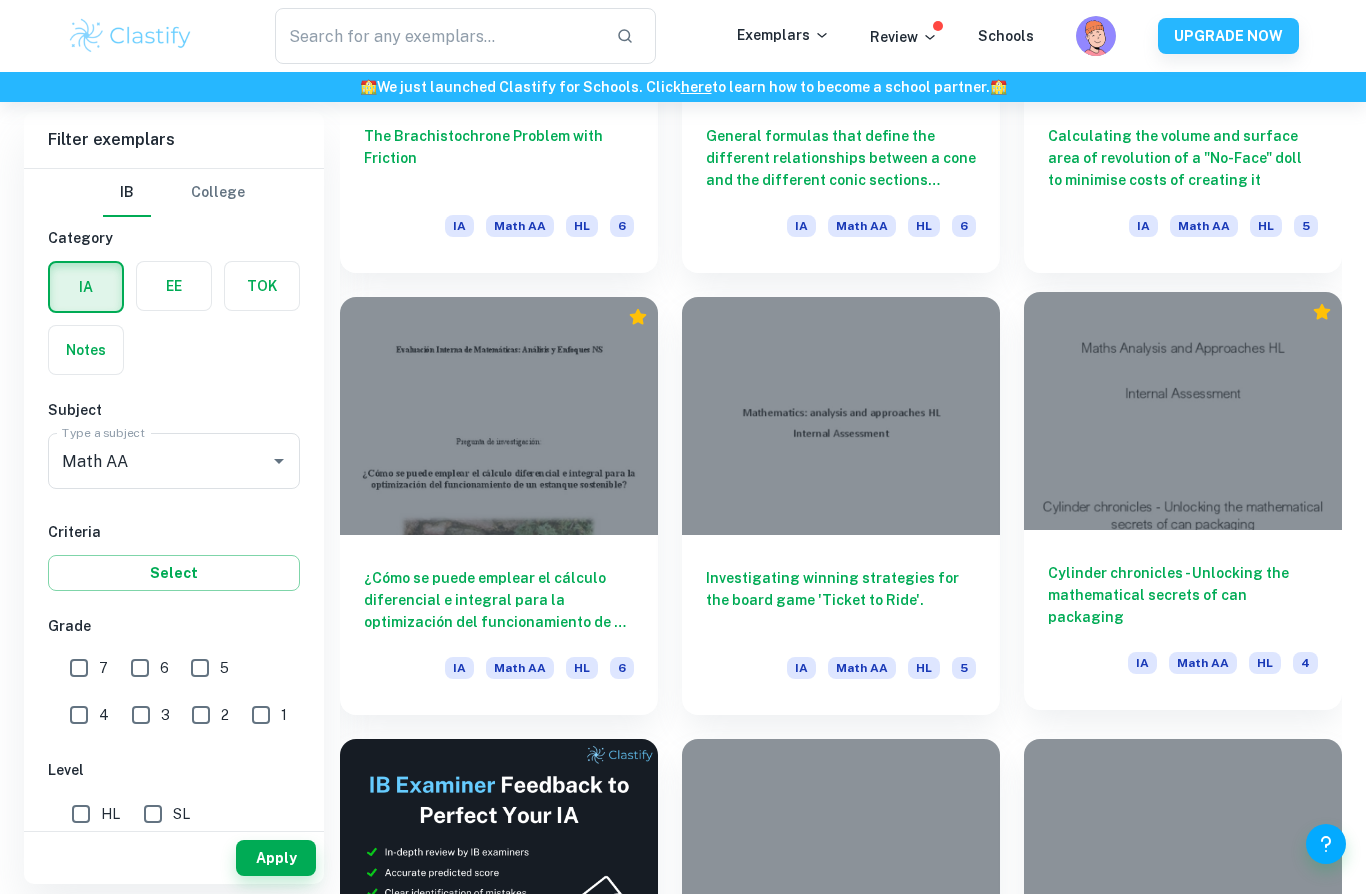 click on "Cylinder chronicles - Unlocking the mathematical secrets of can packaging IA Math AA HL 4" at bounding box center [1183, 620] 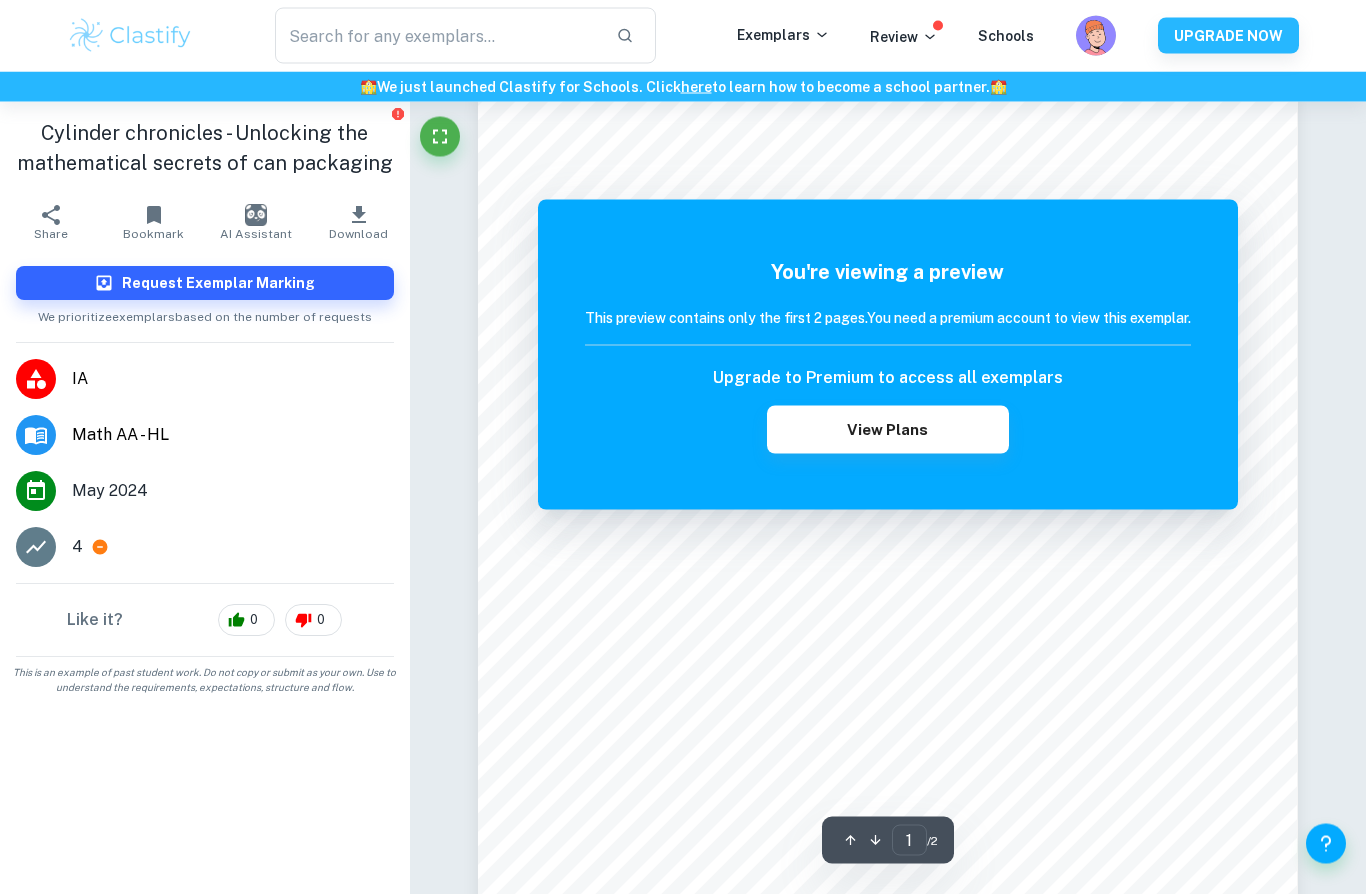 scroll, scrollTop: 0, scrollLeft: 0, axis: both 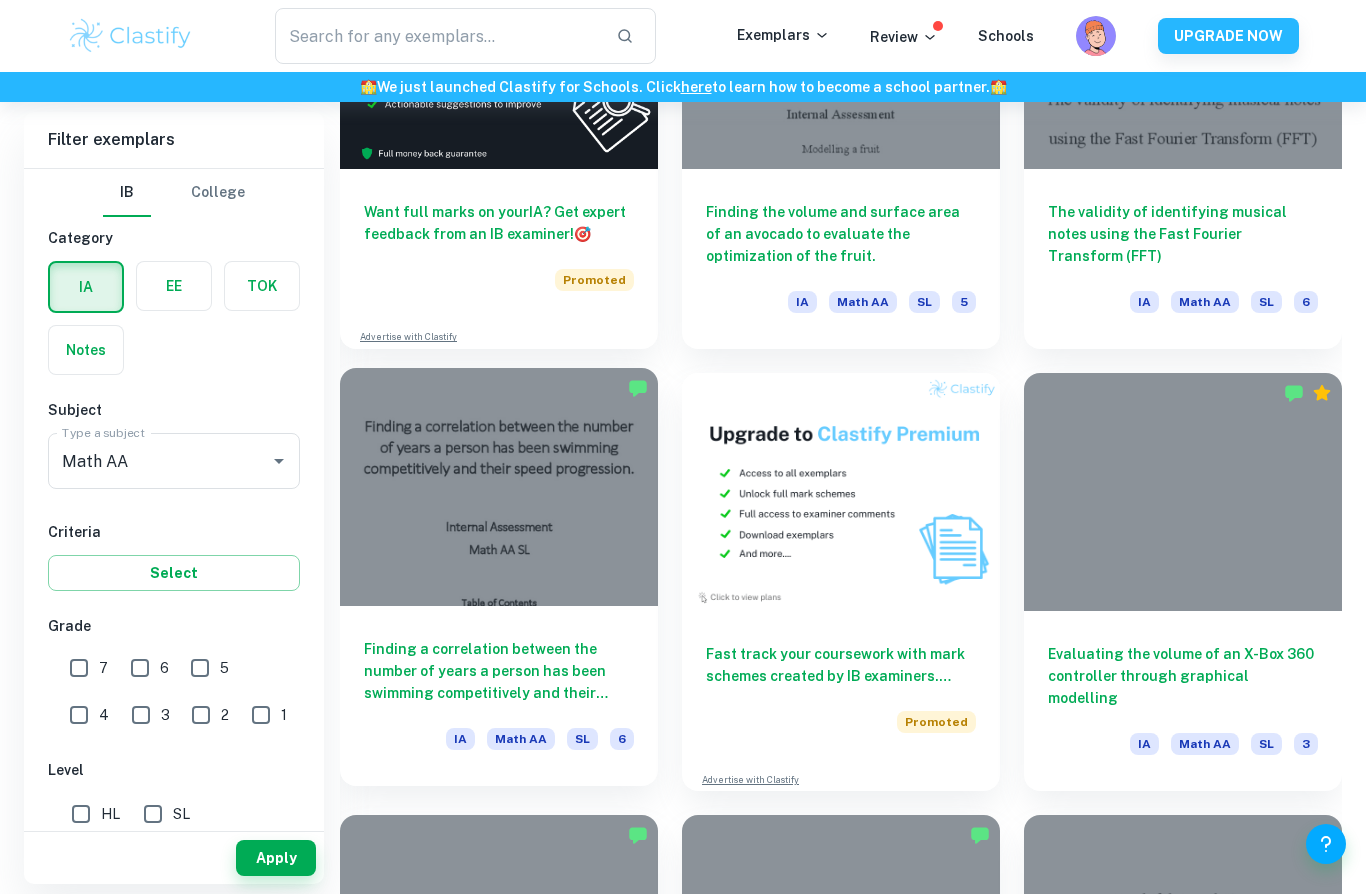 click at bounding box center (499, 487) 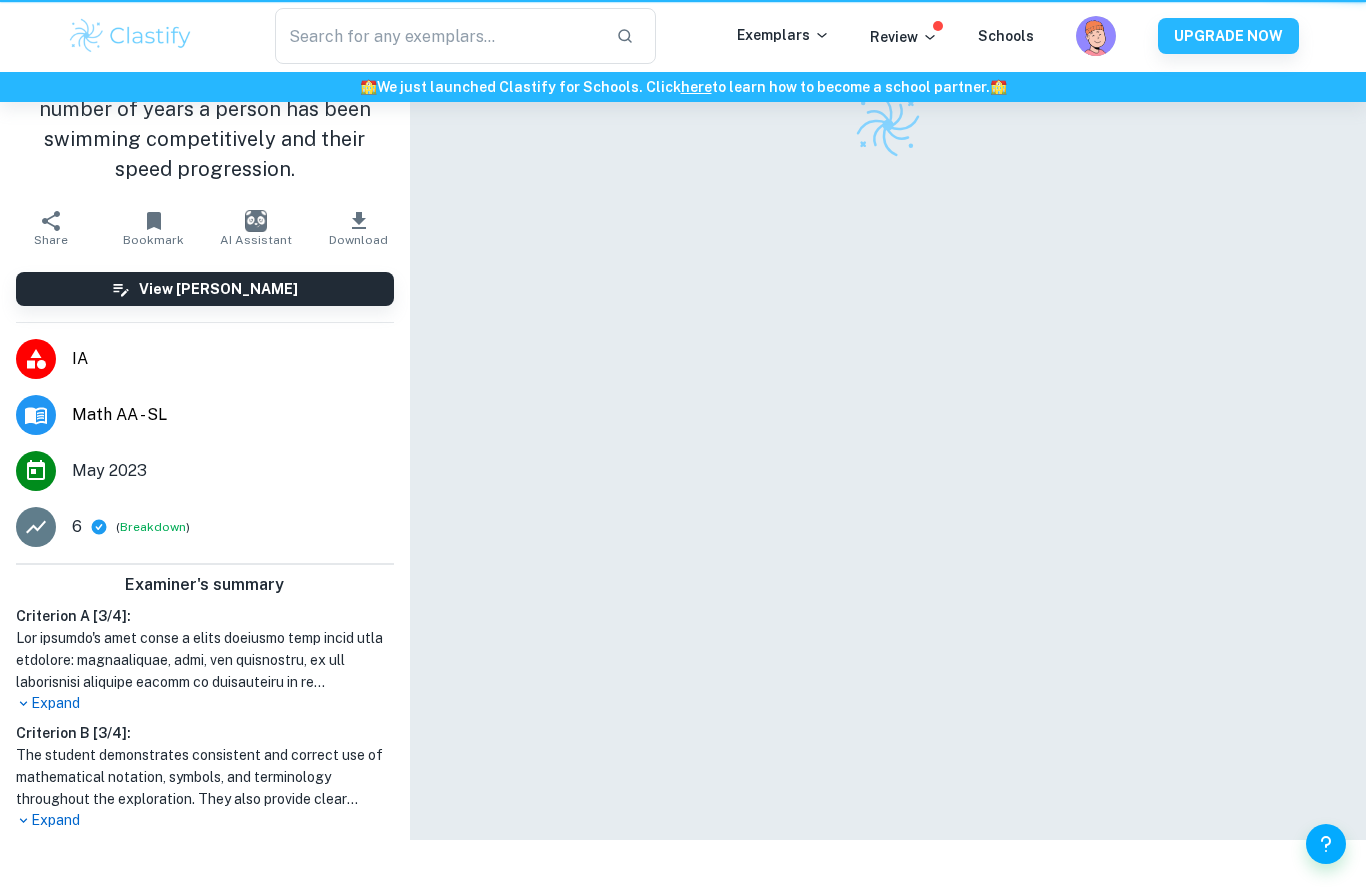 scroll, scrollTop: 0, scrollLeft: 0, axis: both 